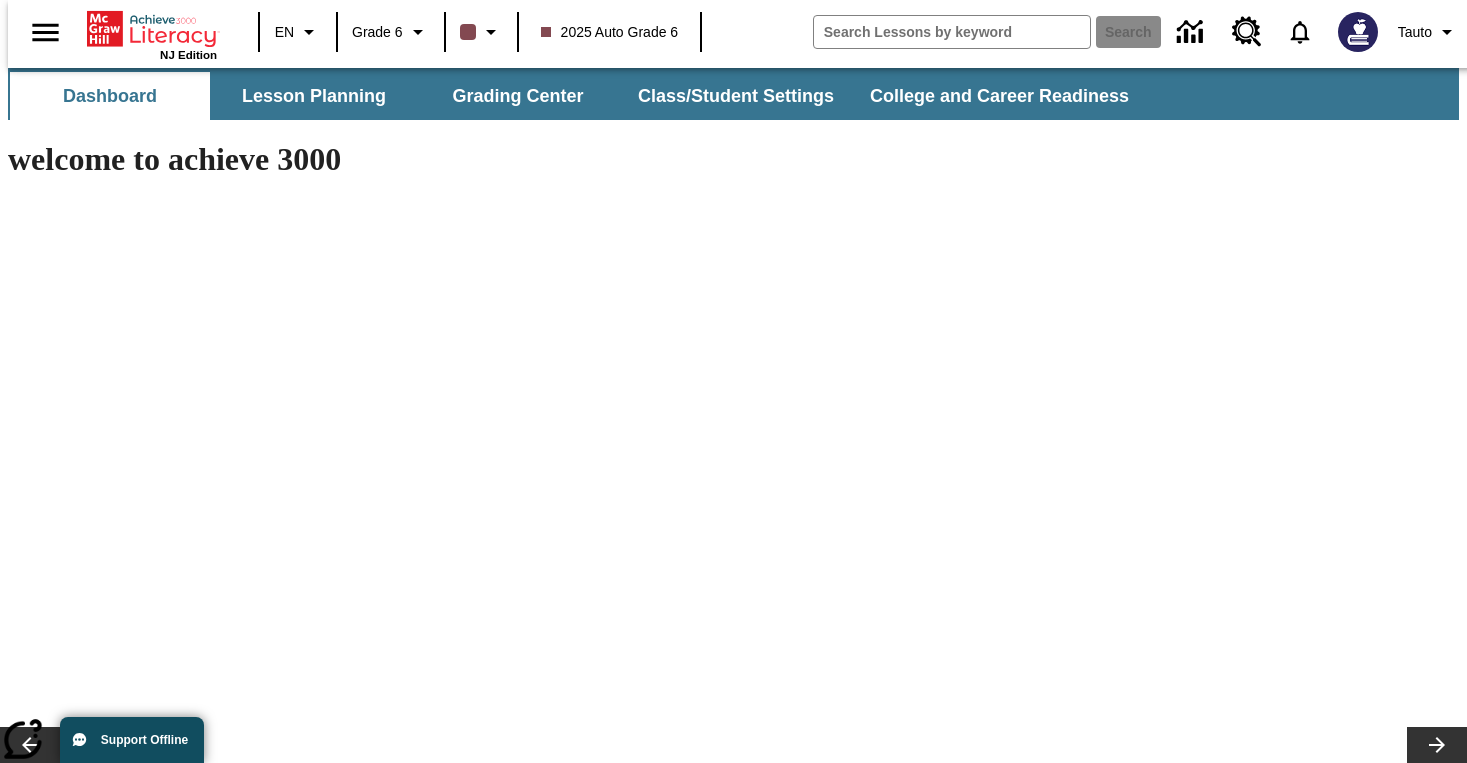 scroll, scrollTop: 0, scrollLeft: 0, axis: both 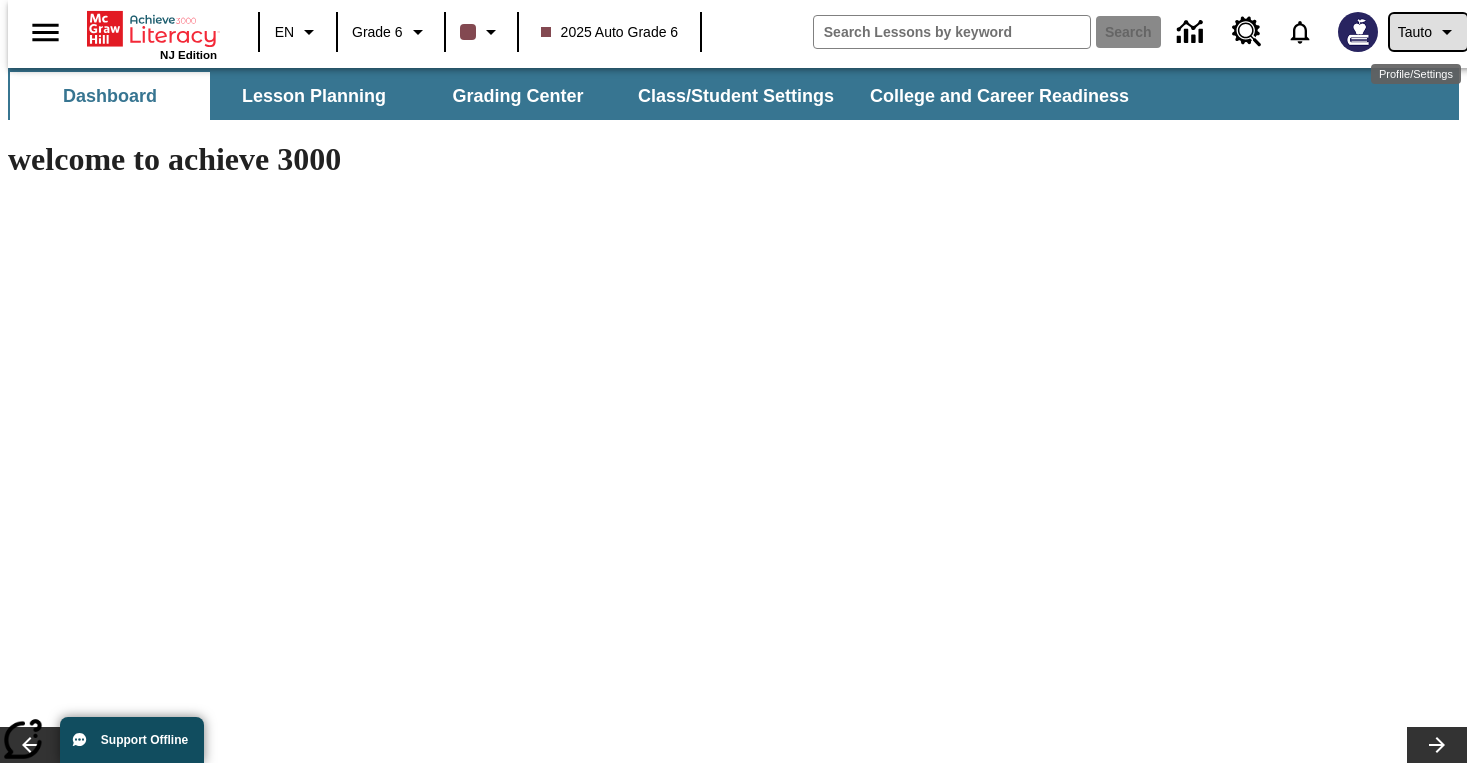 click on "Tauto" at bounding box center (1415, 32) 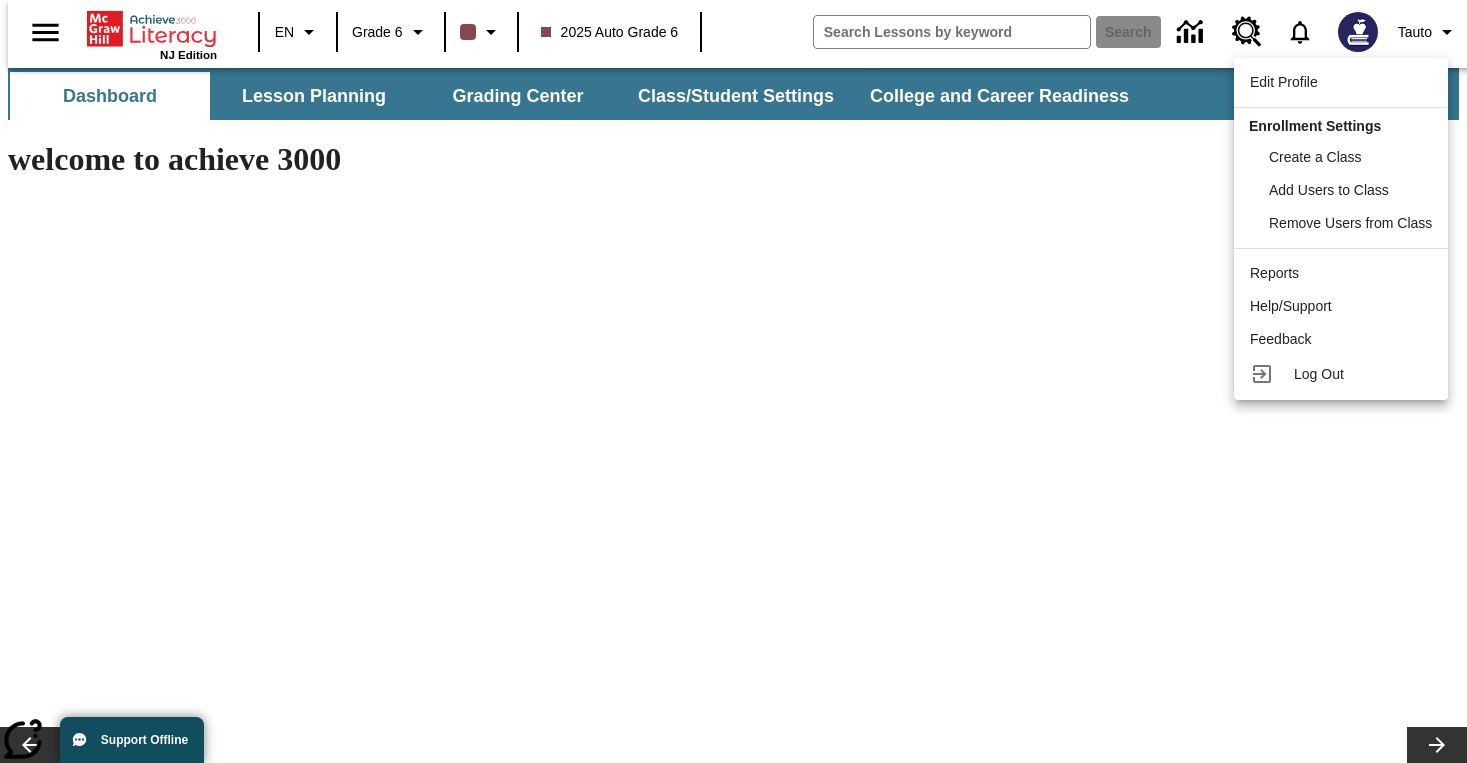 click at bounding box center (733, 381) 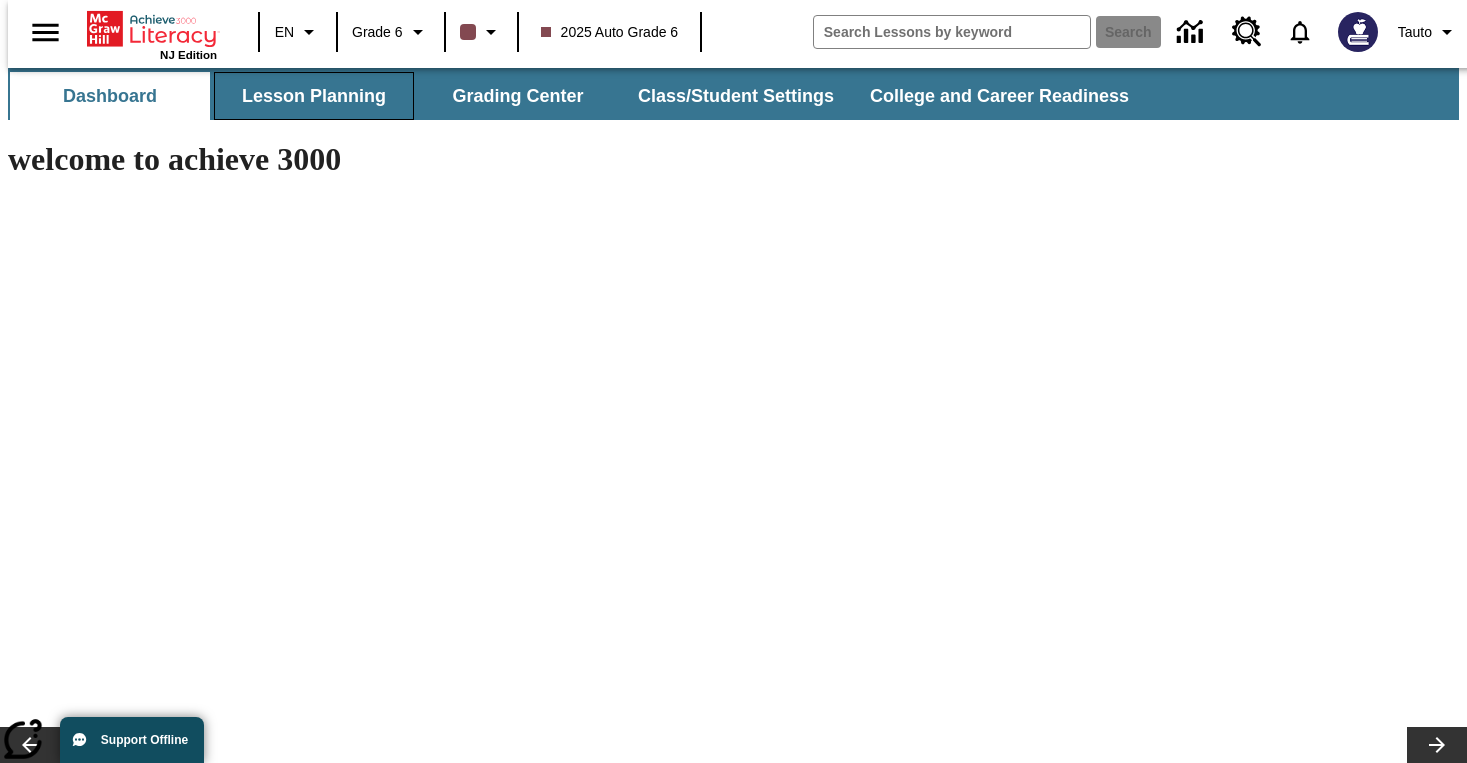 click on "Lesson Planning" at bounding box center (314, 96) 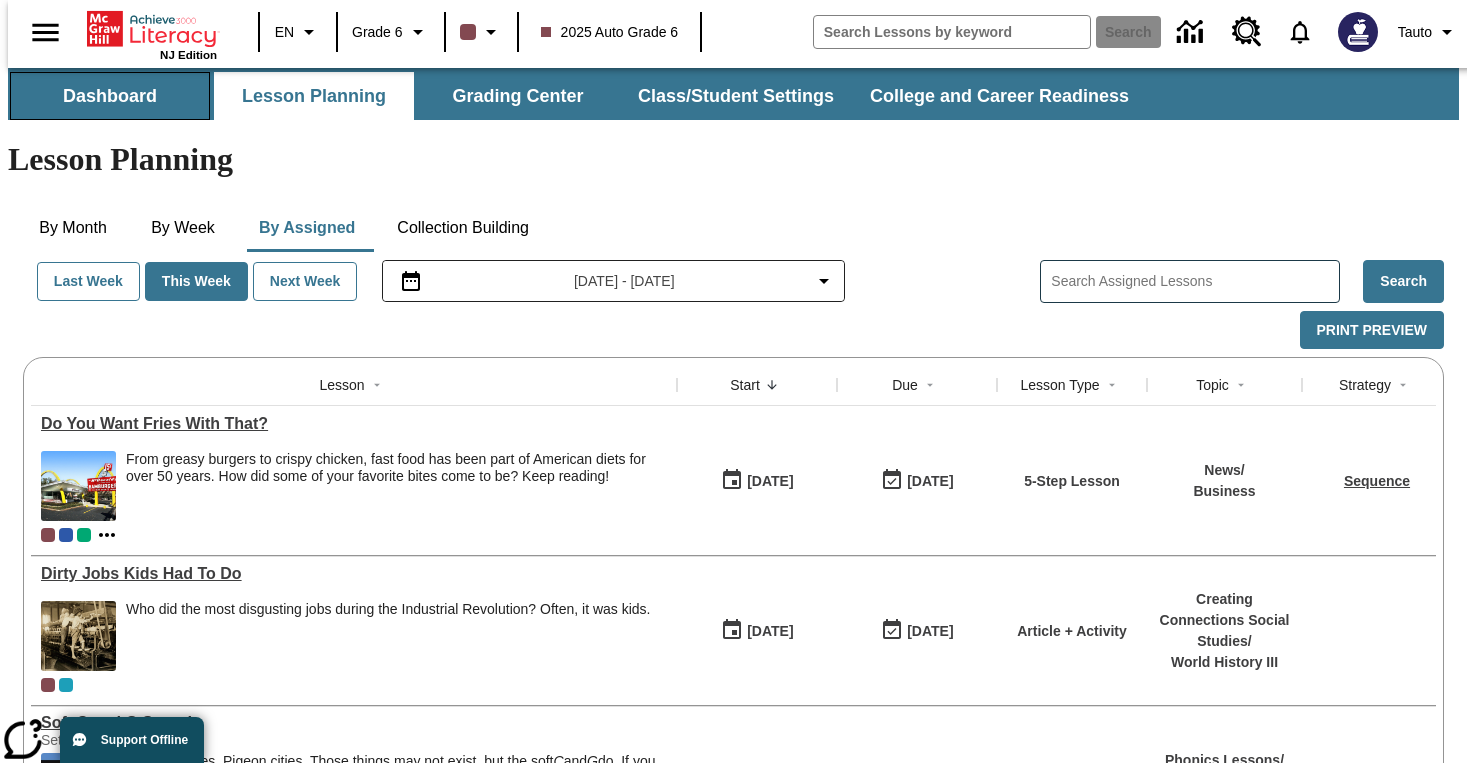 click on "Dashboard" at bounding box center [110, 96] 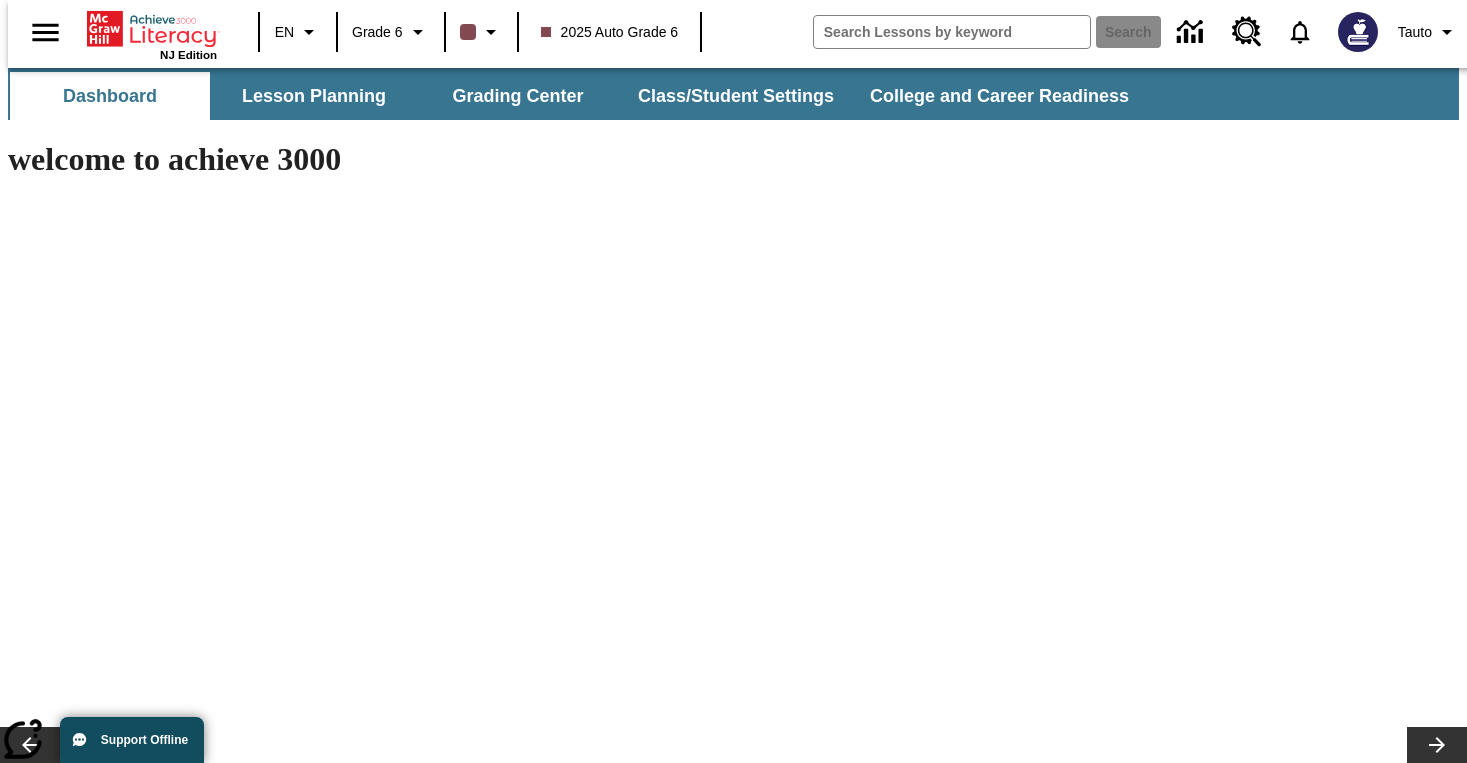 scroll, scrollTop: 0, scrollLeft: 0, axis: both 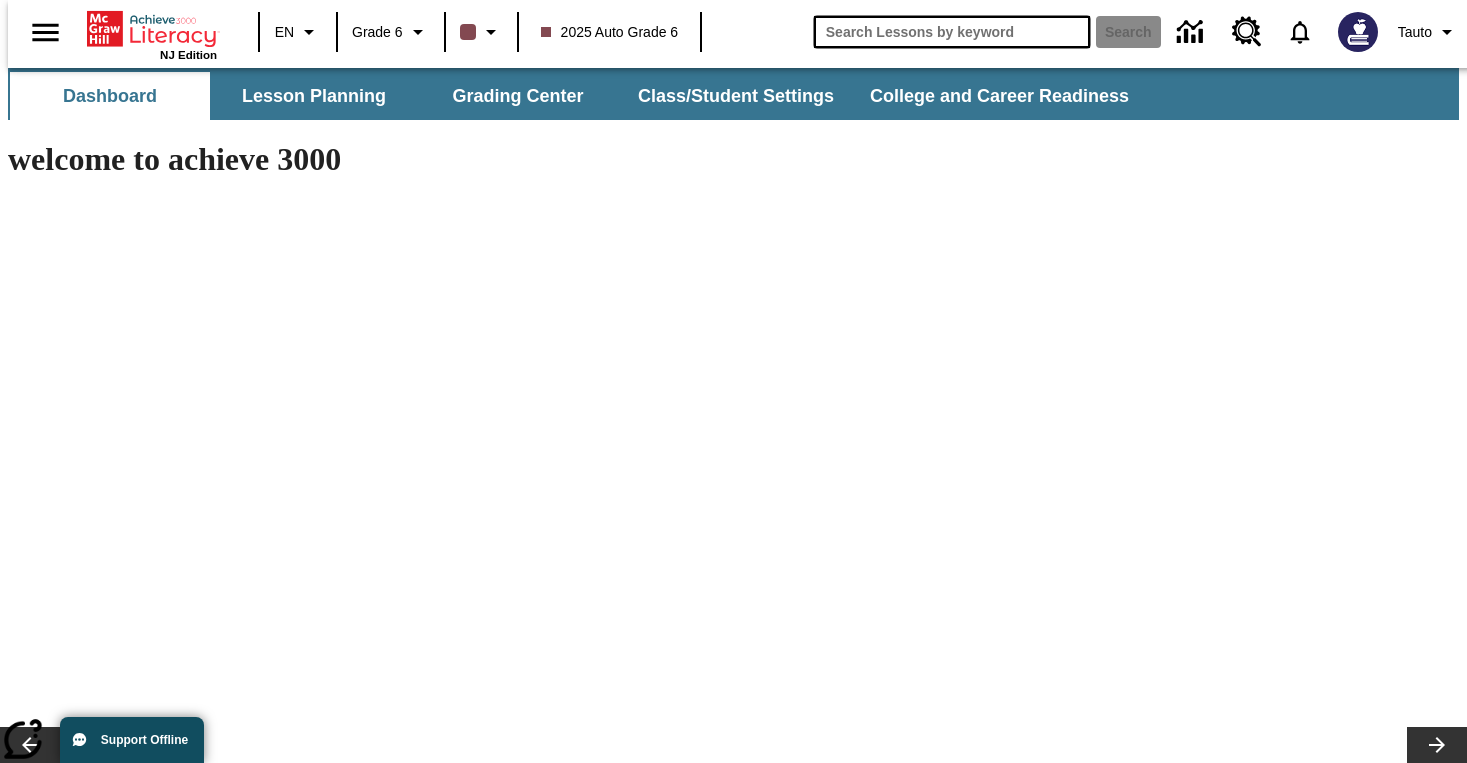 click at bounding box center (952, 32) 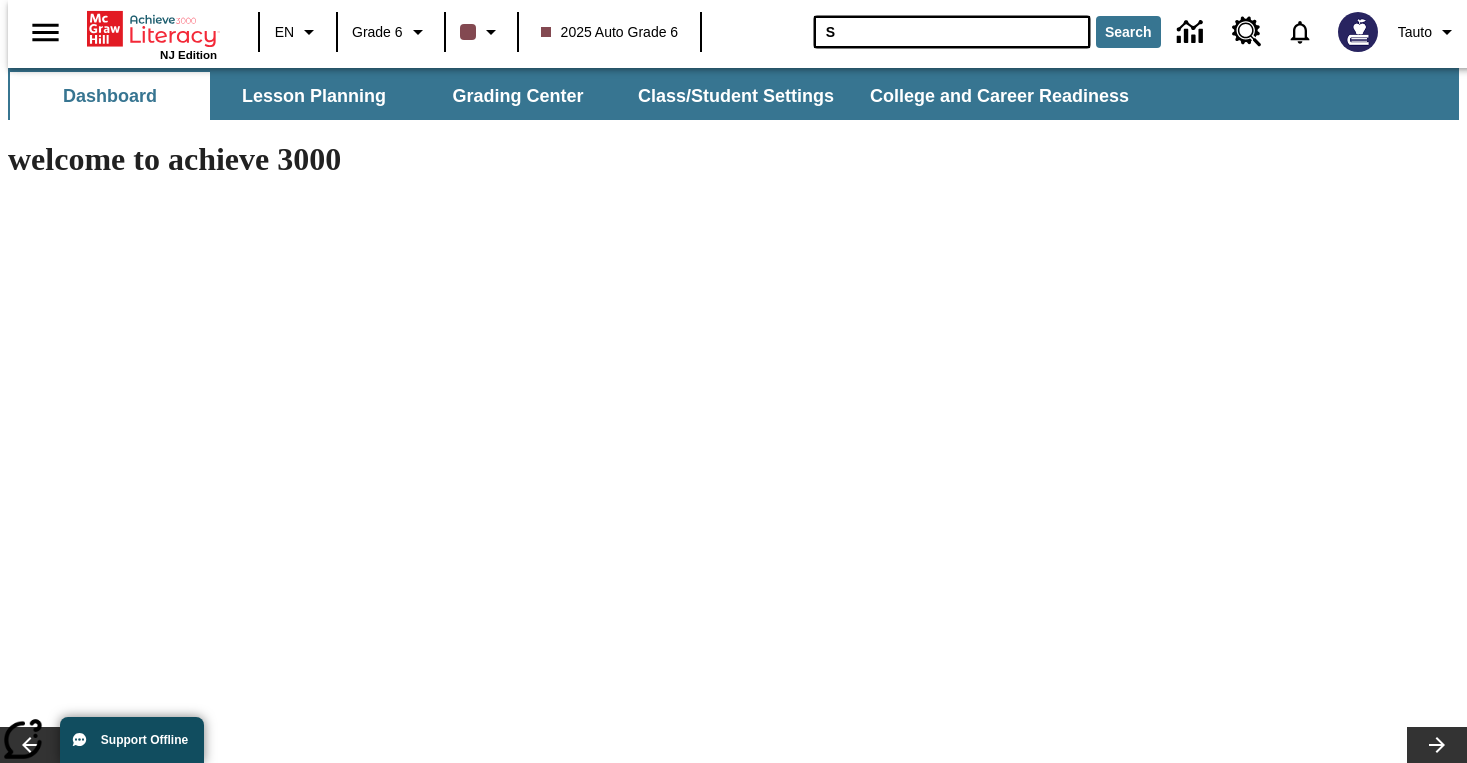 type on "Strike Up the Carrots!" 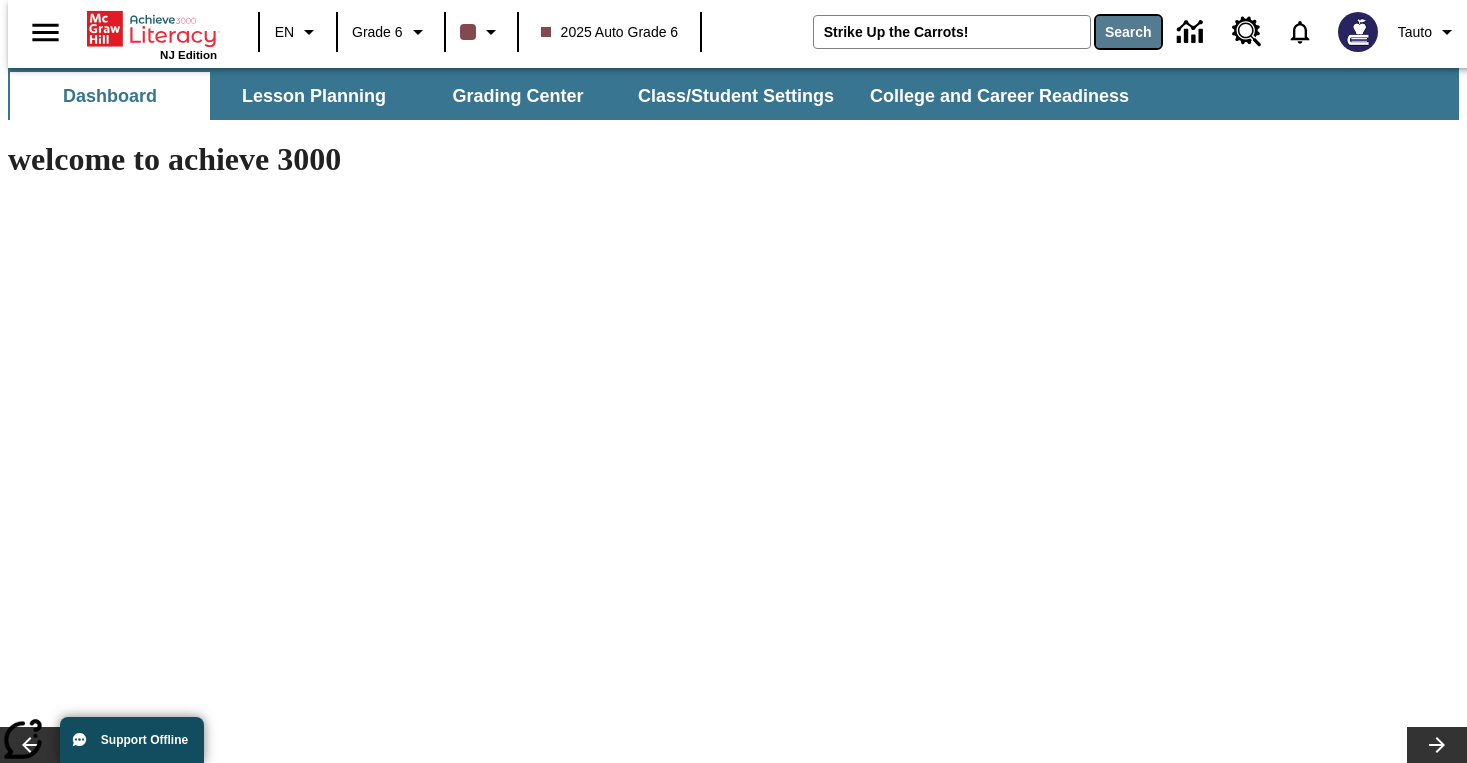 click on "Search" at bounding box center [1128, 32] 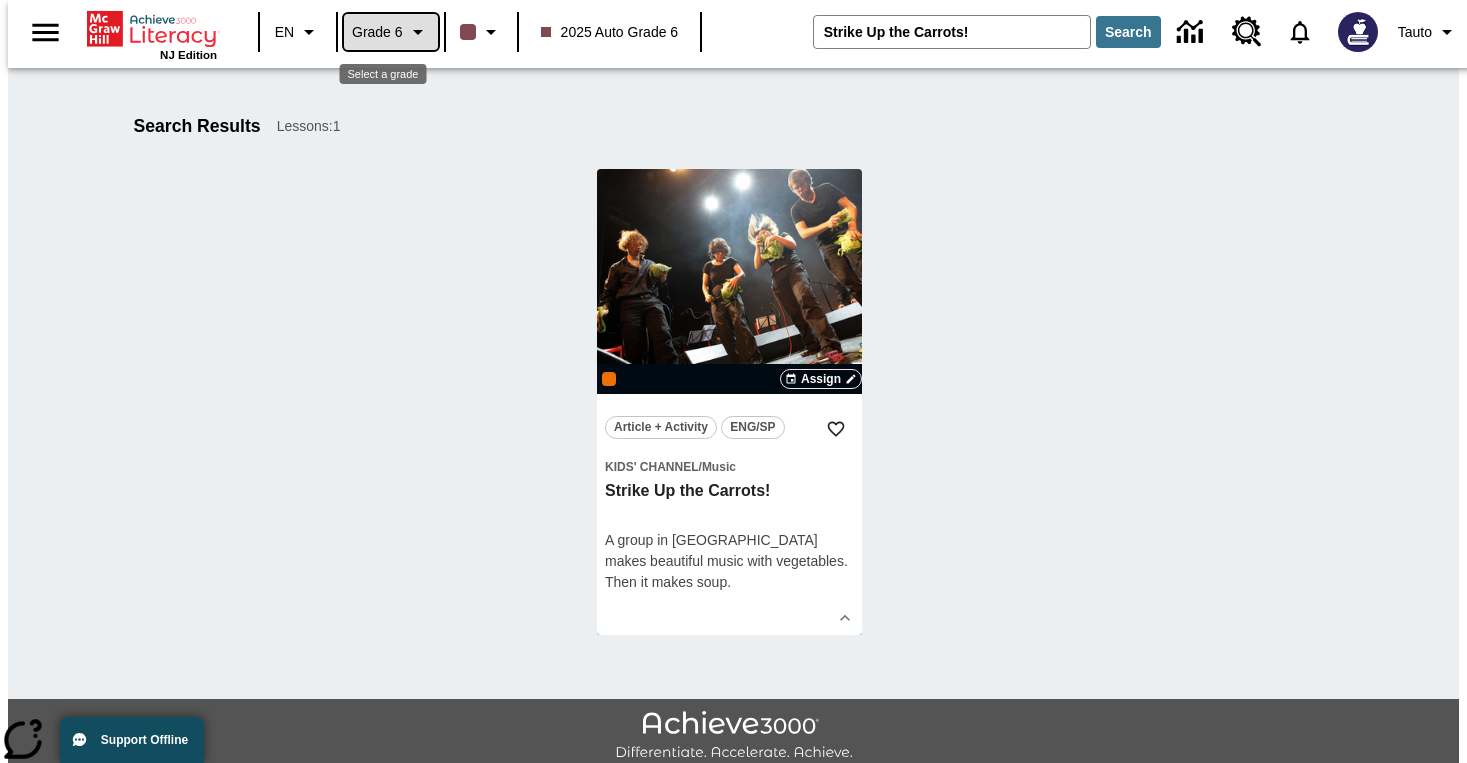 click 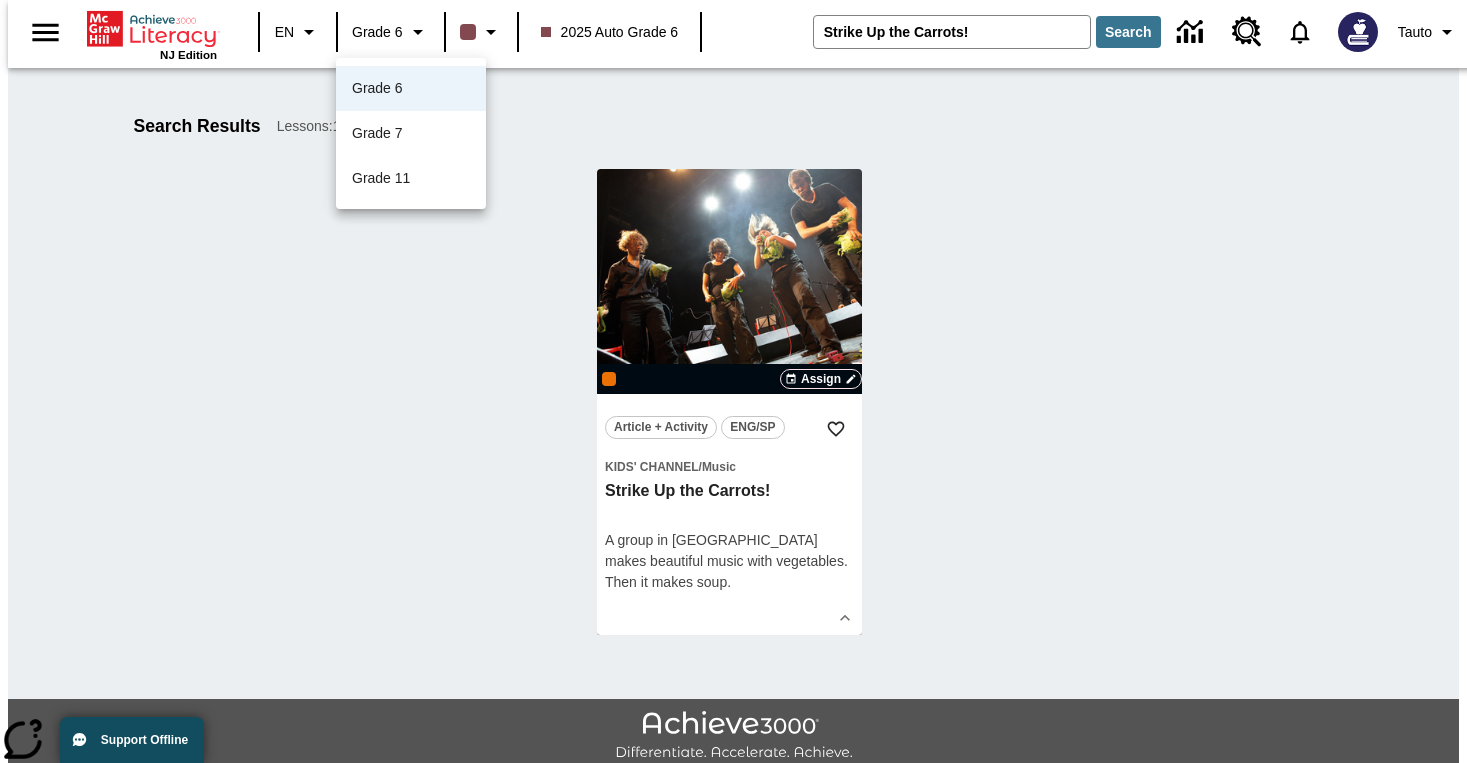 click at bounding box center [733, 381] 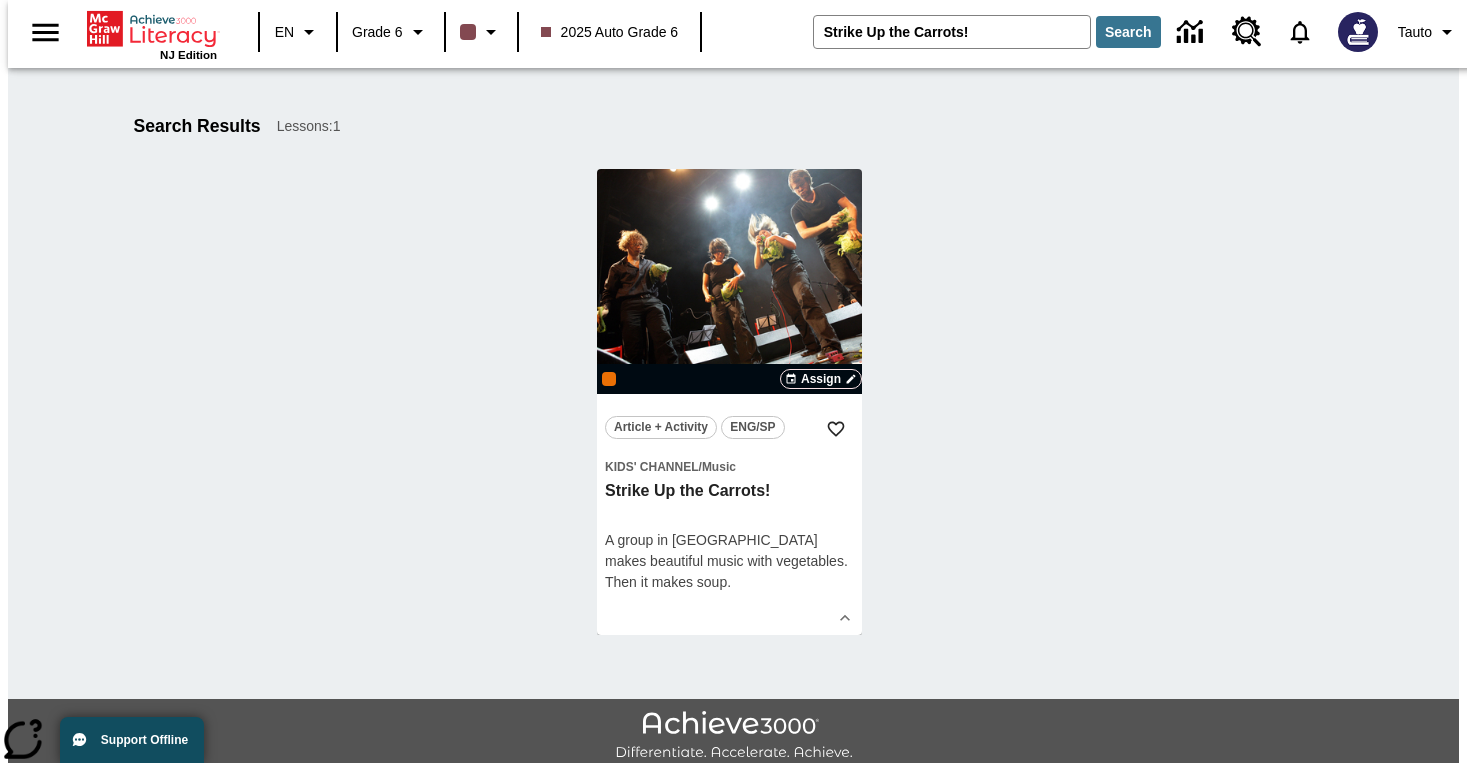 click on "2025 Auto Grade 6" at bounding box center (610, 32) 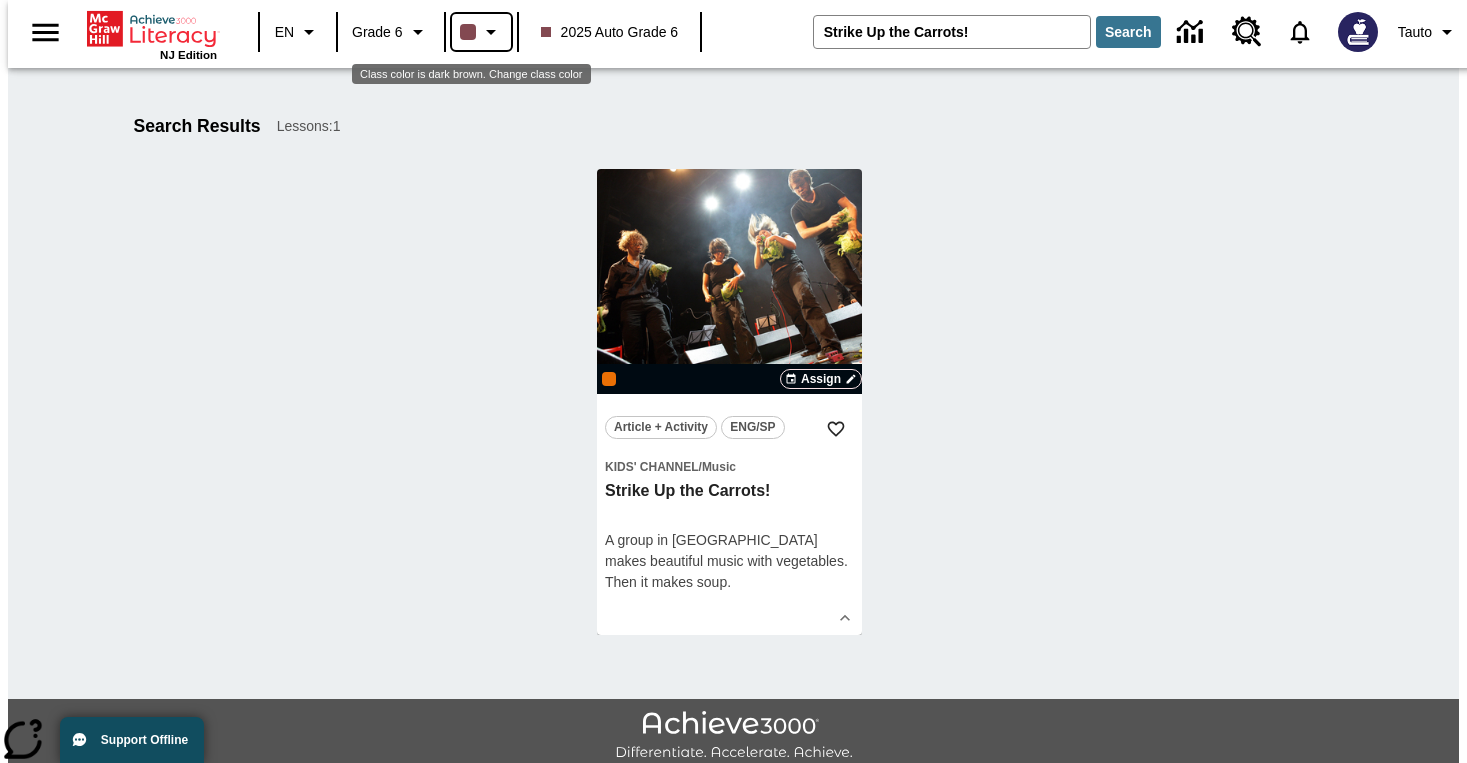 click 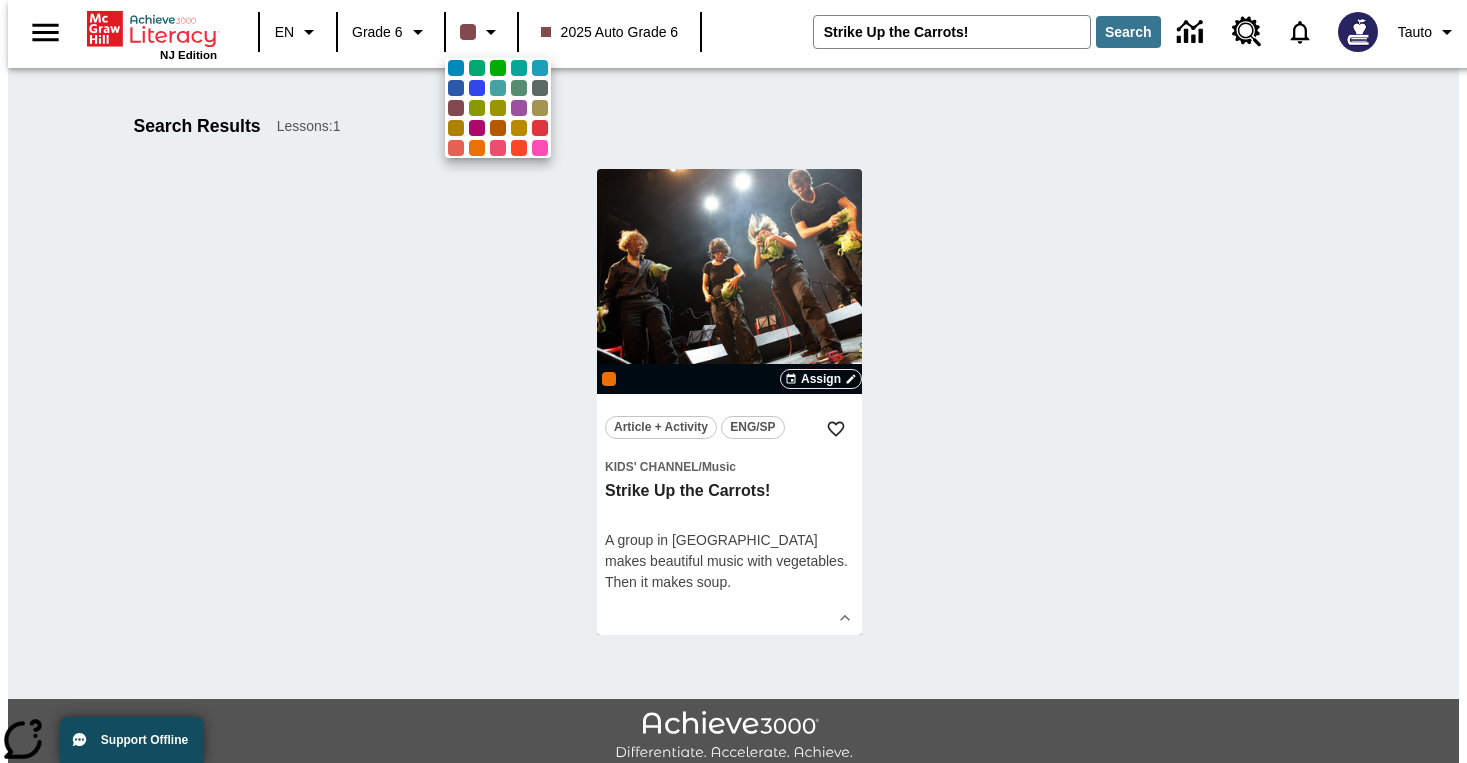 click at bounding box center (733, 381) 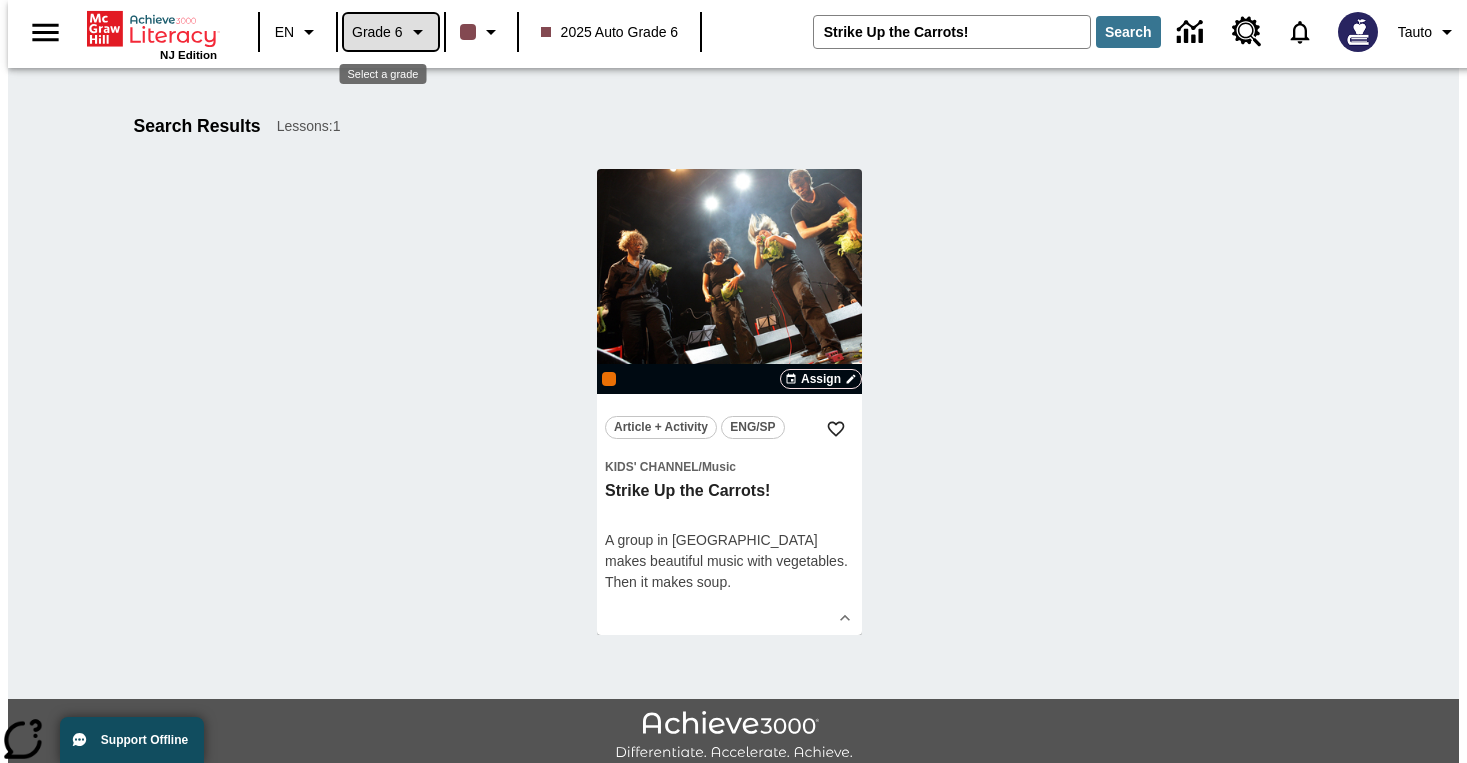 click 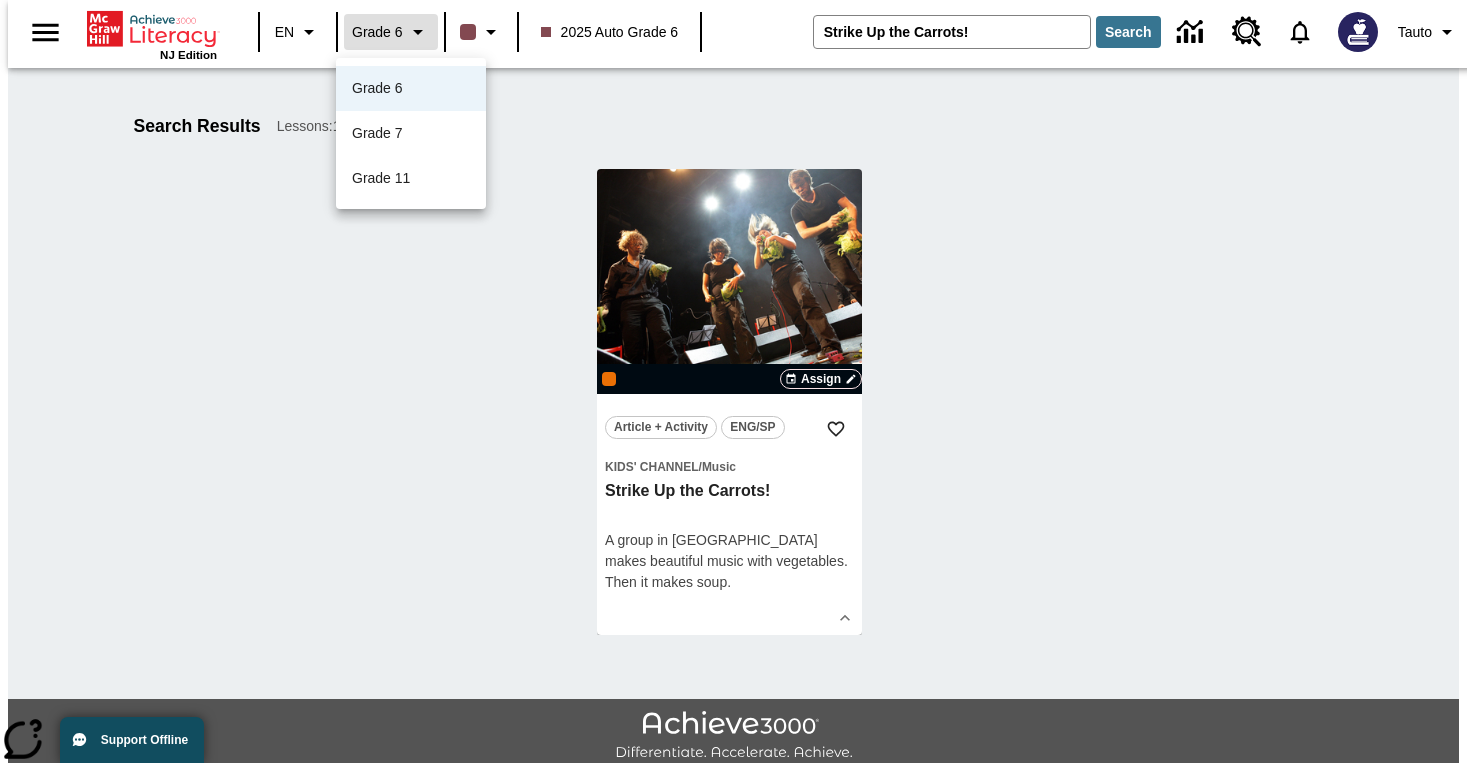 click at bounding box center (733, 381) 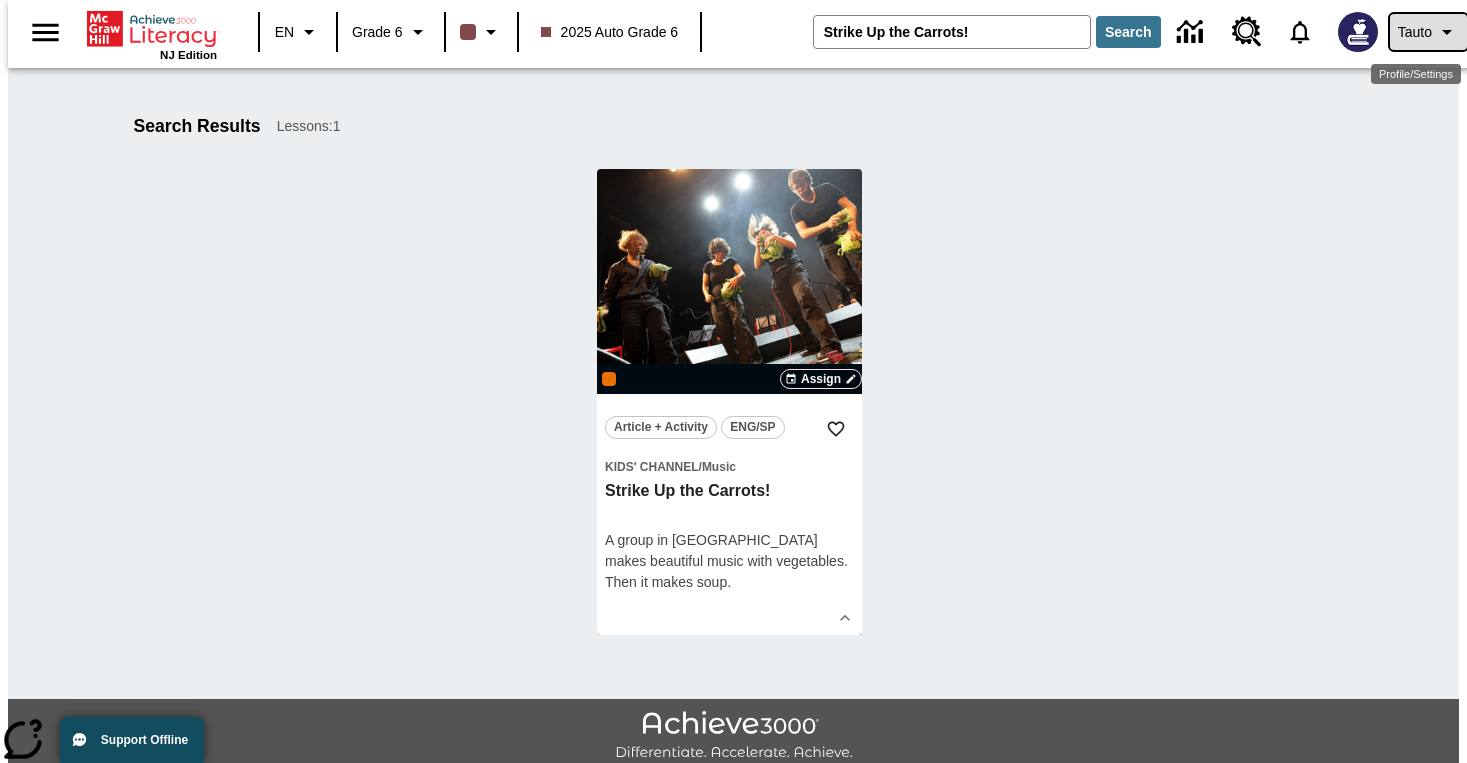 click on "Tauto" at bounding box center [1428, 32] 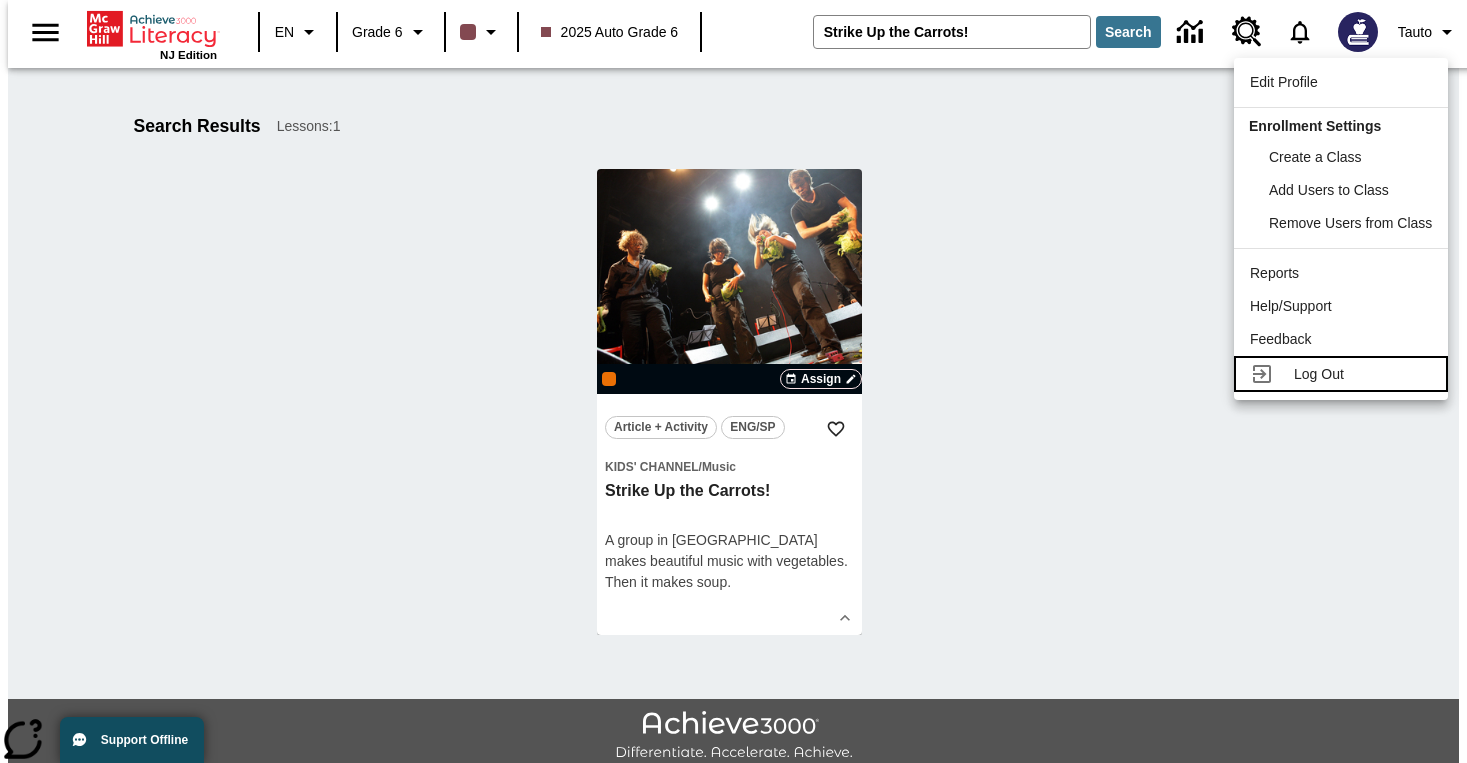 click on "Log Out" at bounding box center (1319, 374) 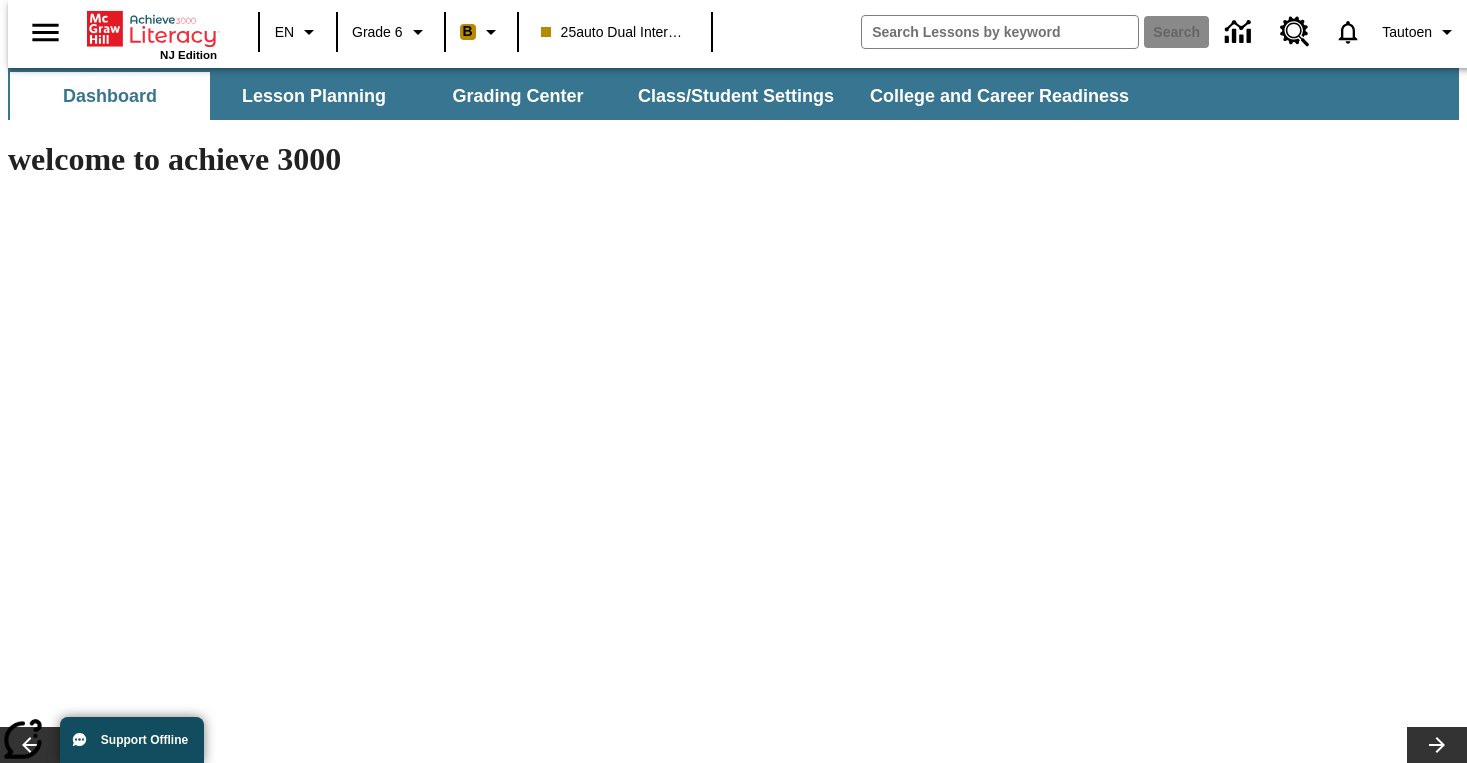 scroll, scrollTop: 0, scrollLeft: 0, axis: both 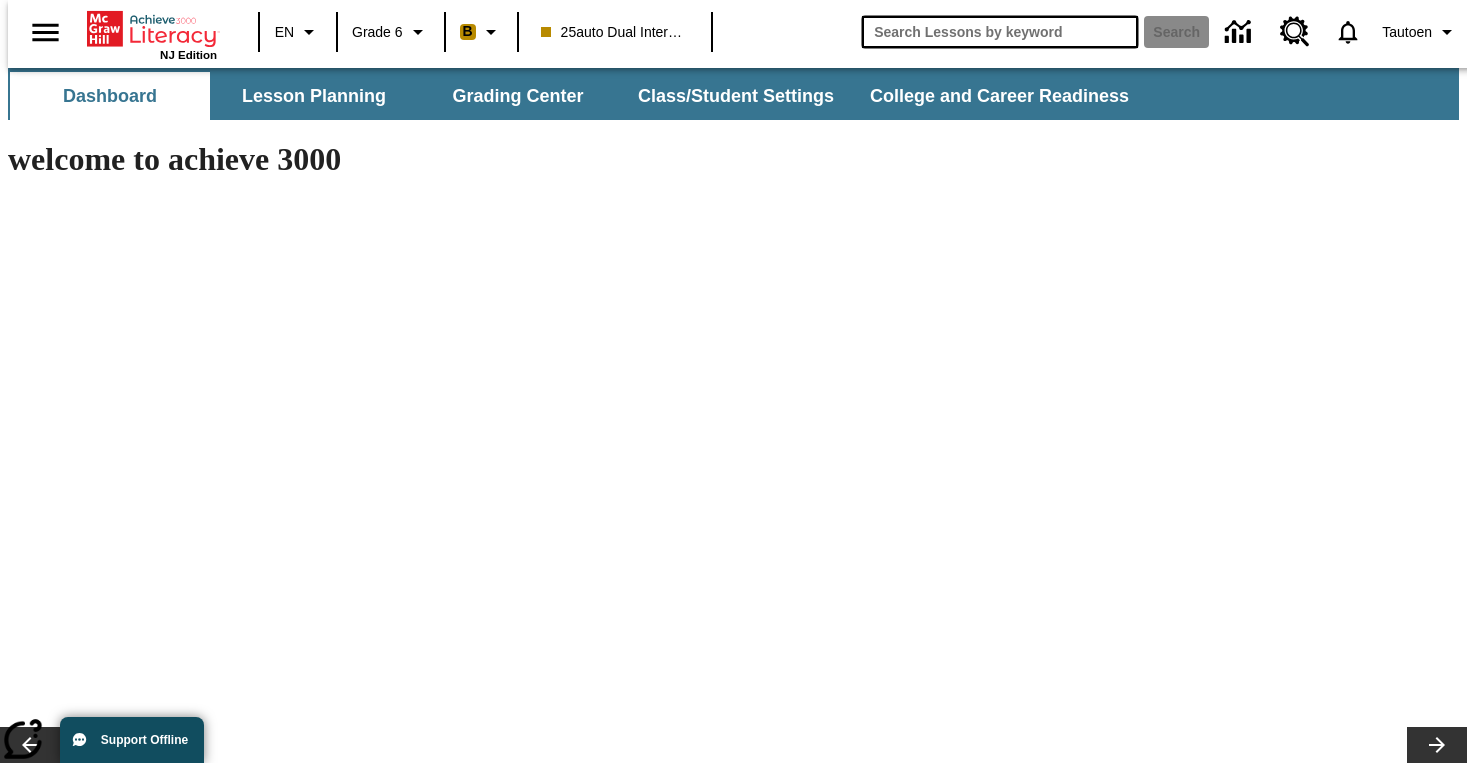 click at bounding box center (1000, 32) 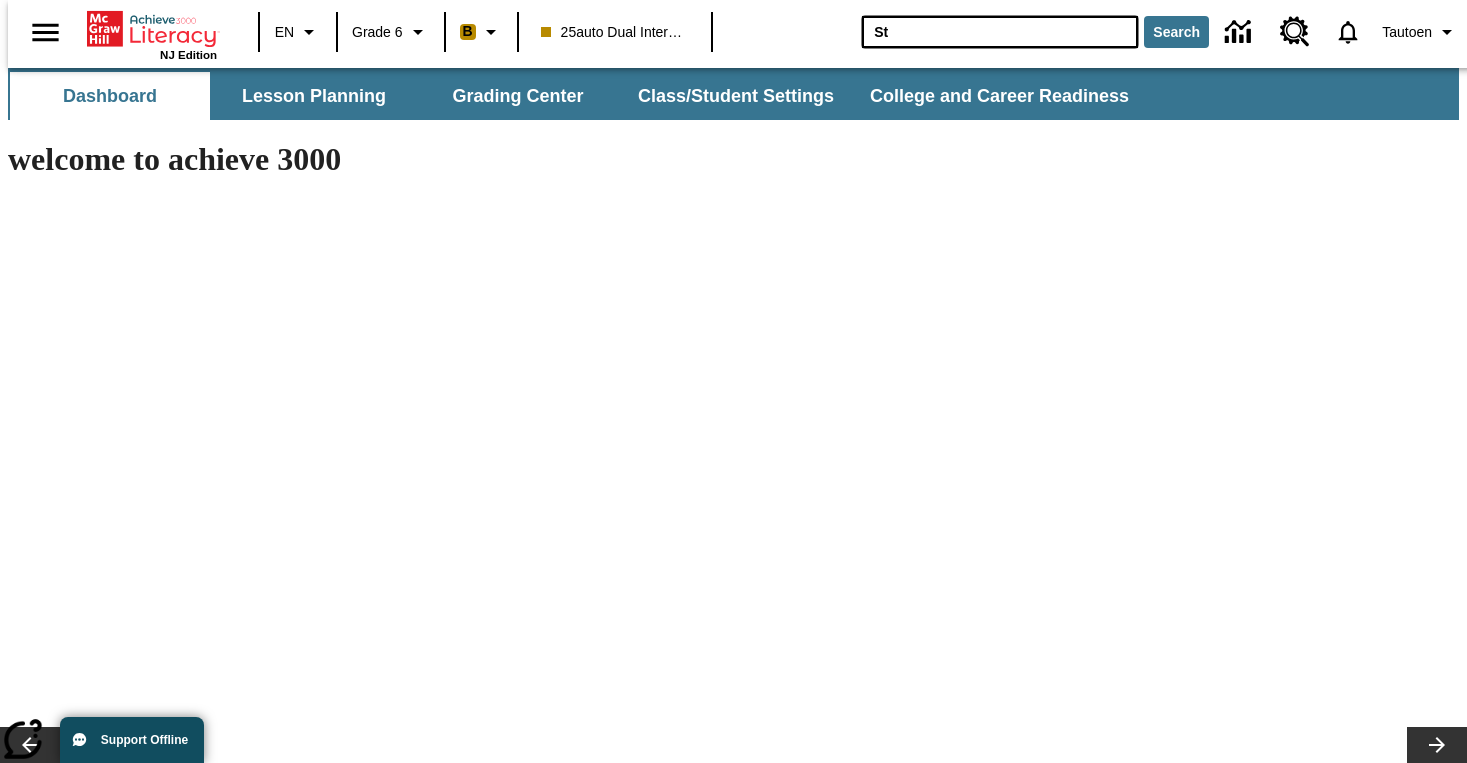 type on "Strike Up the Carrots!" 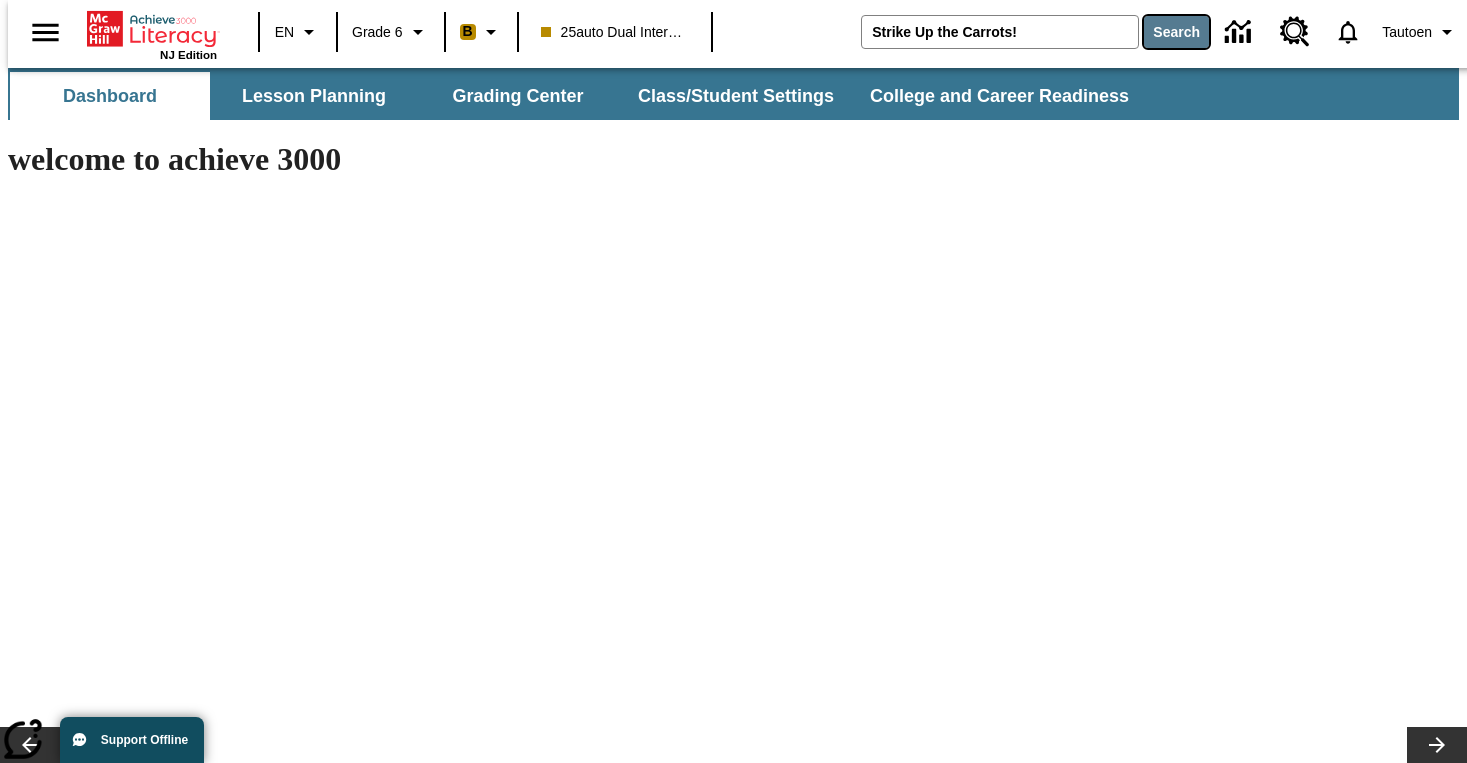 click on "Search" at bounding box center [1176, 32] 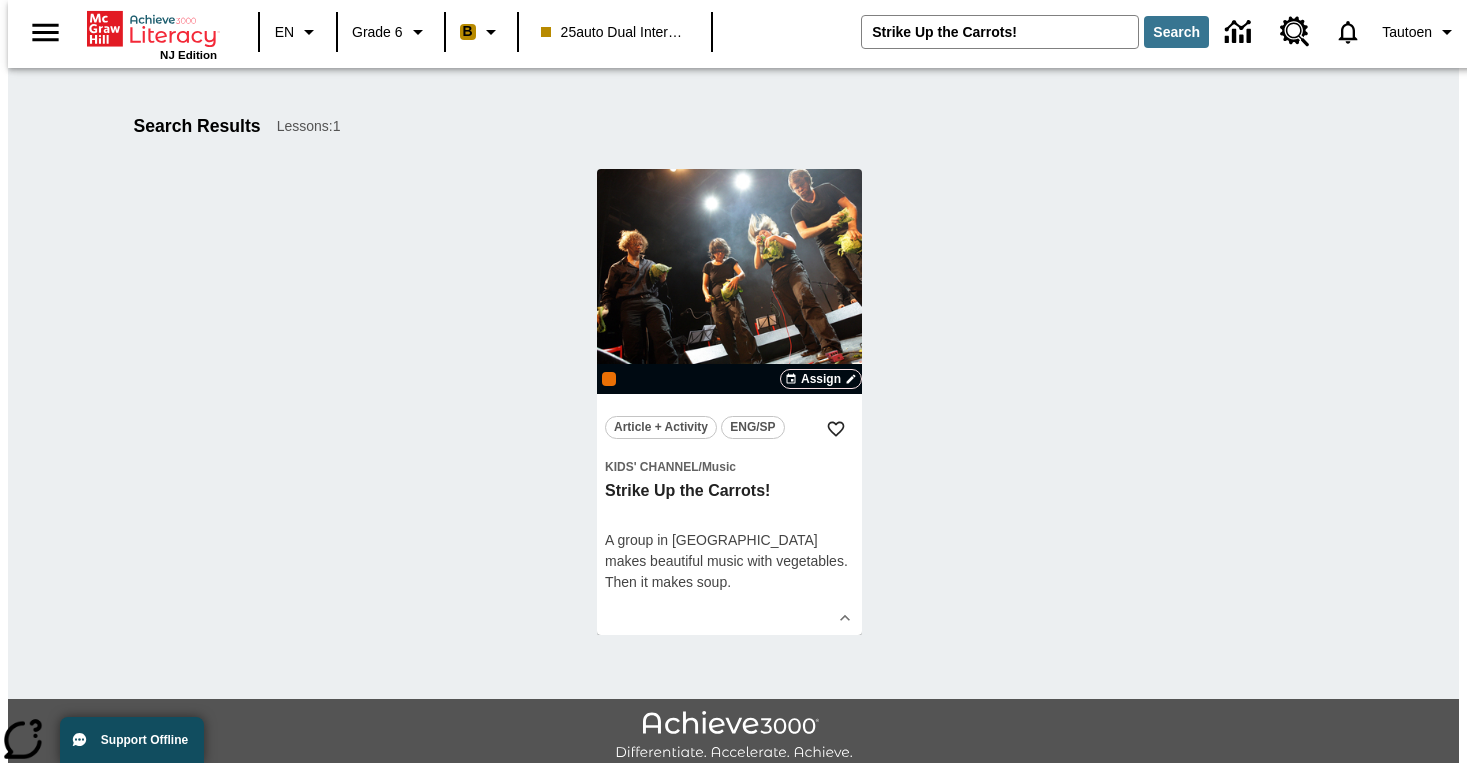 click on "25auto Dual International" at bounding box center (615, 32) 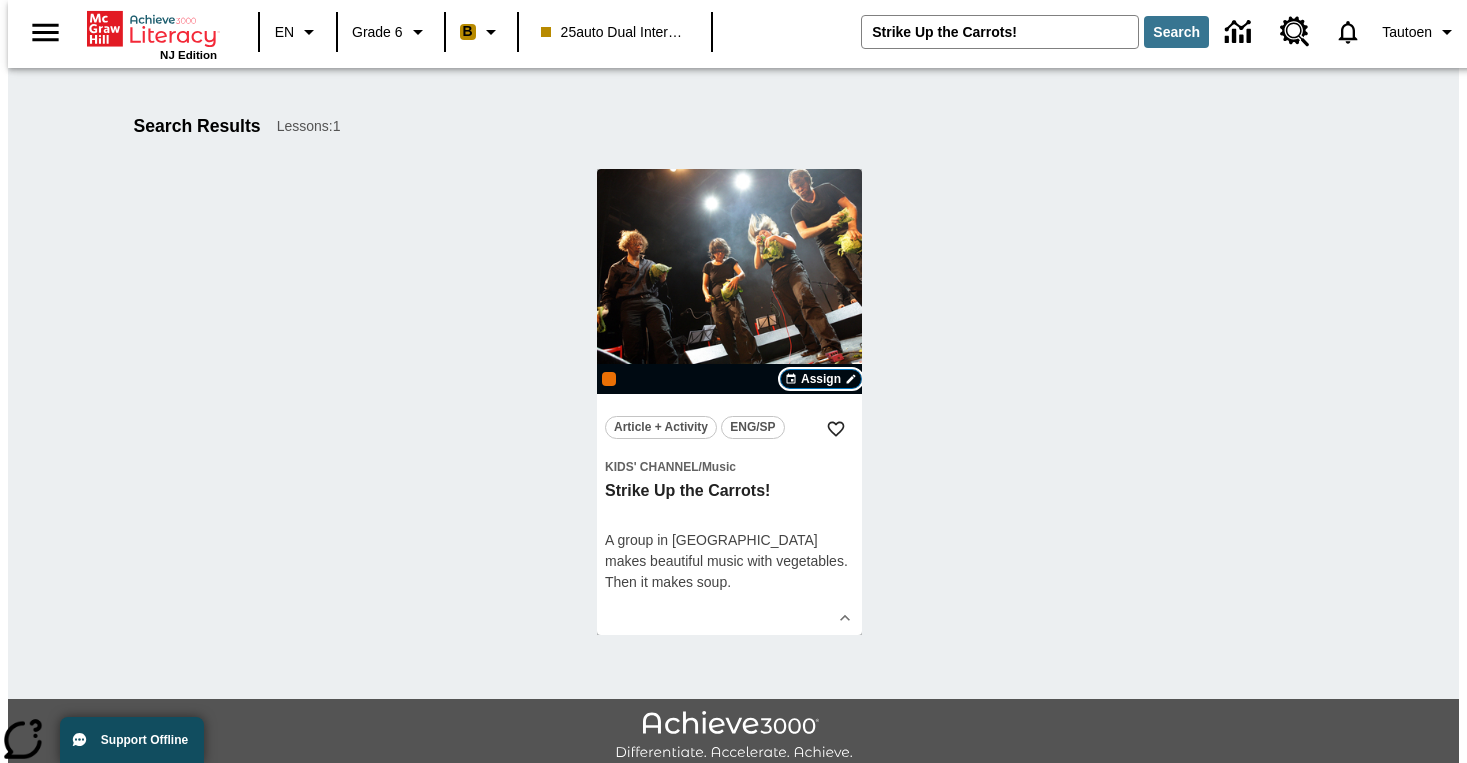 click 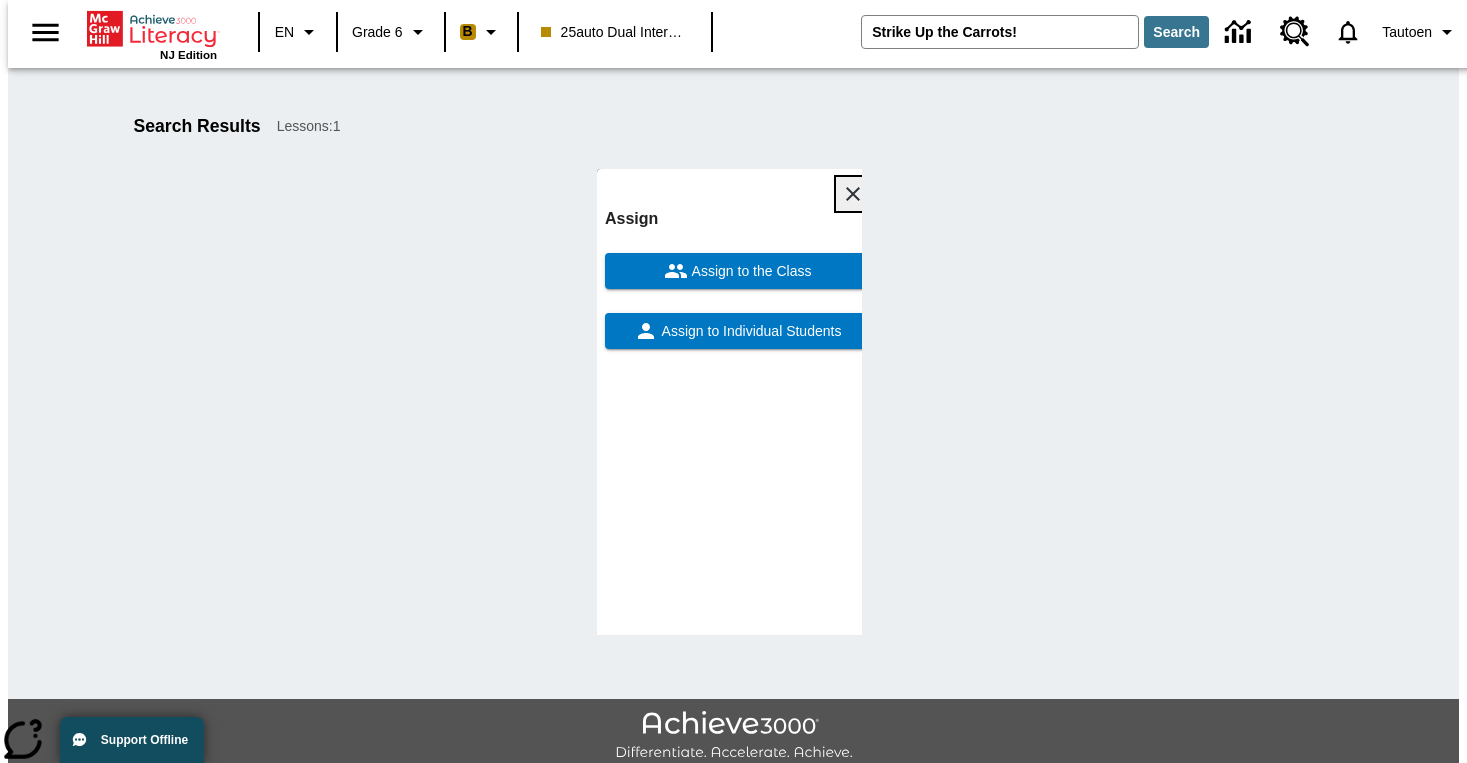 click 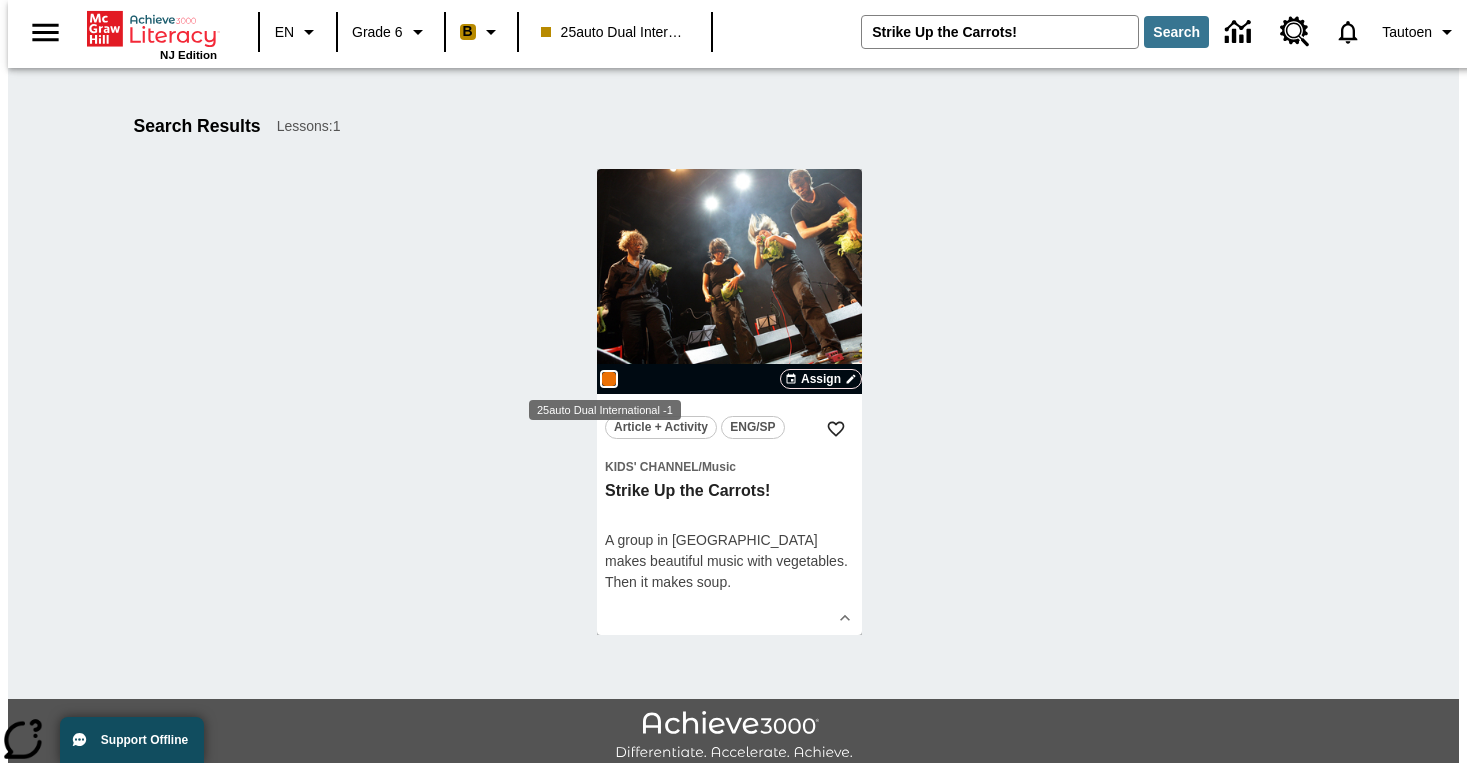 click at bounding box center [609, 379] 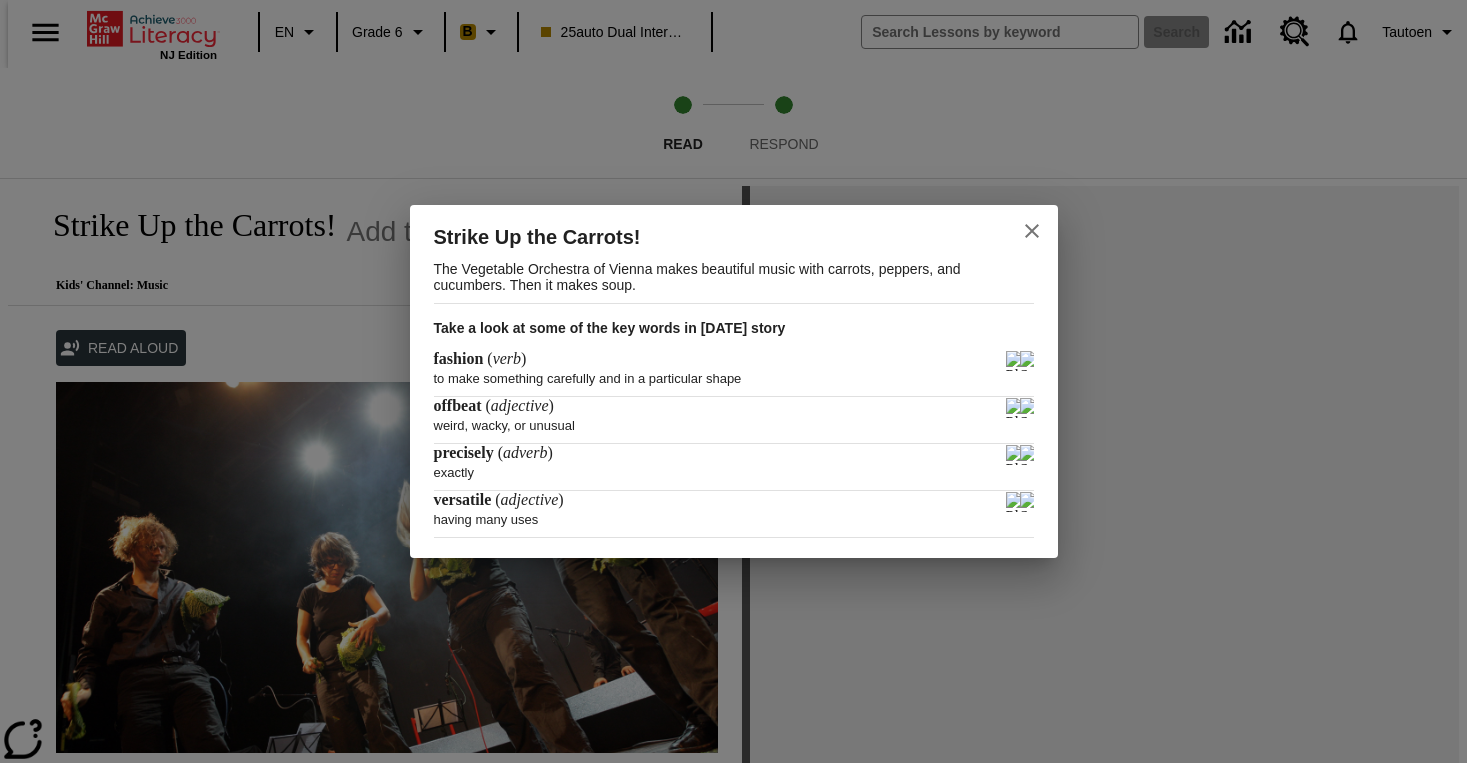 scroll, scrollTop: 0, scrollLeft: 0, axis: both 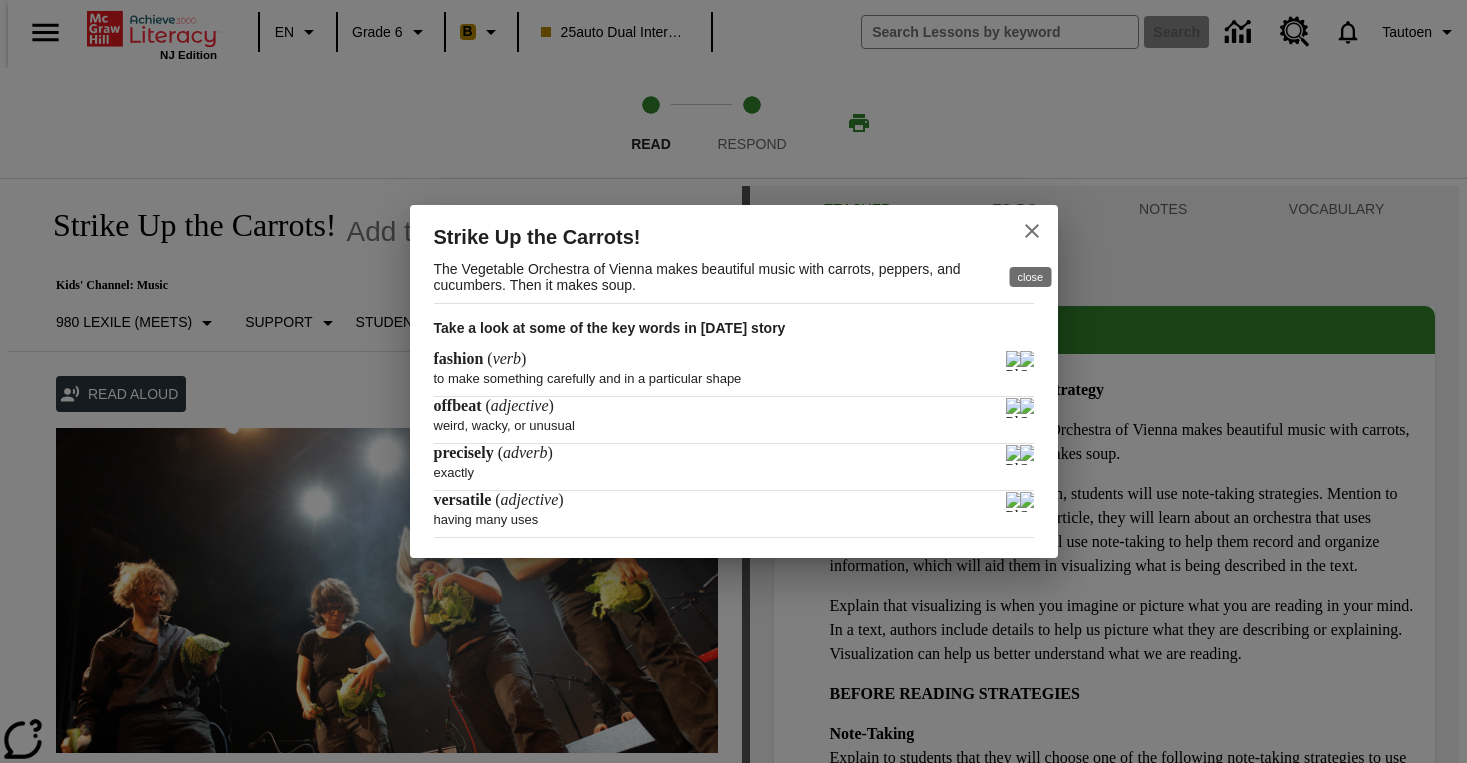 click 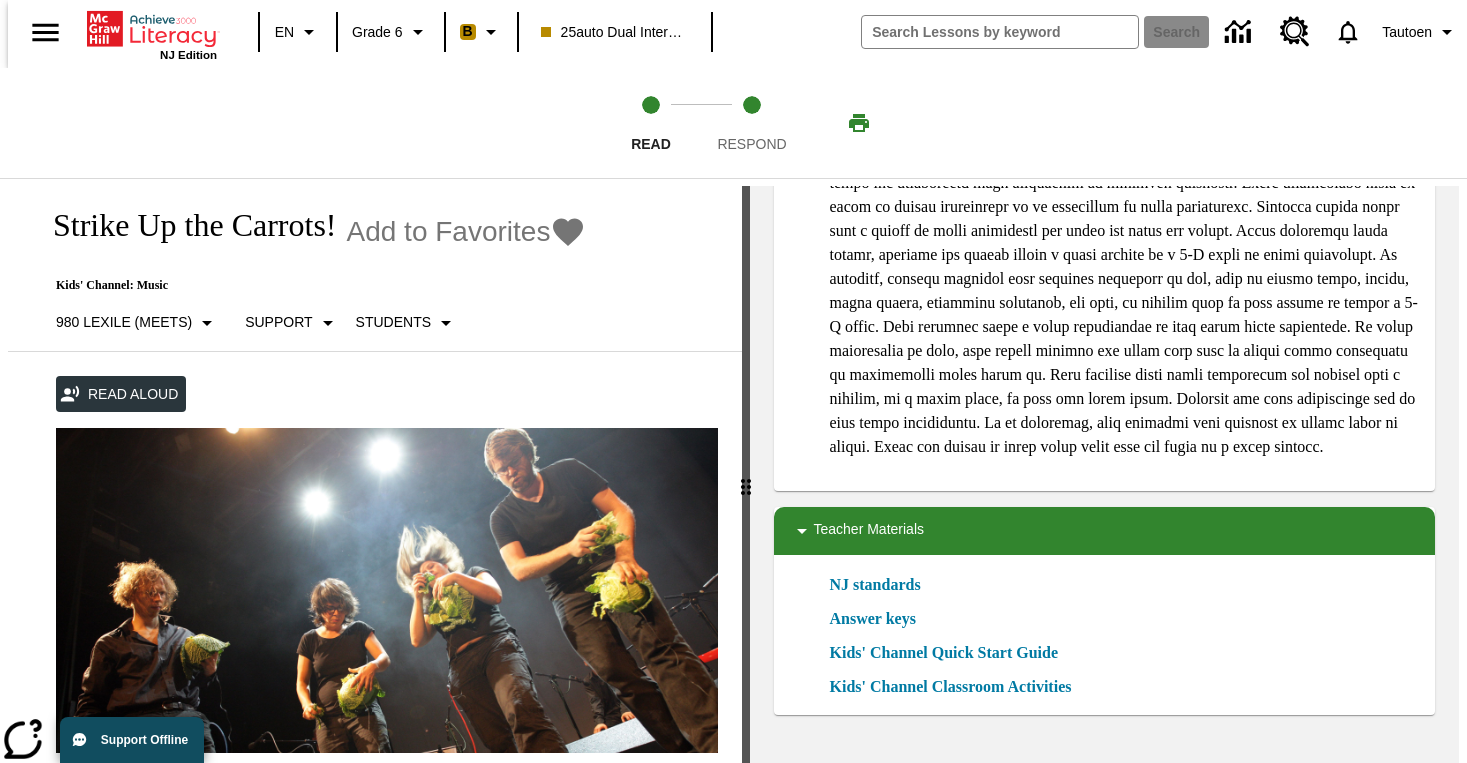 scroll, scrollTop: 2495, scrollLeft: 0, axis: vertical 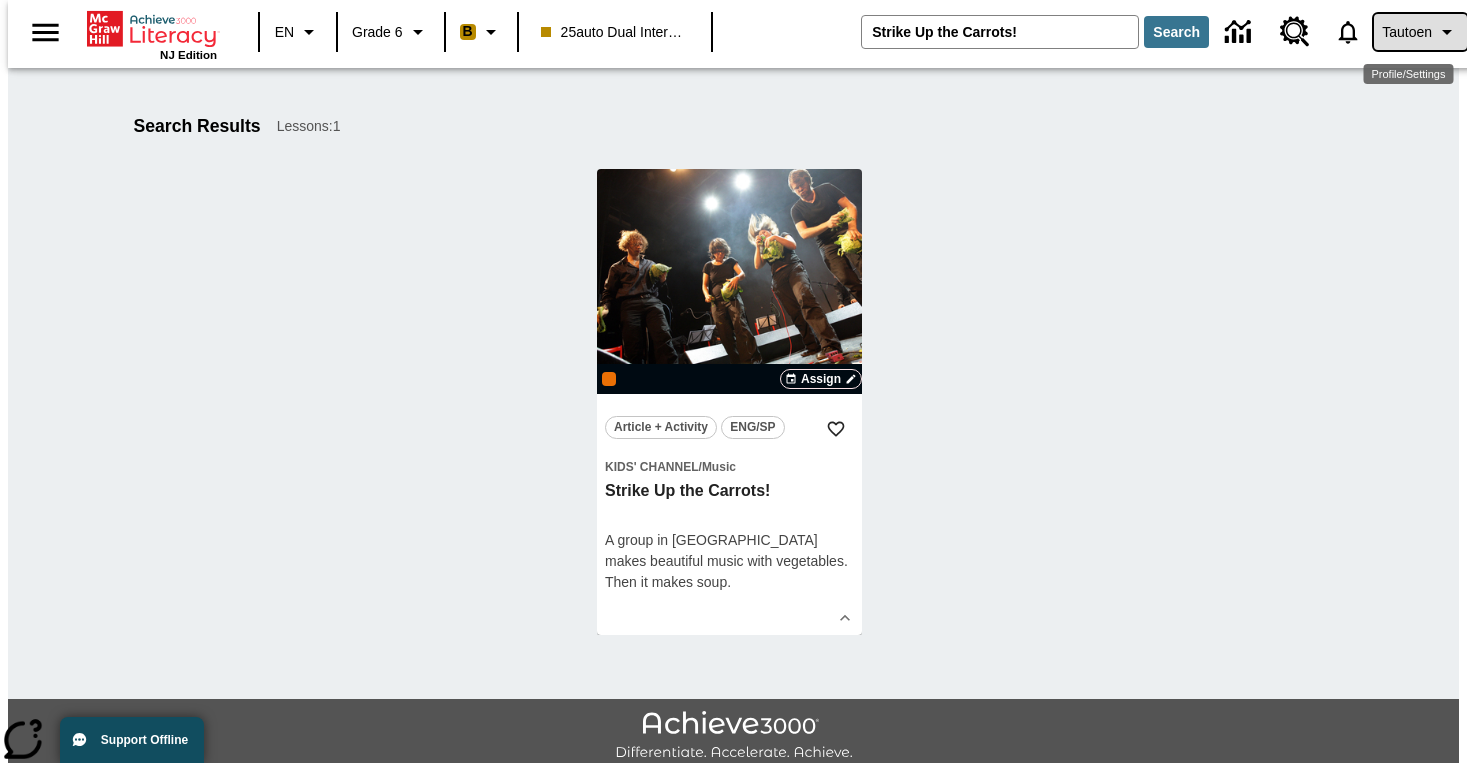 click 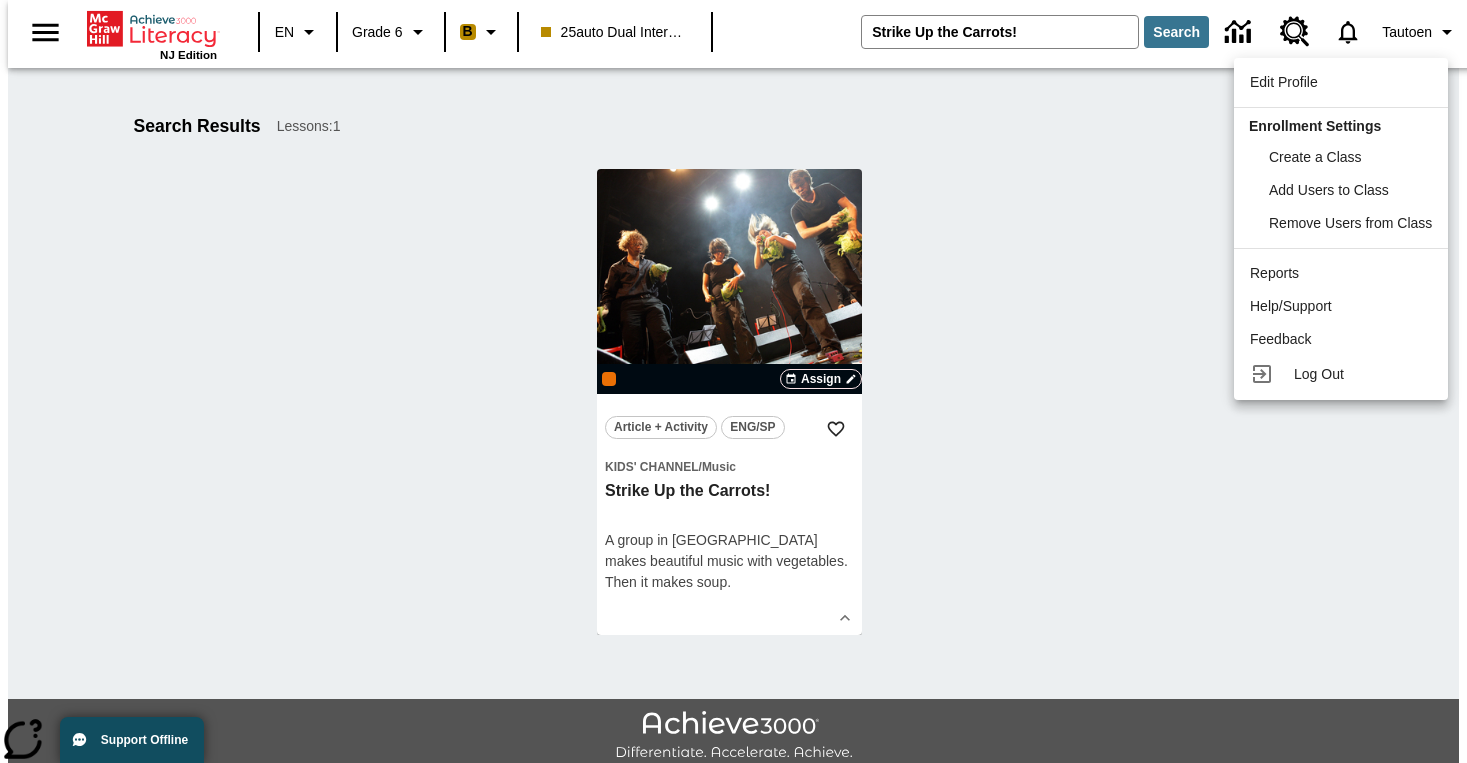 click at bounding box center [733, 381] 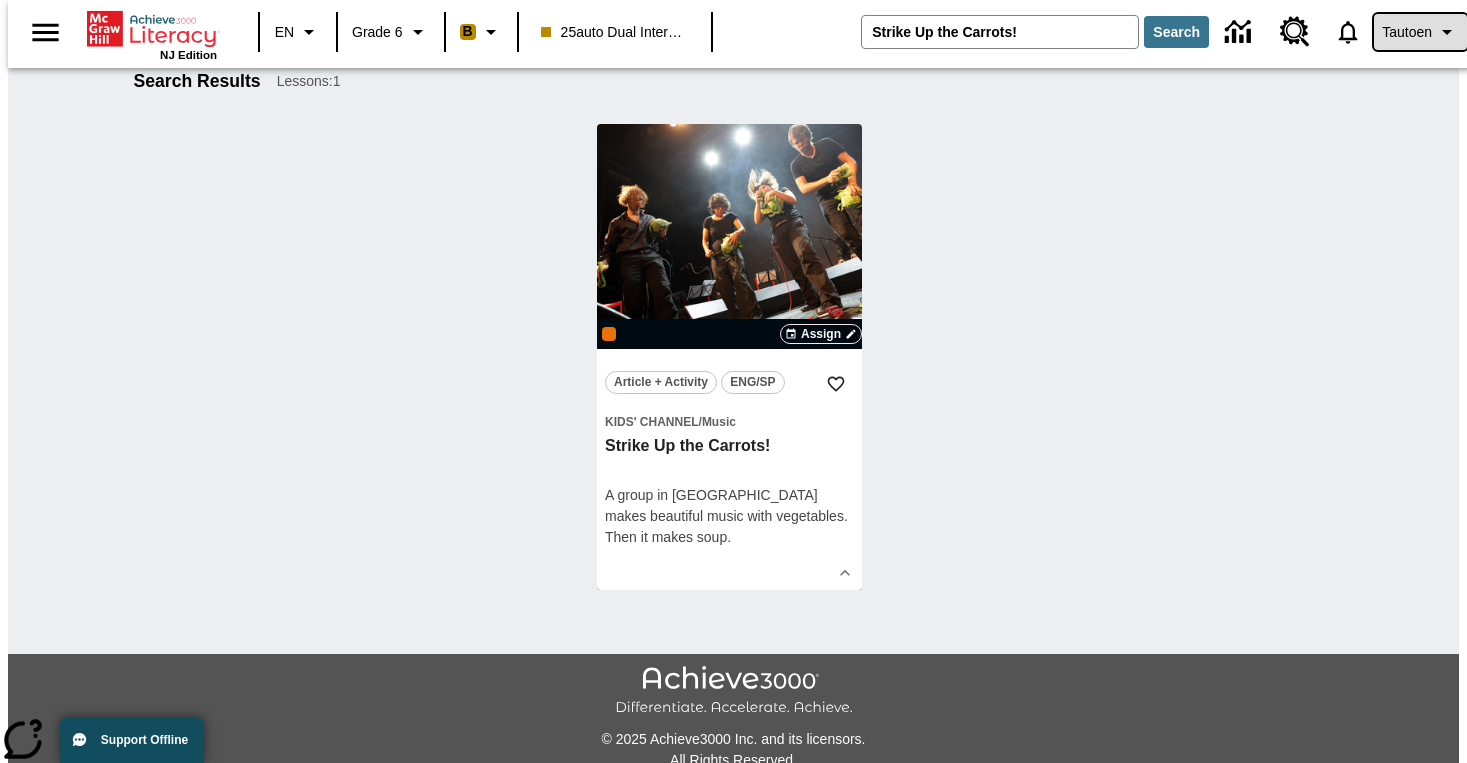 scroll, scrollTop: 65, scrollLeft: 0, axis: vertical 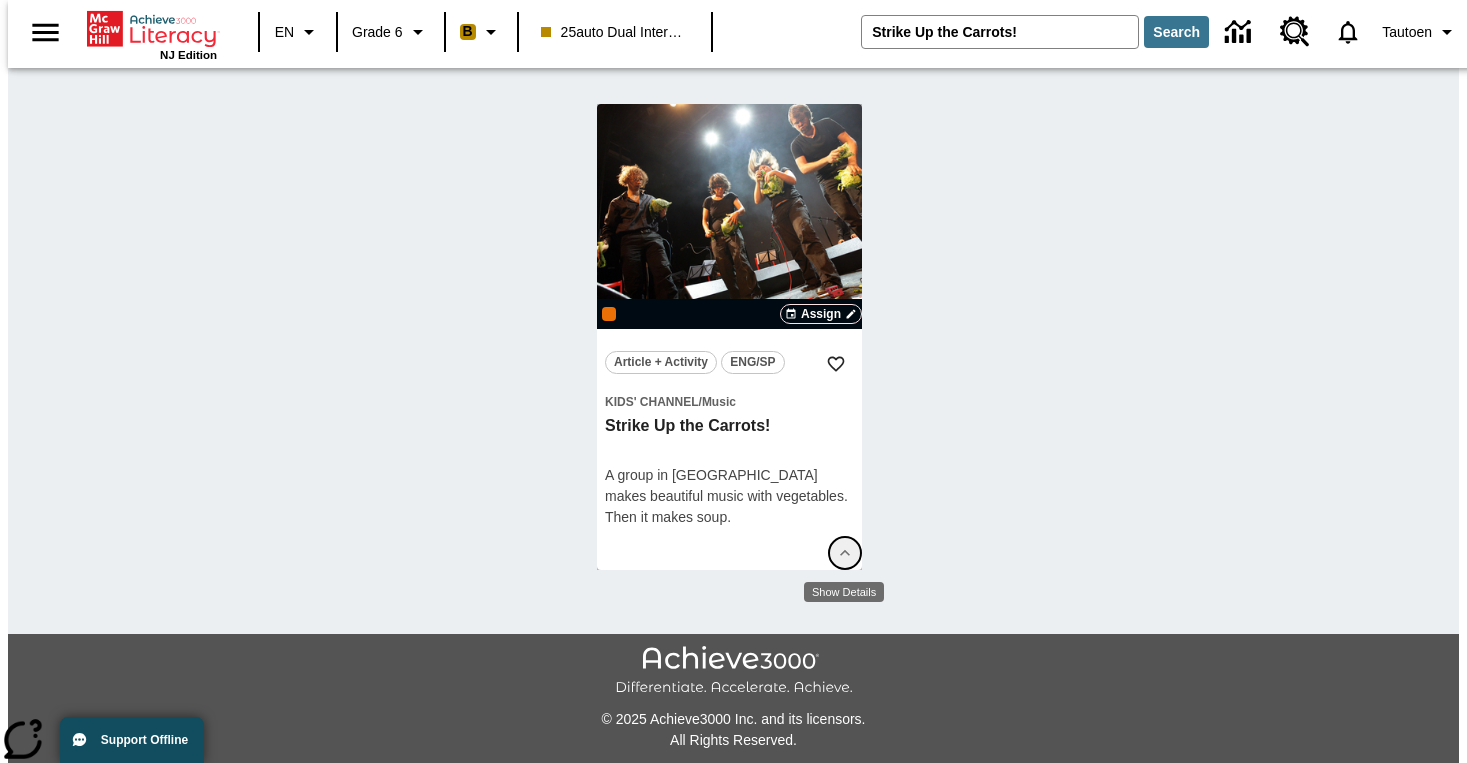 click 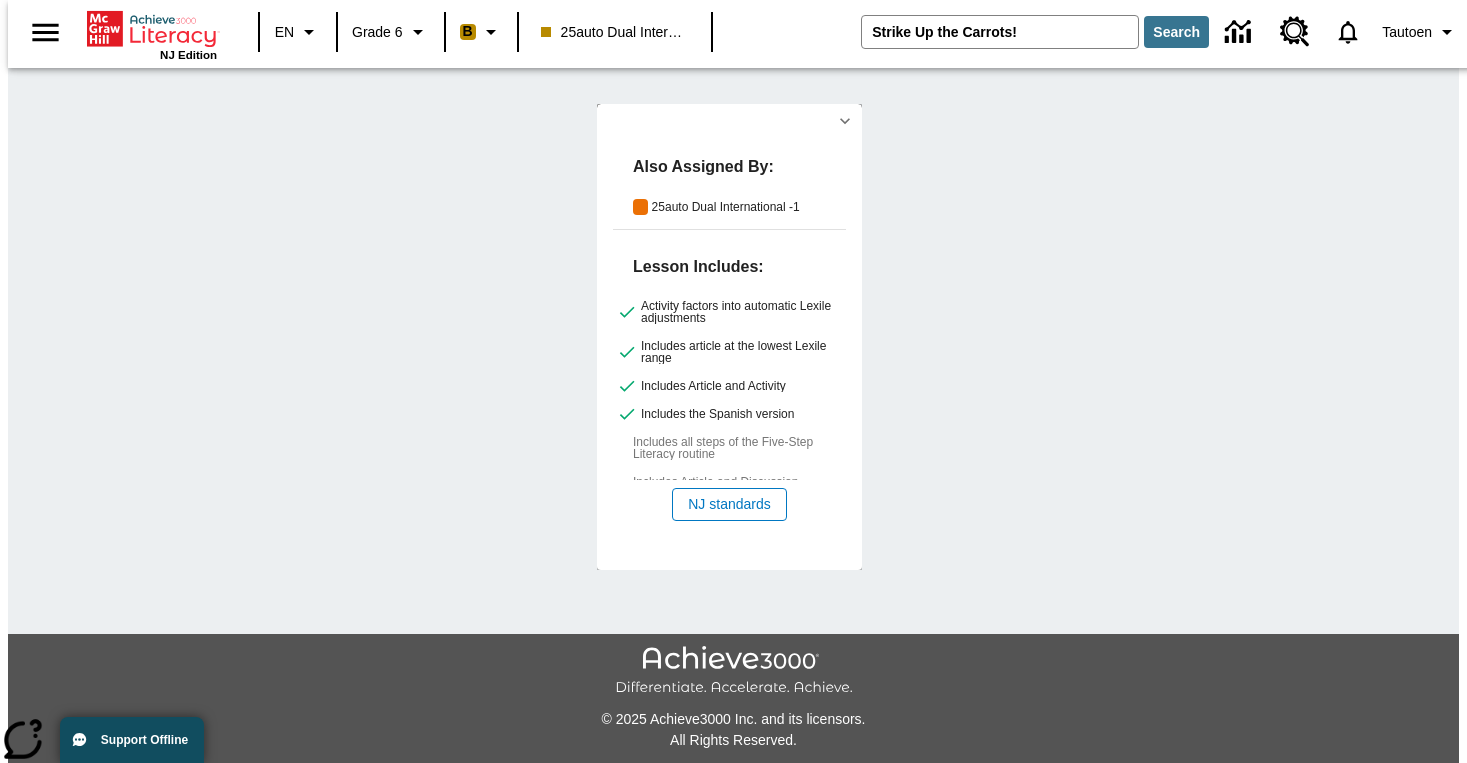 click on "25auto Dual International -1" at bounding box center (749, 207) 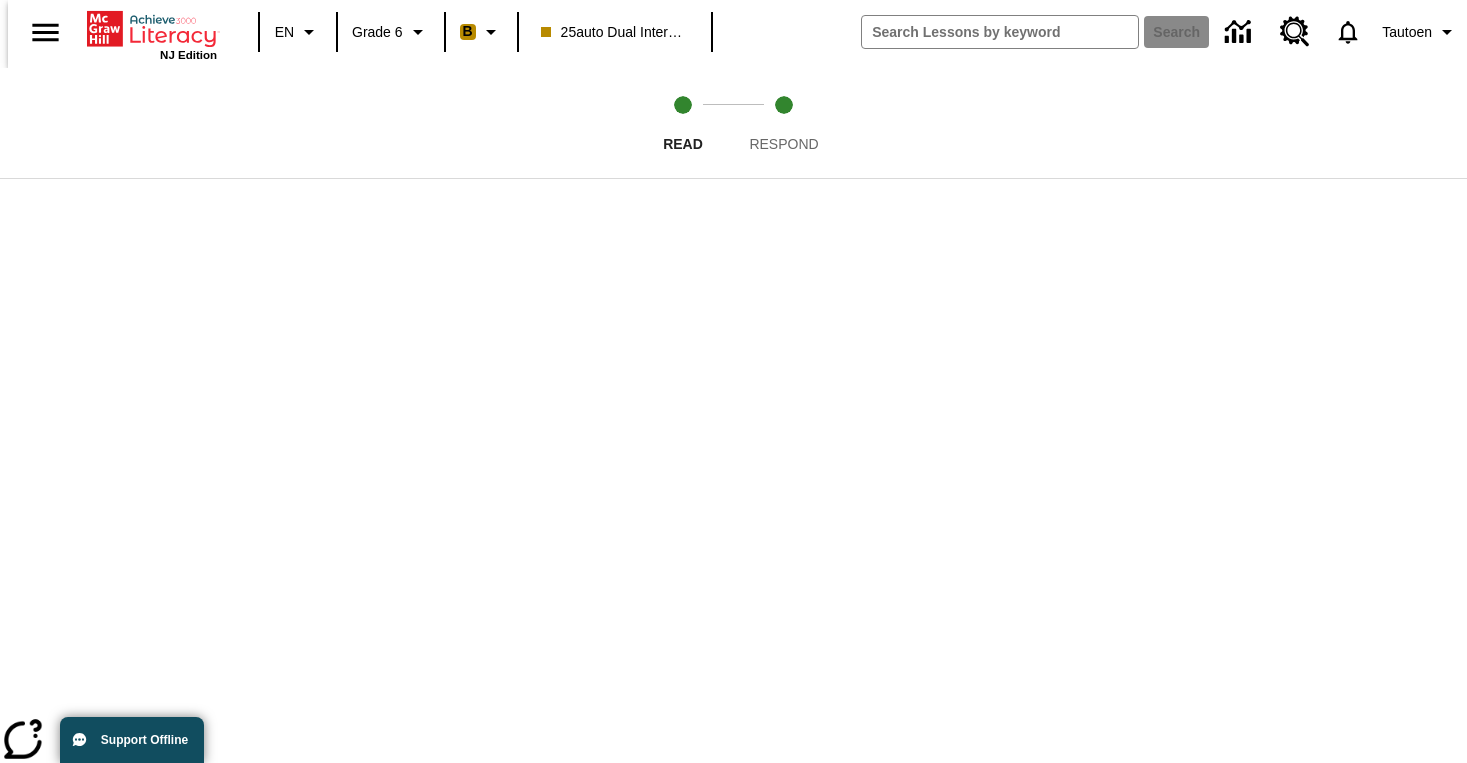 scroll, scrollTop: 0, scrollLeft: 0, axis: both 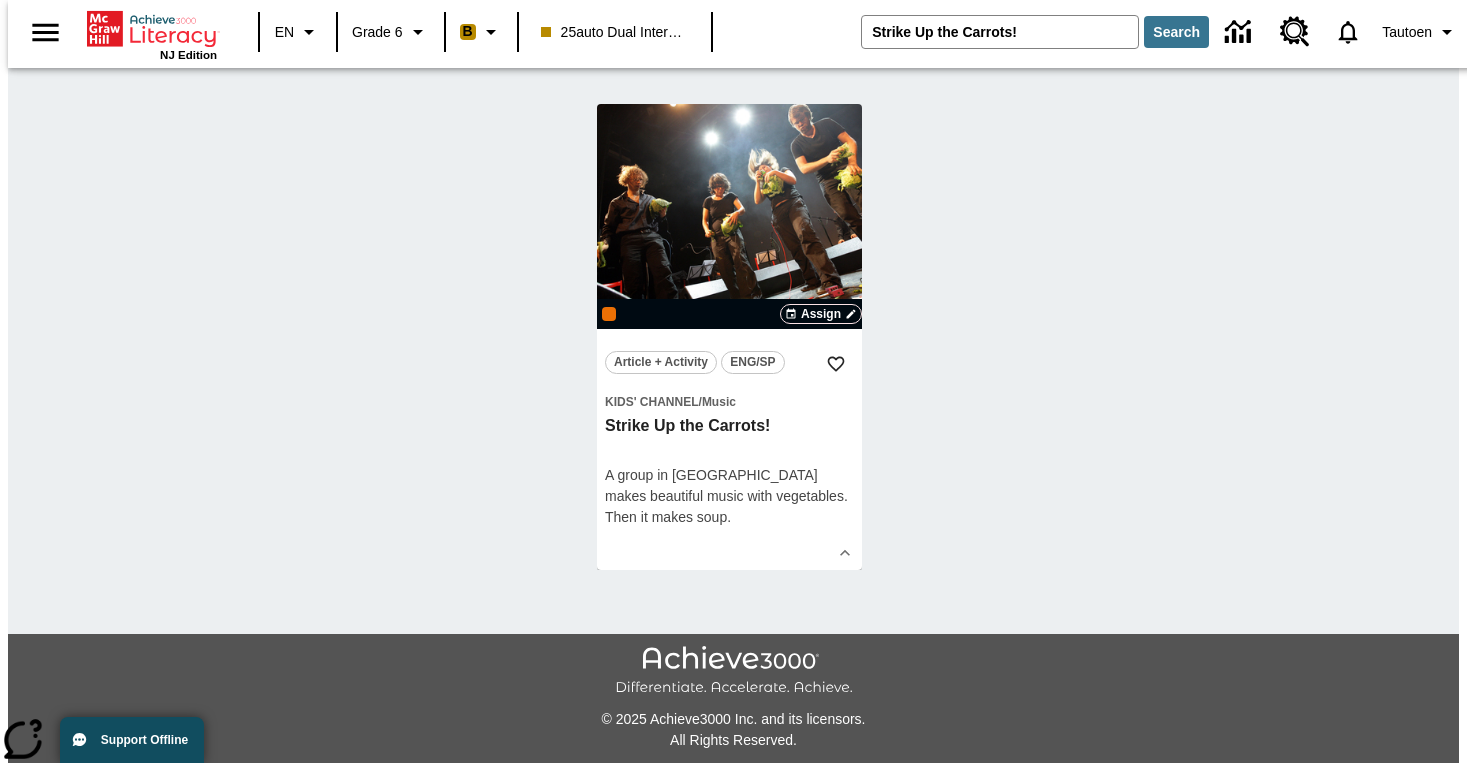 click on "25auto Dual International" at bounding box center [615, 32] 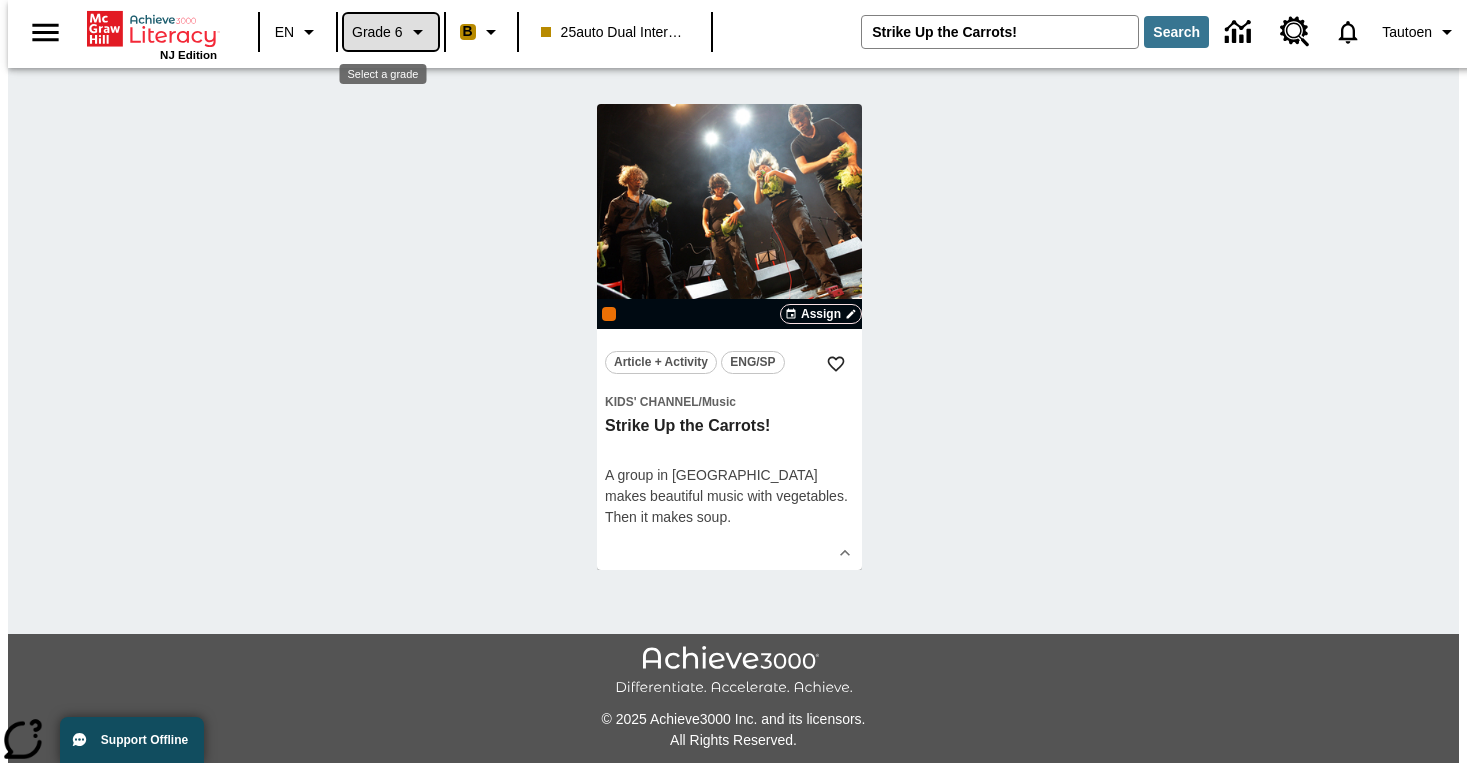 click 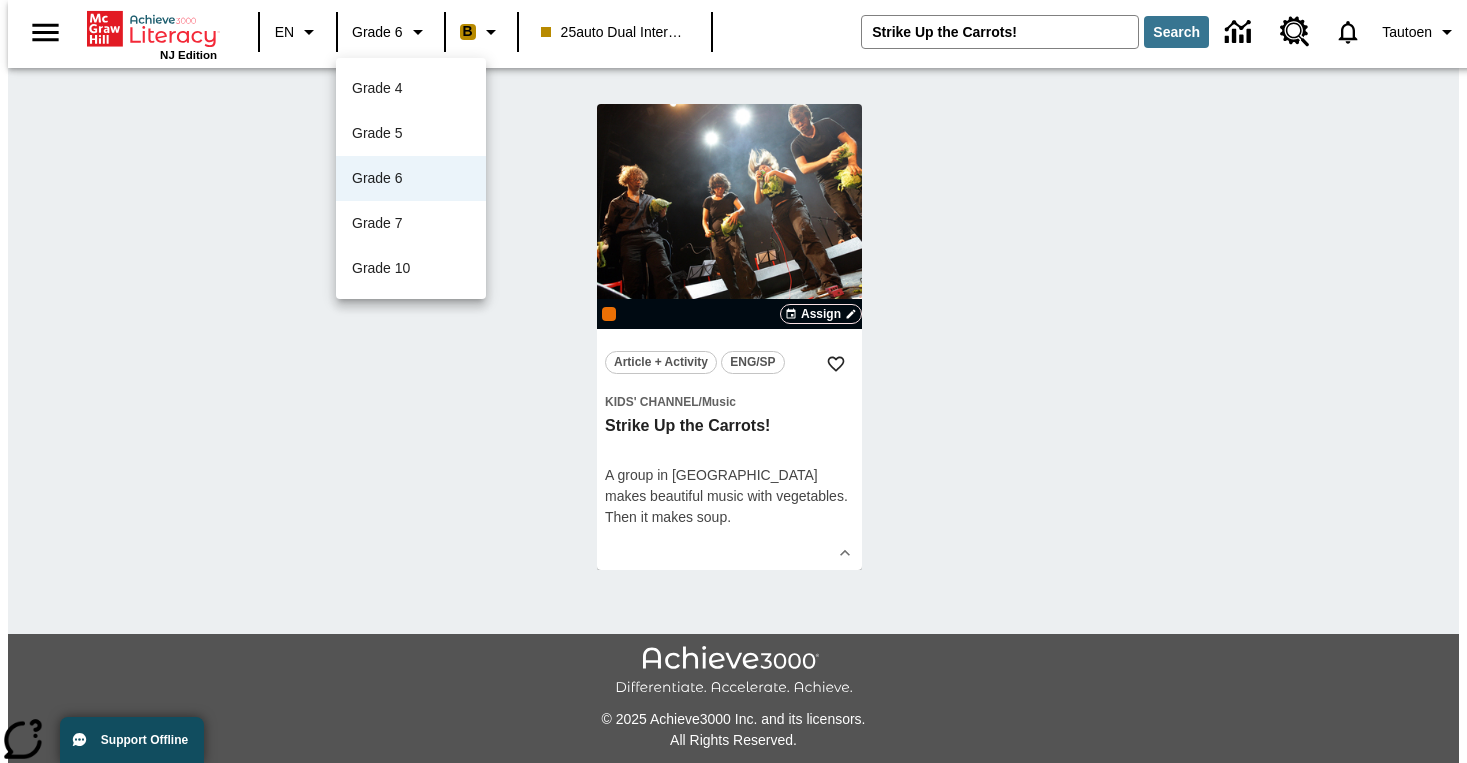 click at bounding box center (733, 381) 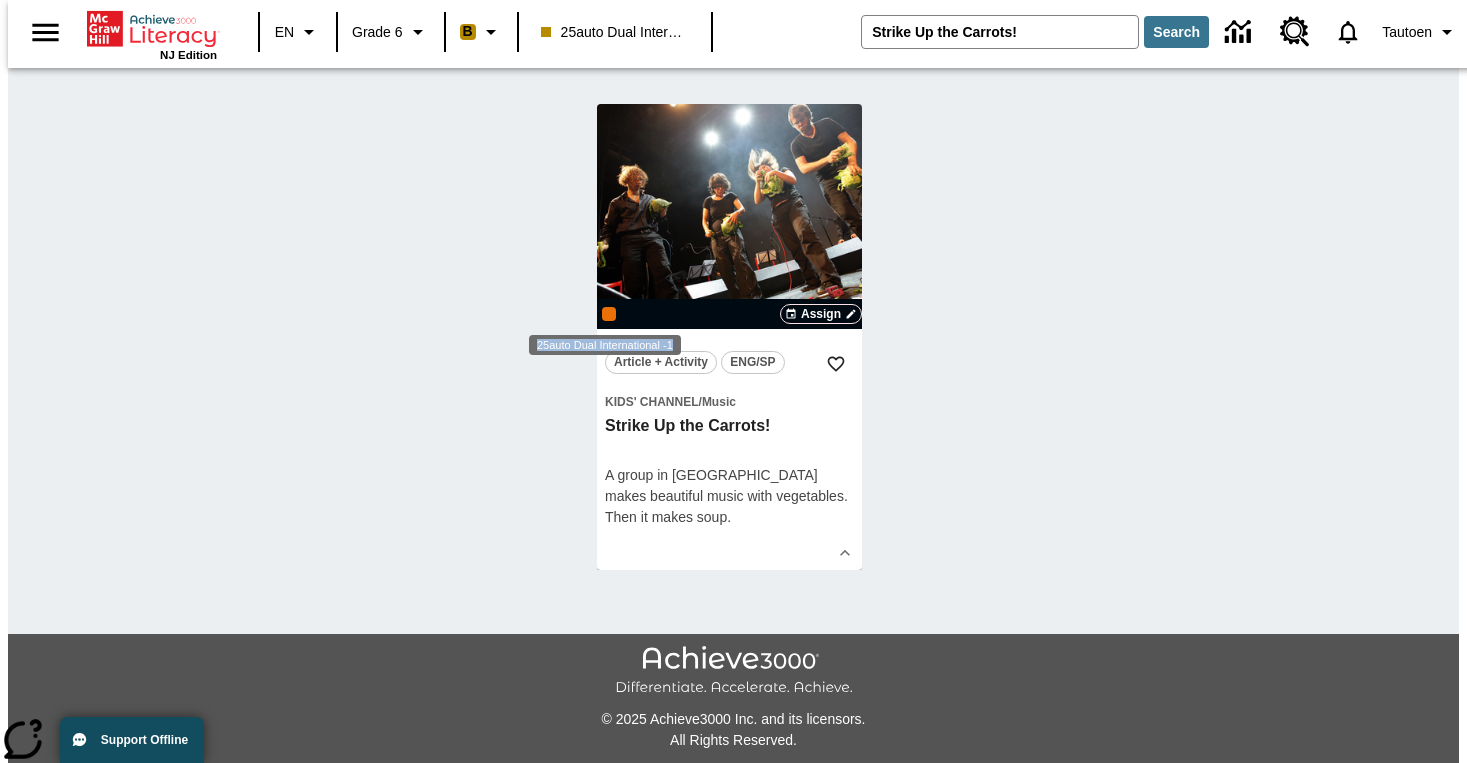 drag, startPoint x: 538, startPoint y: 349, endPoint x: 681, endPoint y: 343, distance: 143.12582 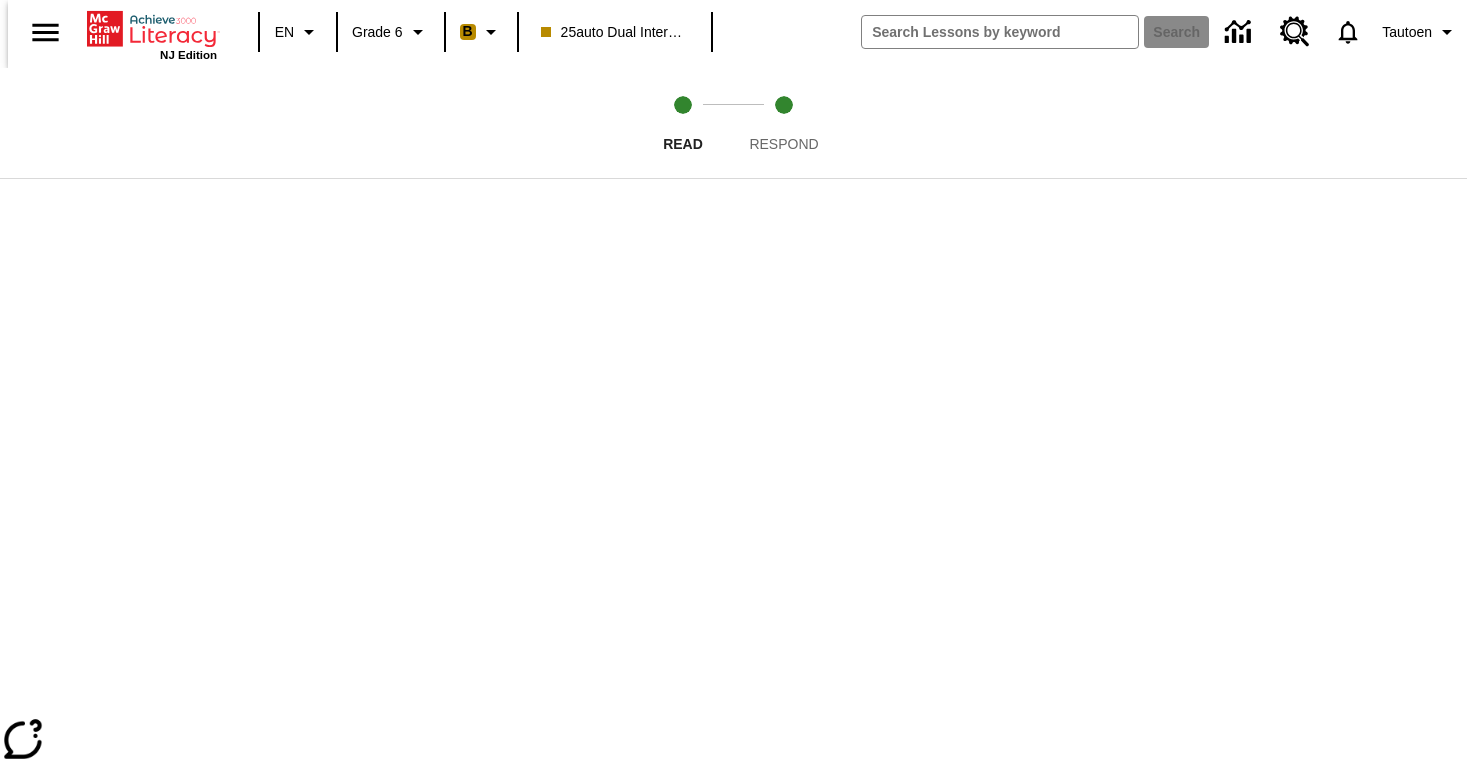 scroll, scrollTop: 0, scrollLeft: 0, axis: both 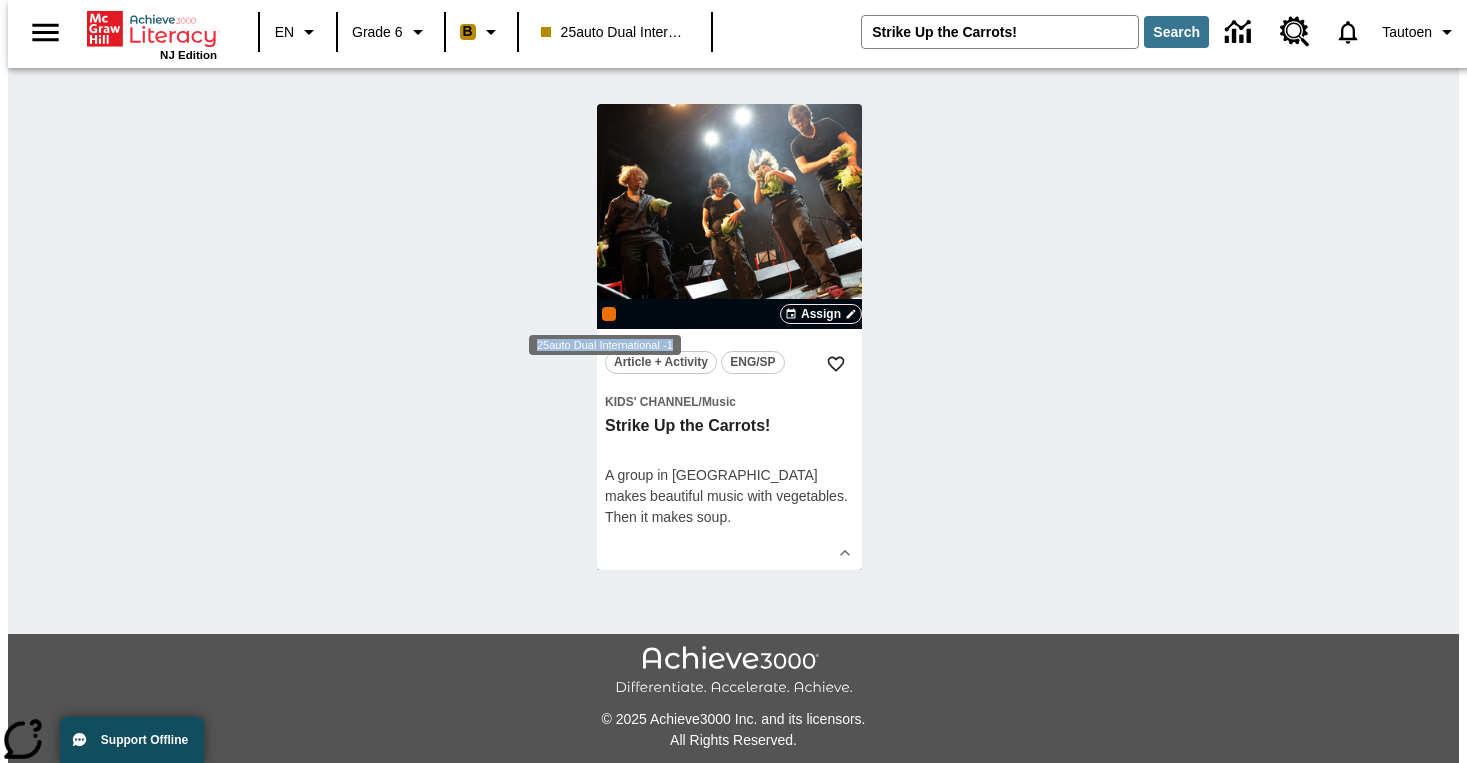 copy on "25auto Dual International -1" 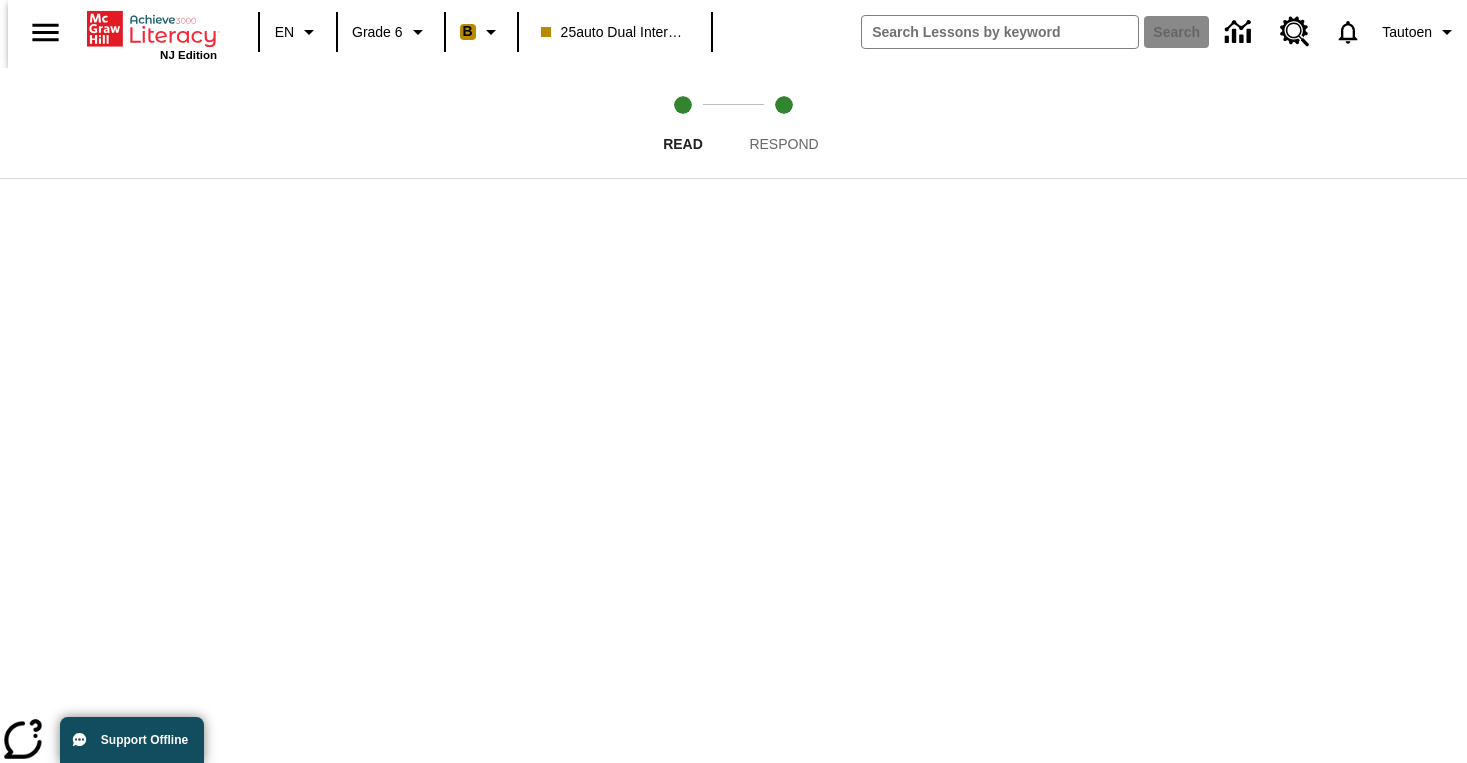 scroll, scrollTop: 0, scrollLeft: 0, axis: both 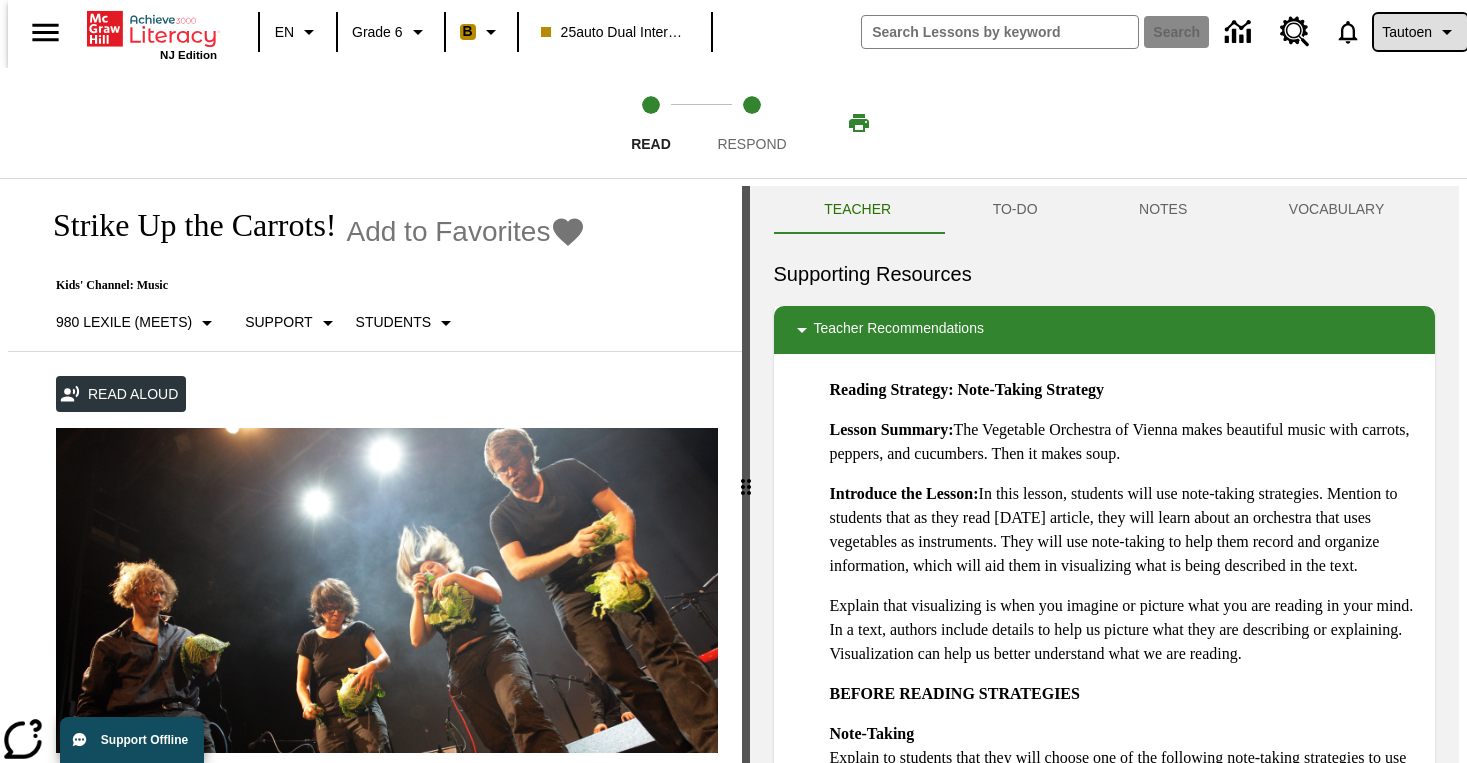 click on "Tautoen" at bounding box center (1407, 32) 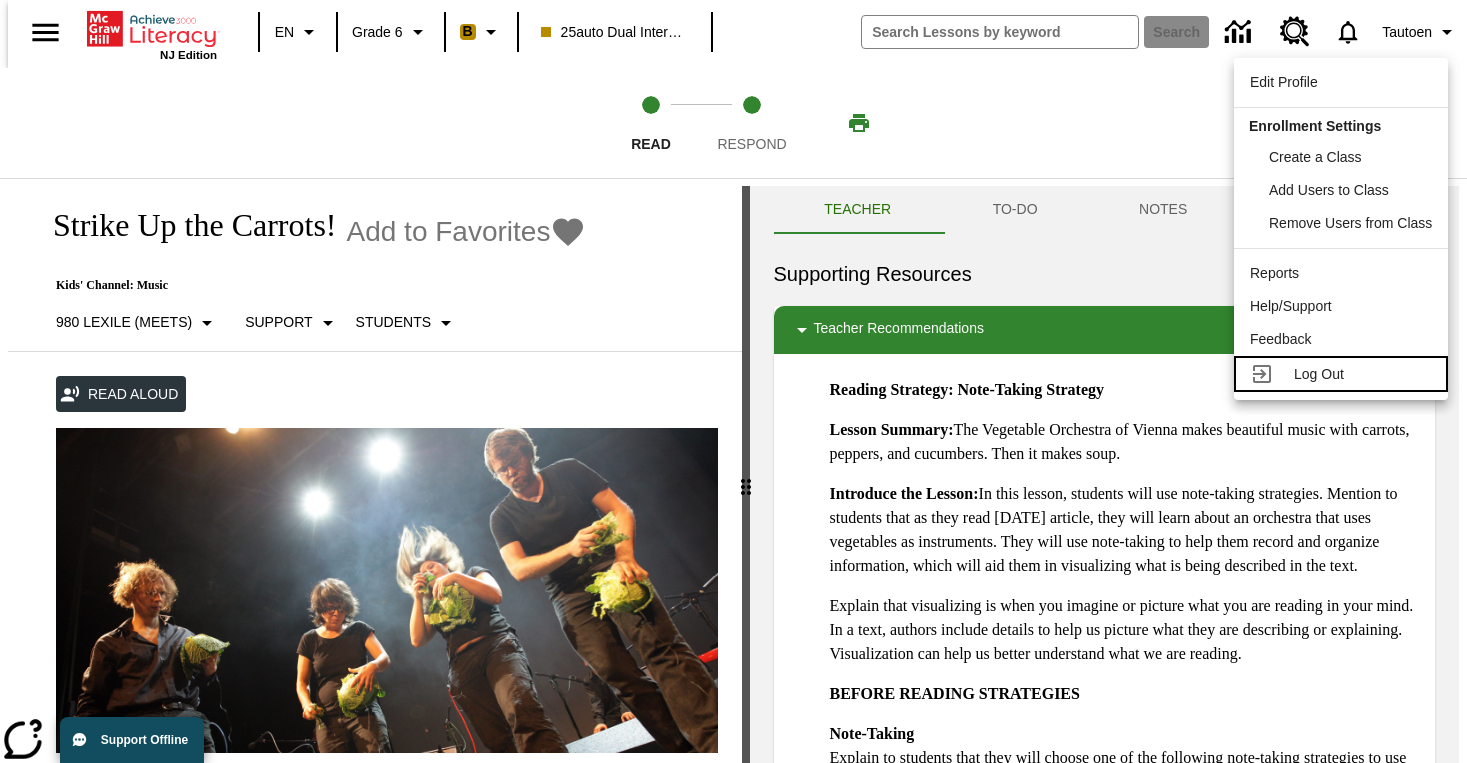 click on "Log Out" at bounding box center [1319, 374] 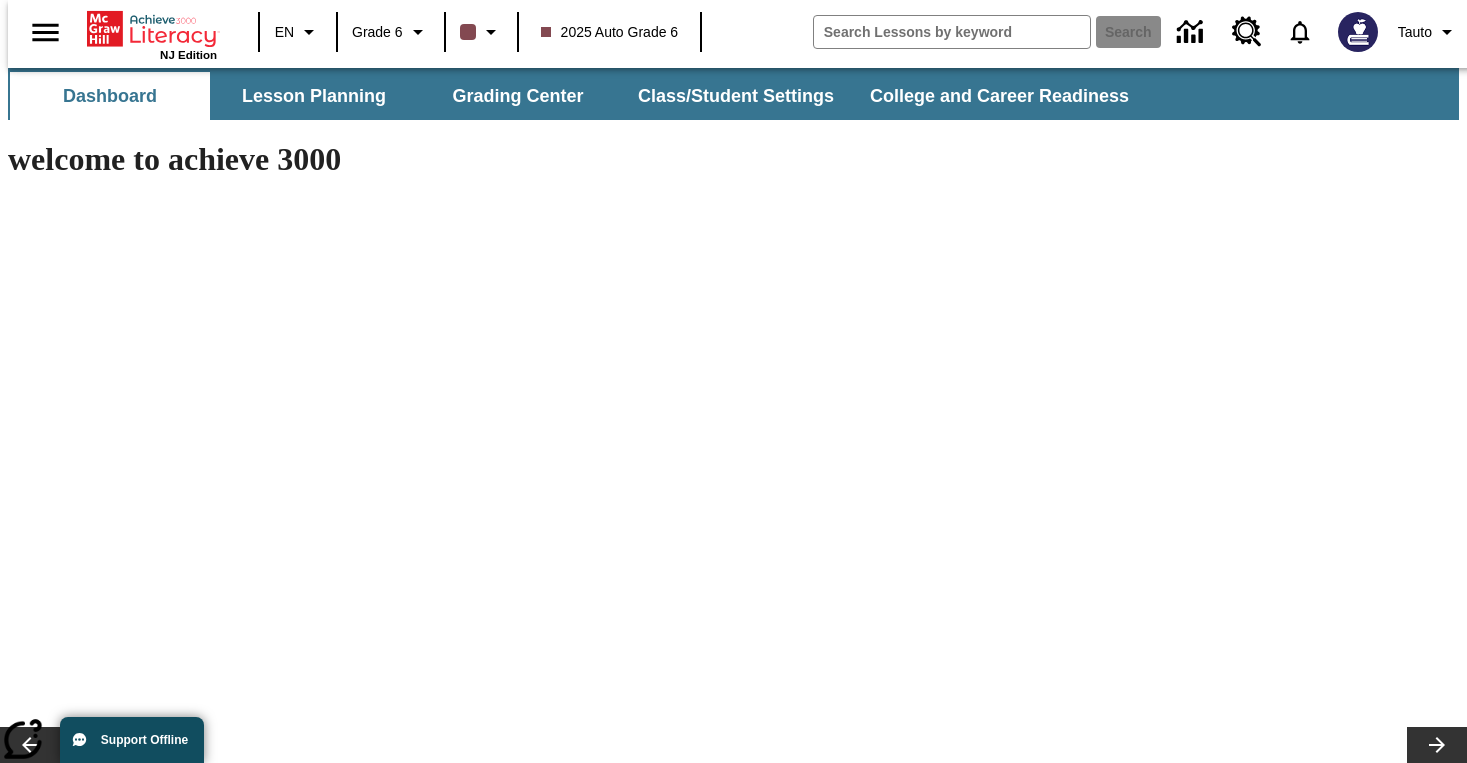 scroll, scrollTop: 0, scrollLeft: 0, axis: both 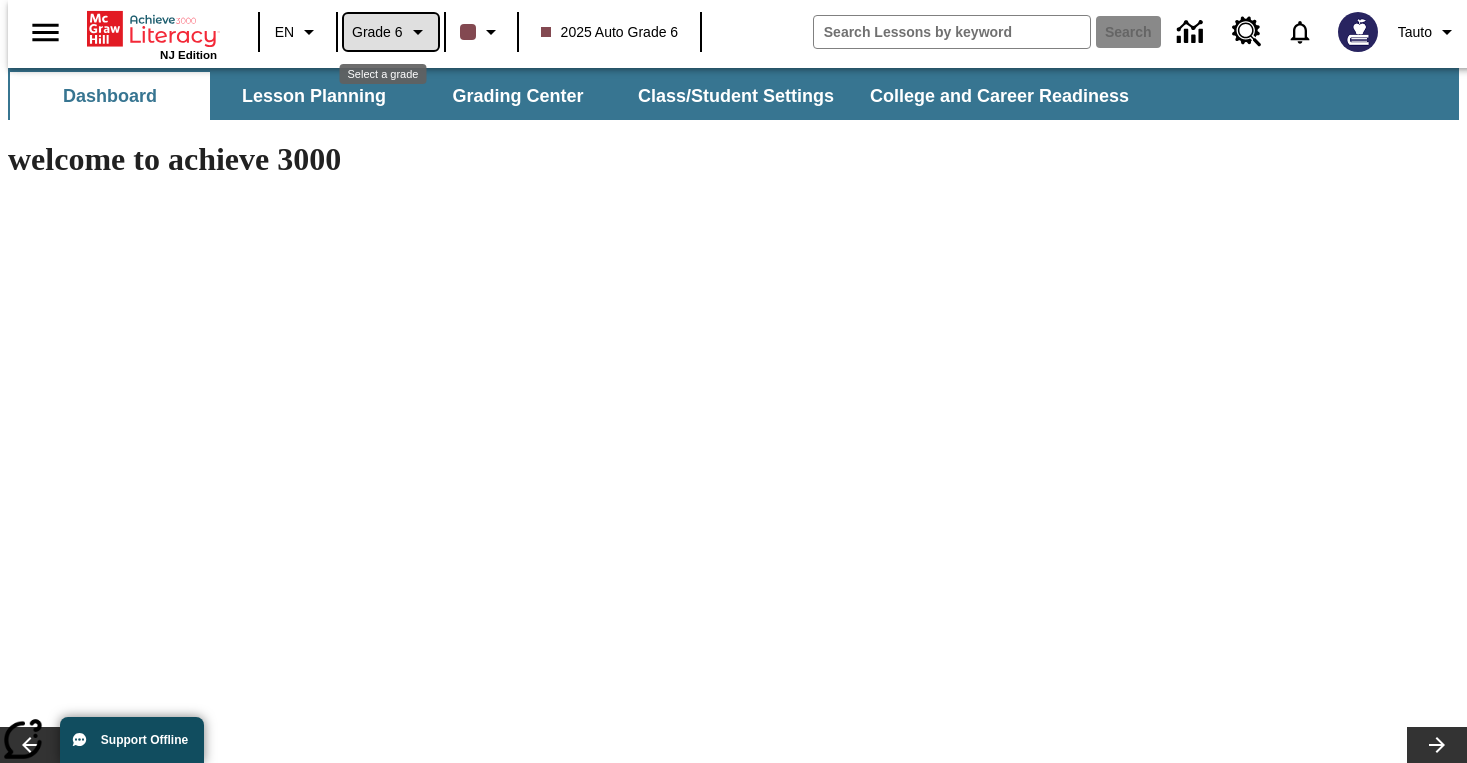 click 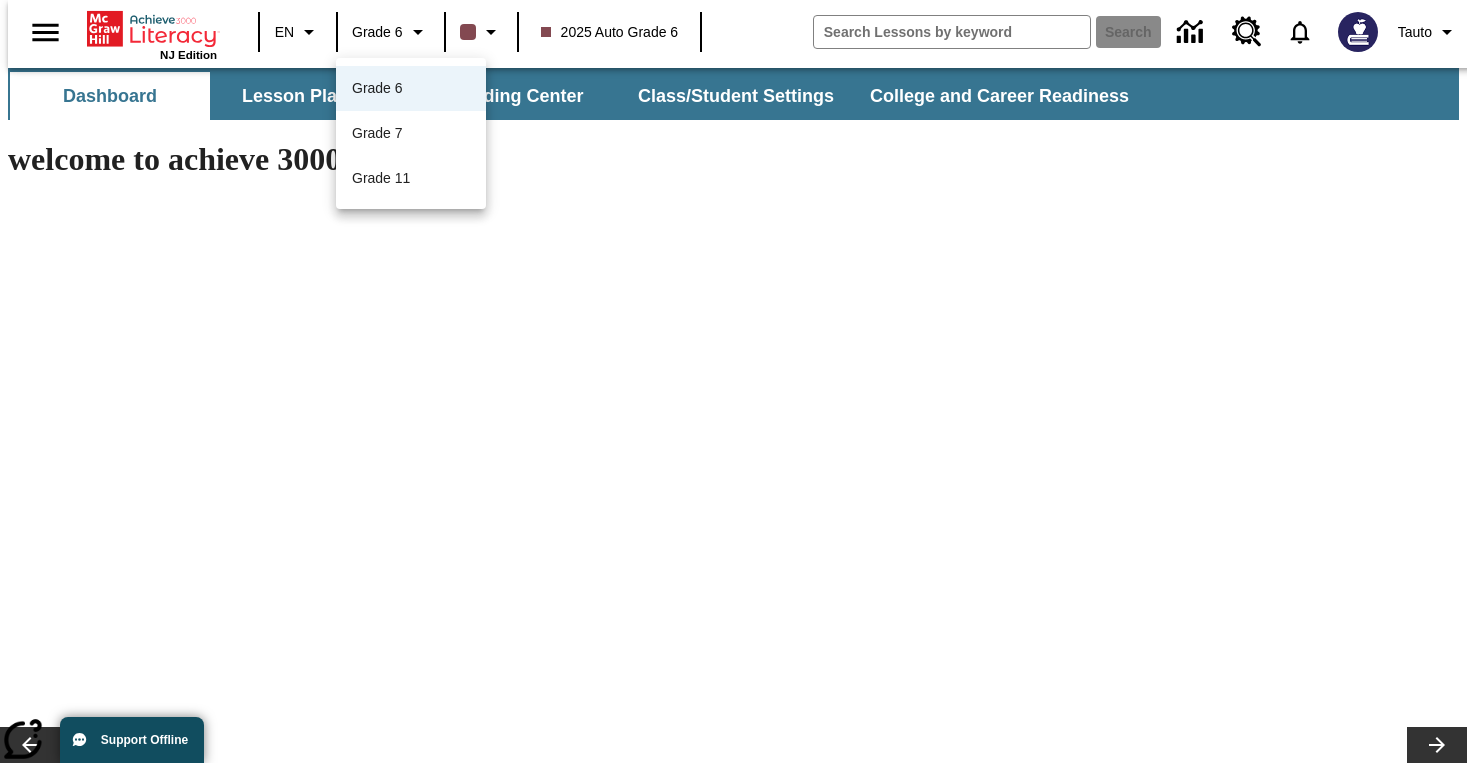 click at bounding box center [733, 381] 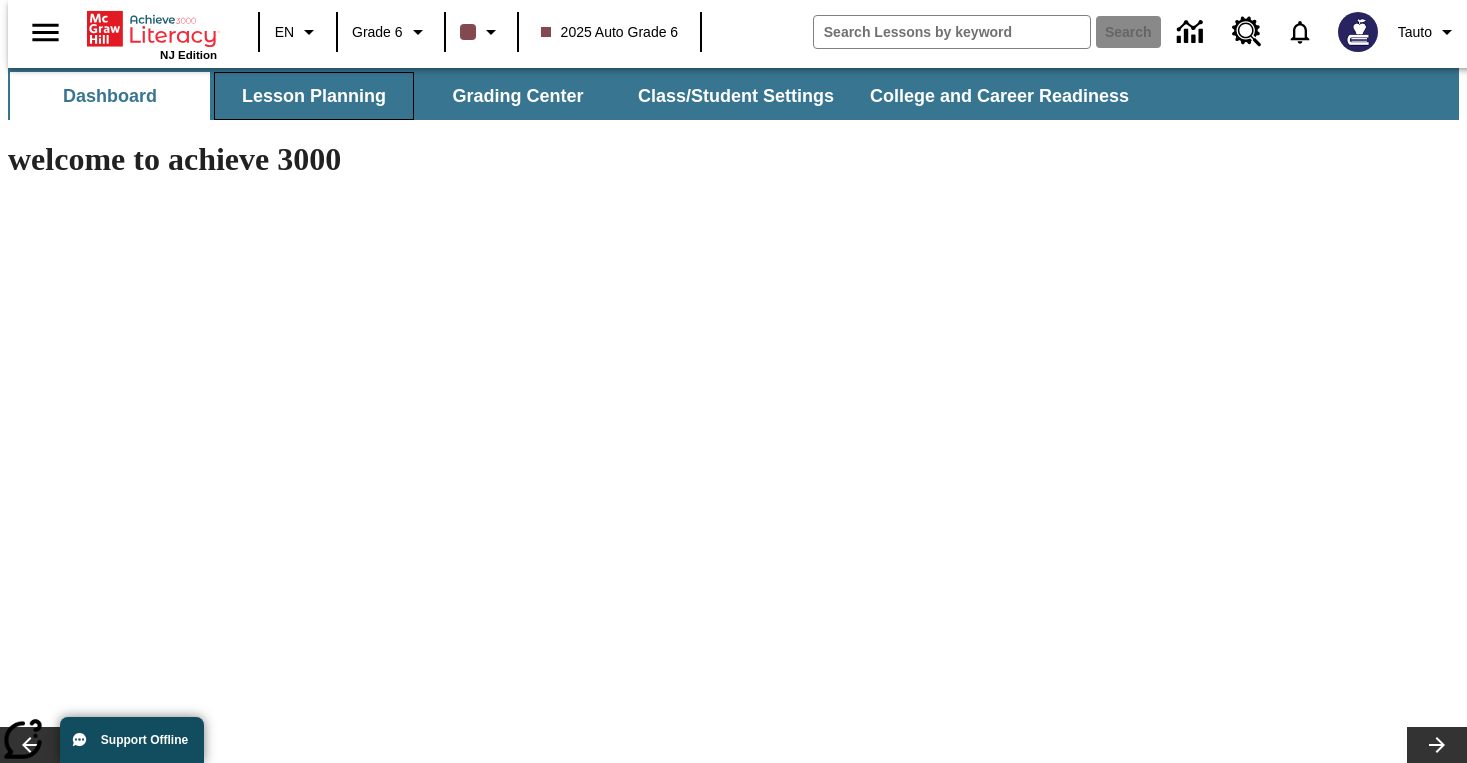 click on "Lesson Planning" at bounding box center [314, 96] 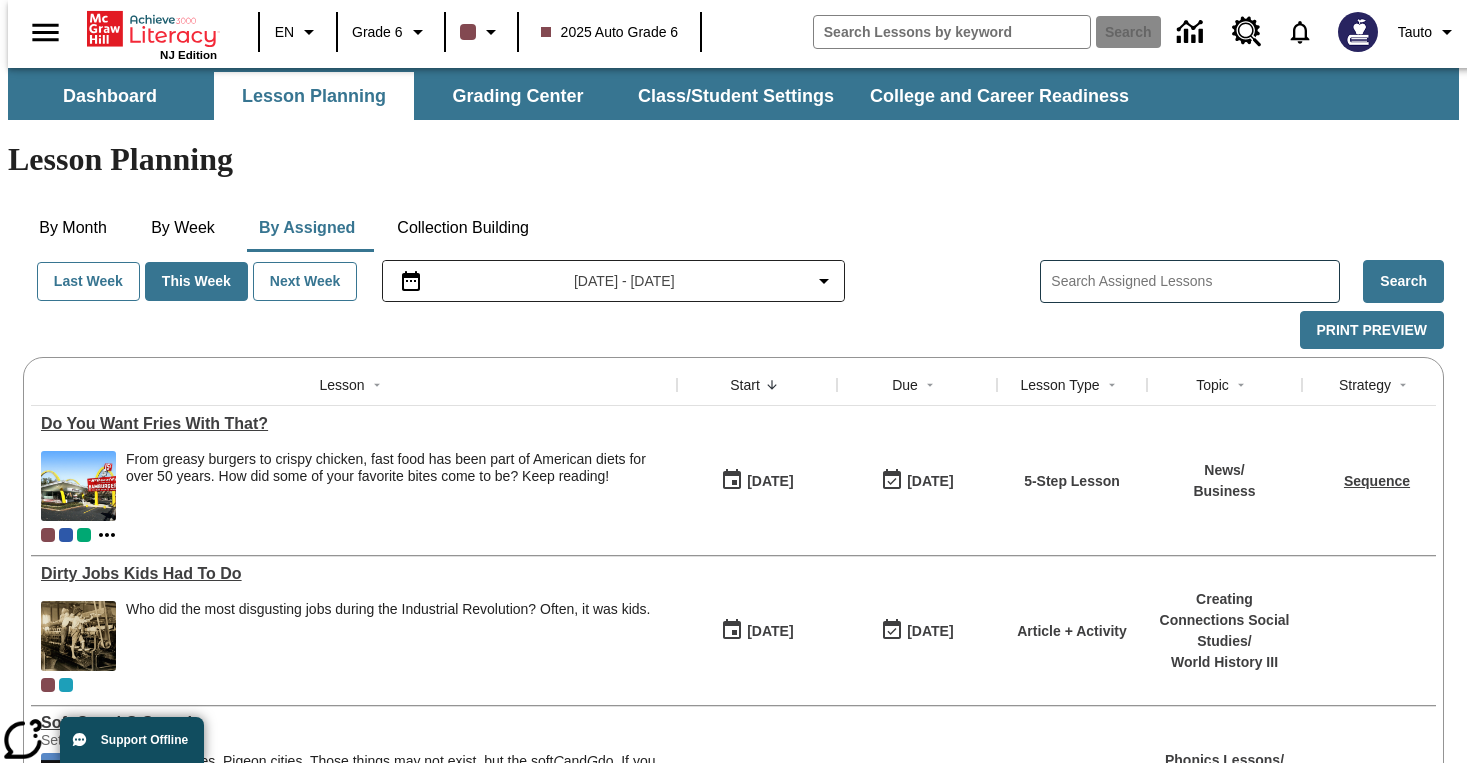 type 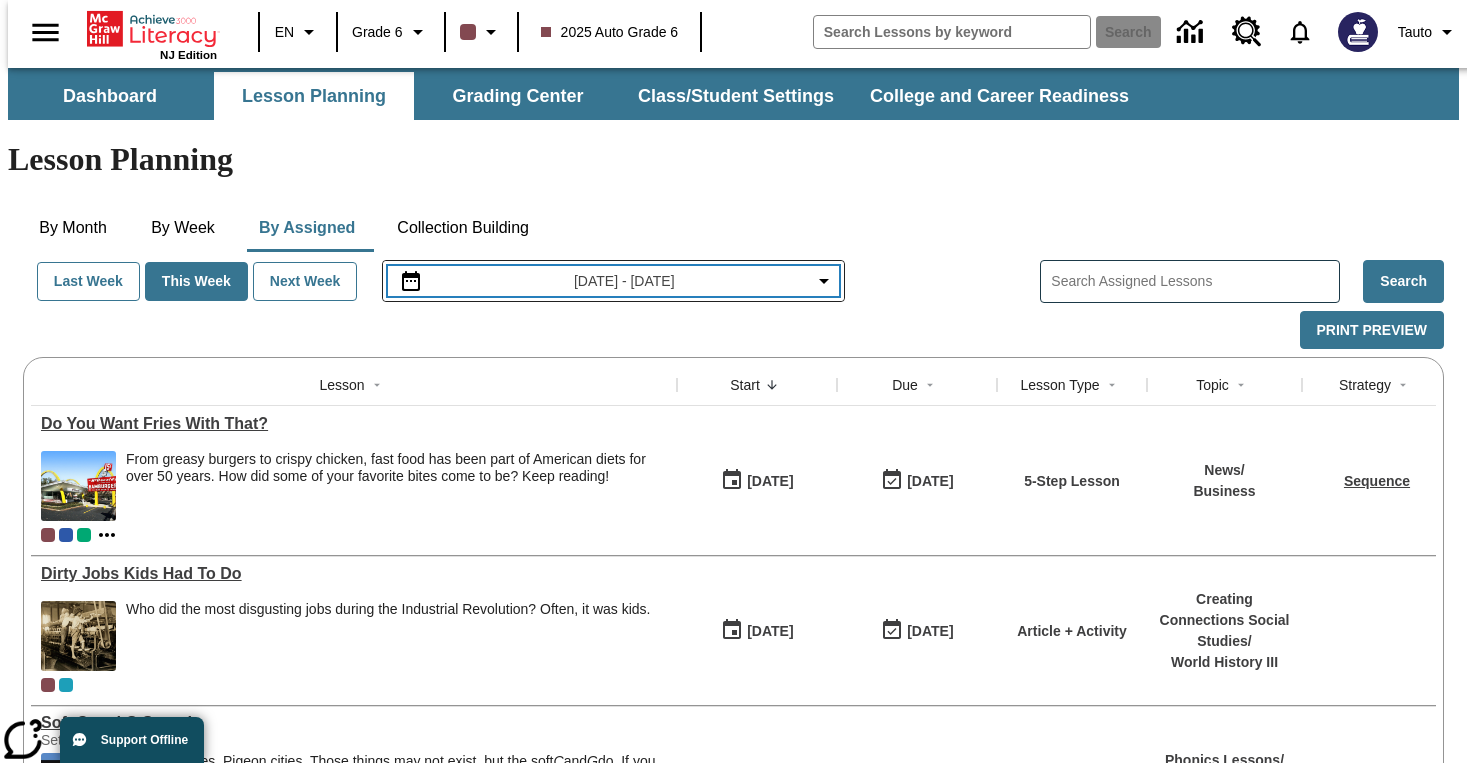 type 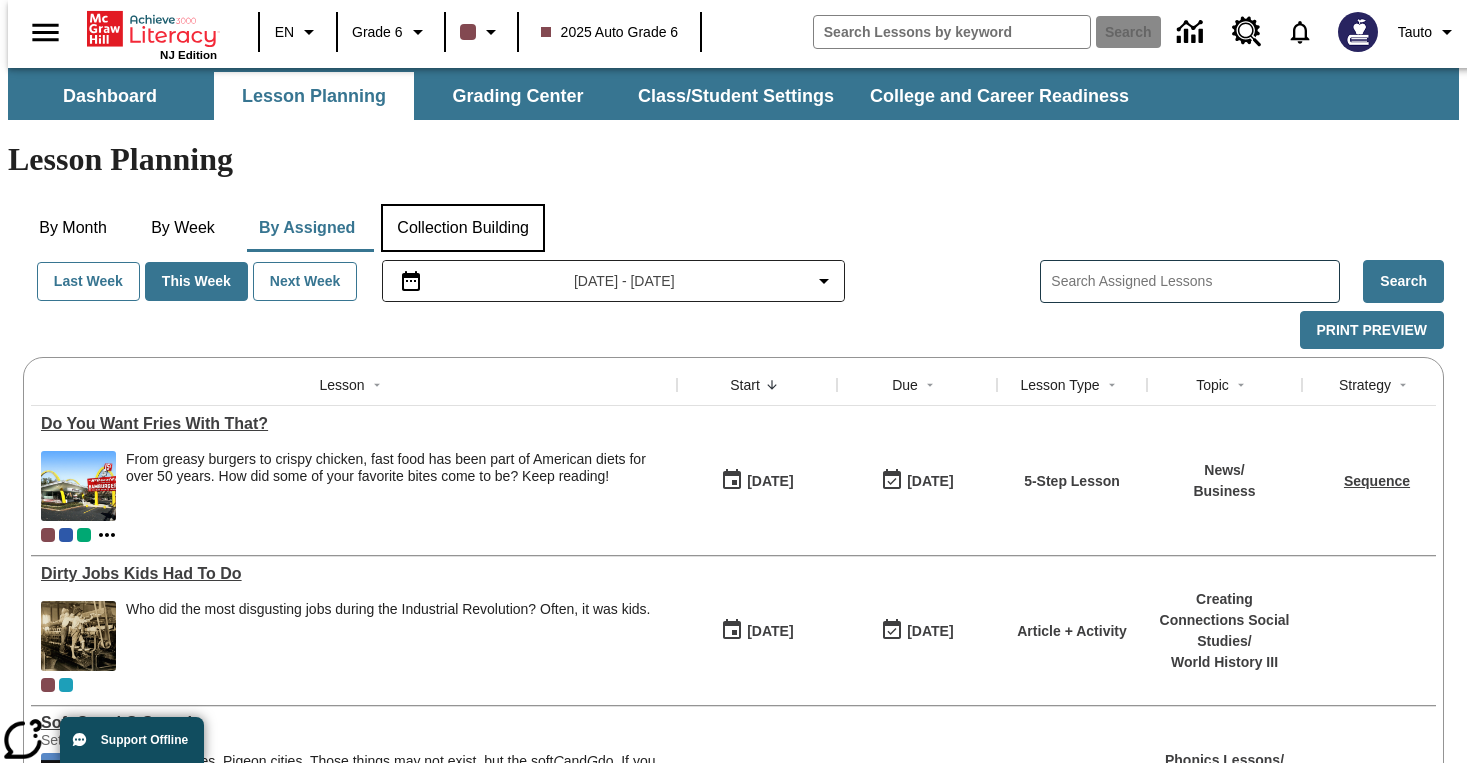 click on "Collection Building" at bounding box center [463, 228] 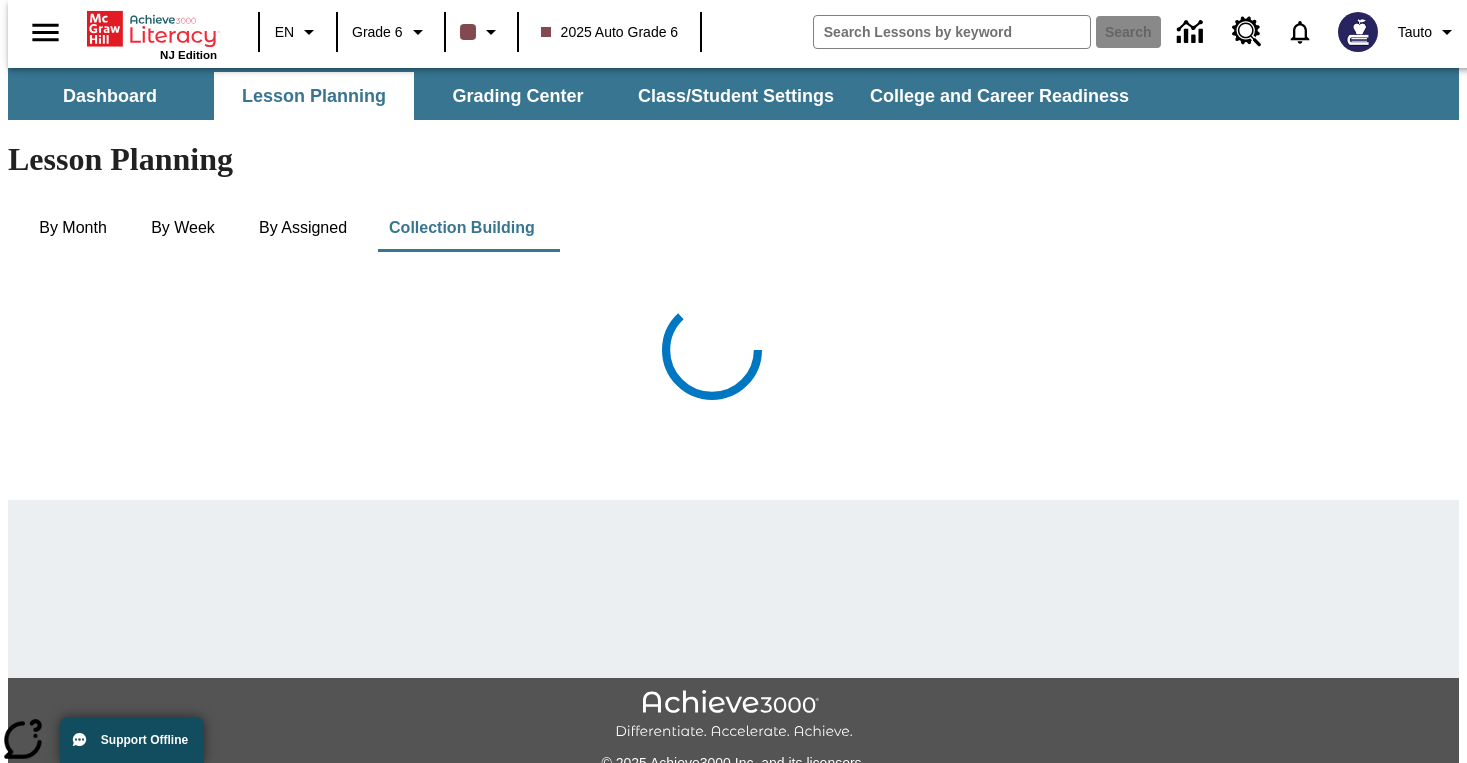 type 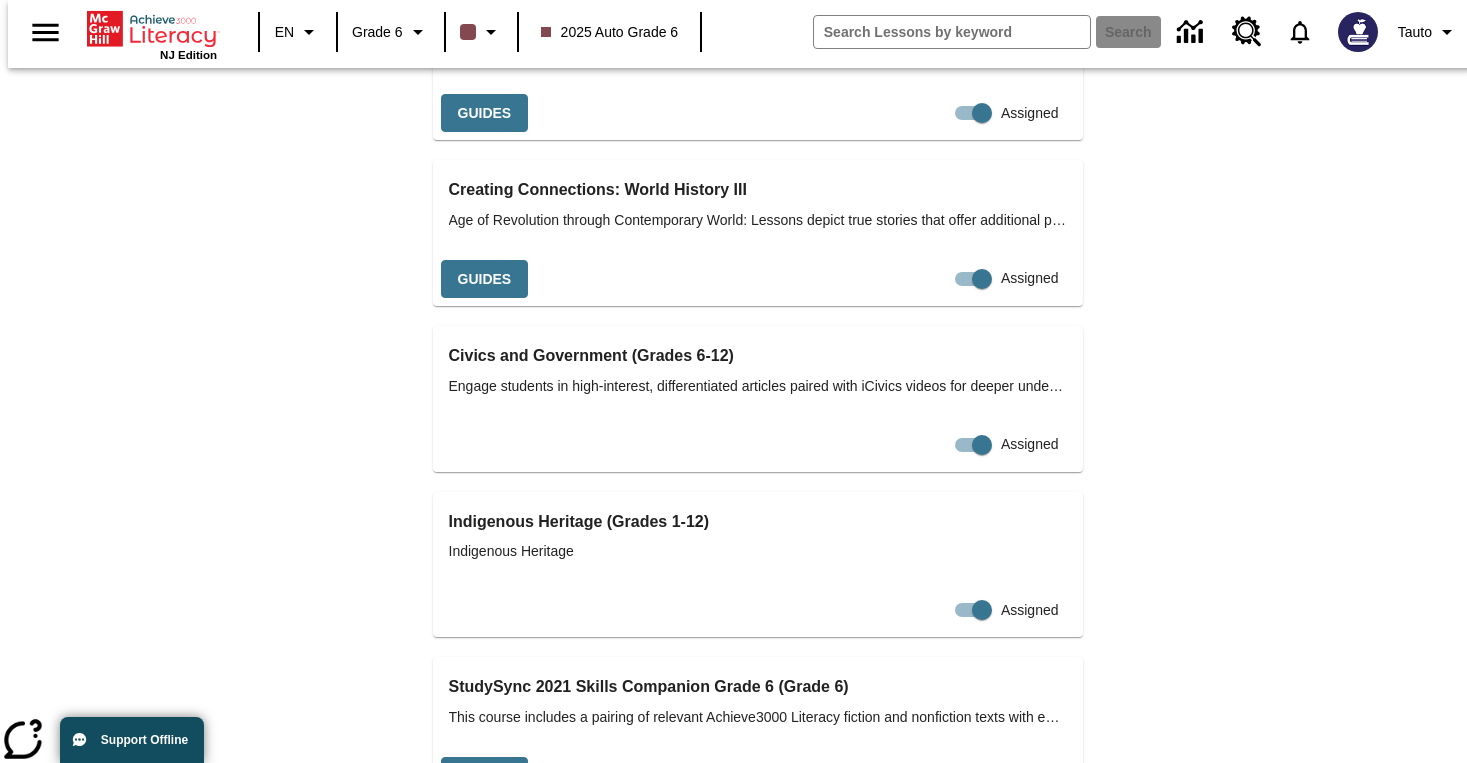 scroll, scrollTop: 1622, scrollLeft: 0, axis: vertical 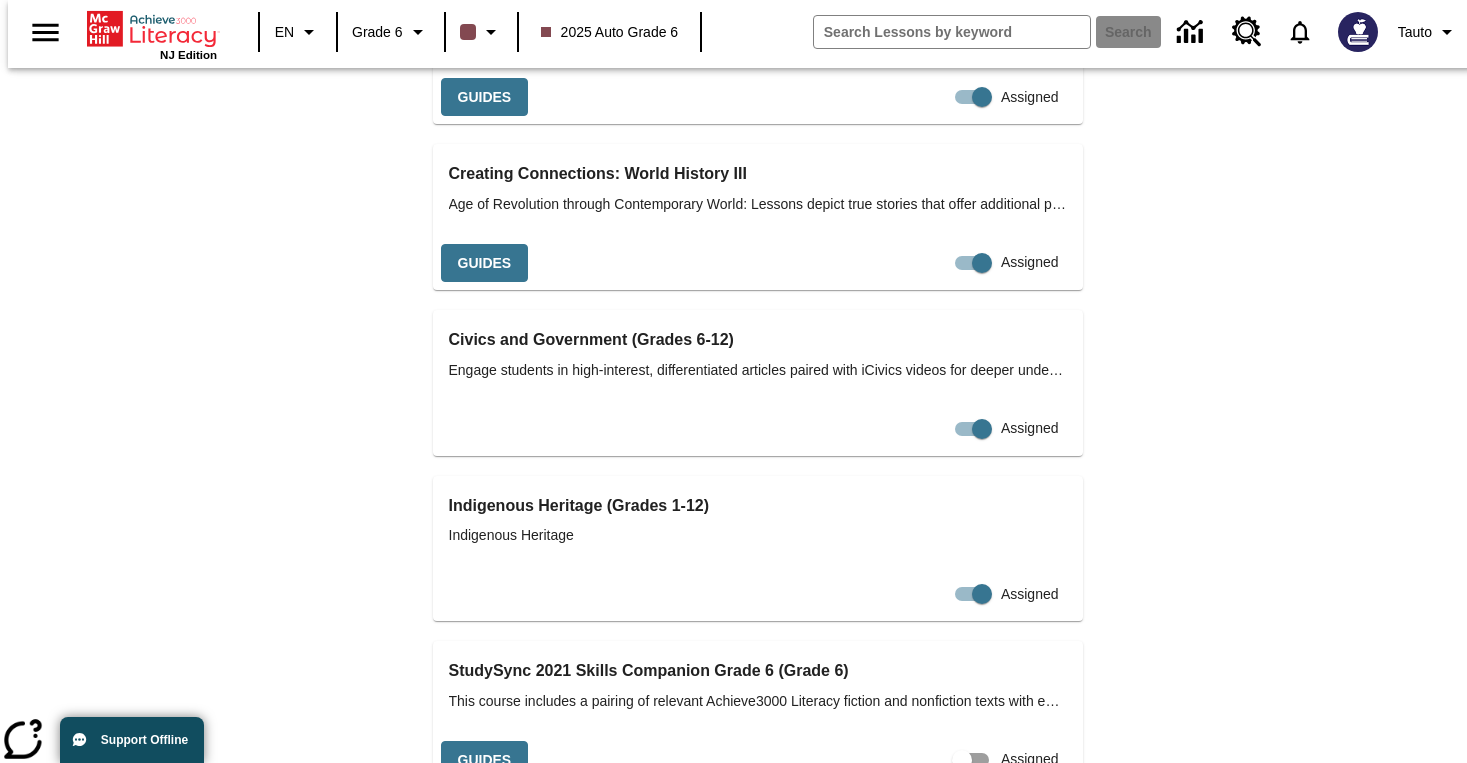 click on "2025 Auto Grade 6" at bounding box center (610, 32) 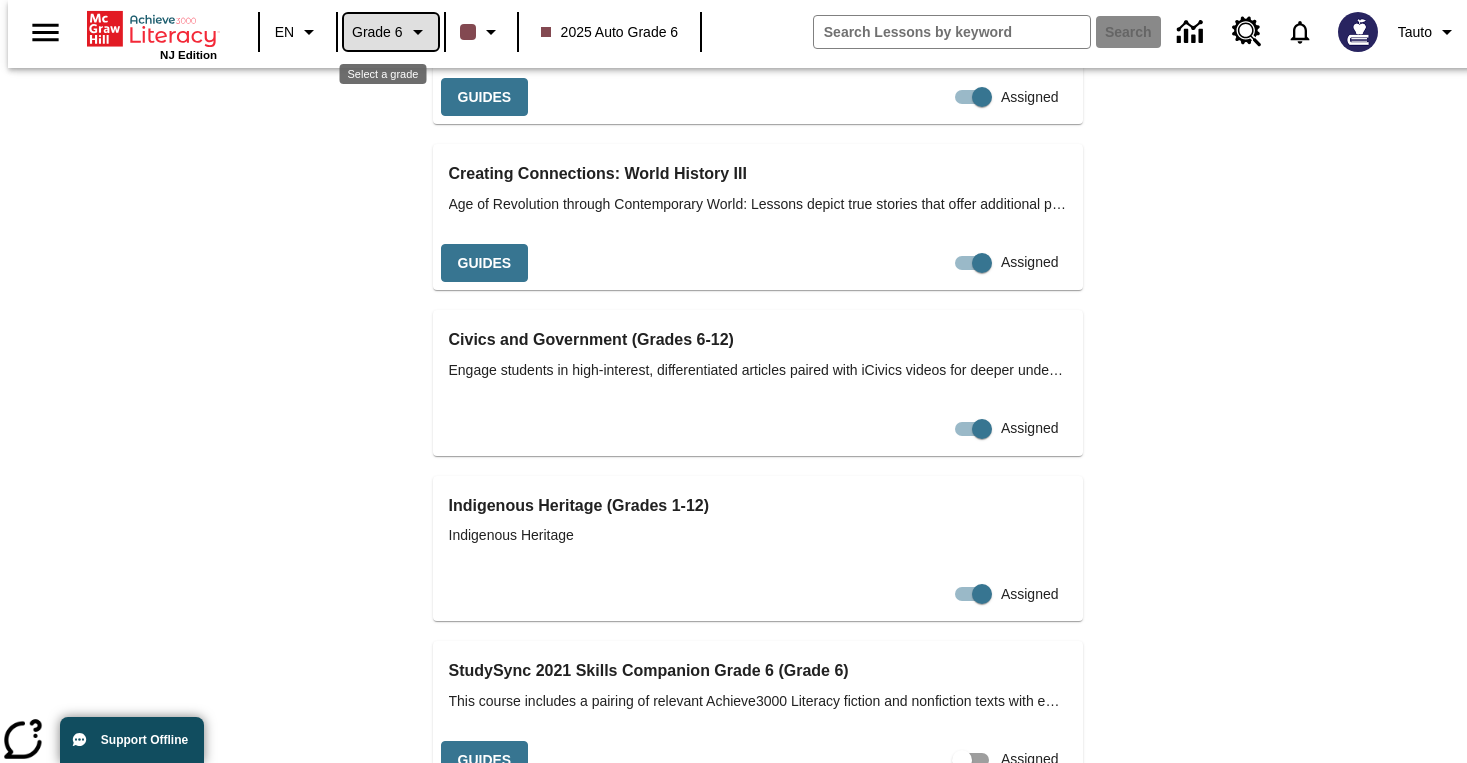 click 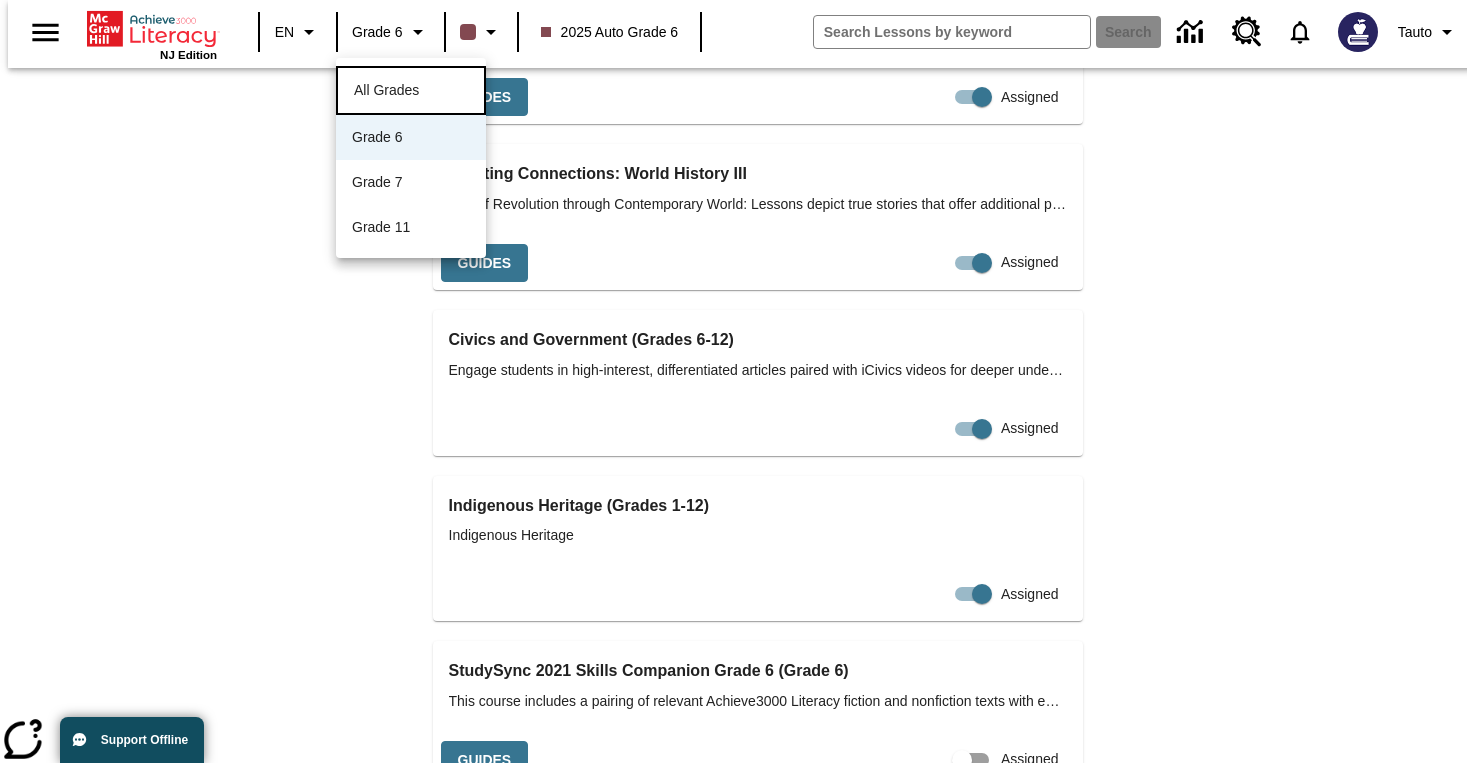 click on "All Grades" at bounding box center [411, 90] 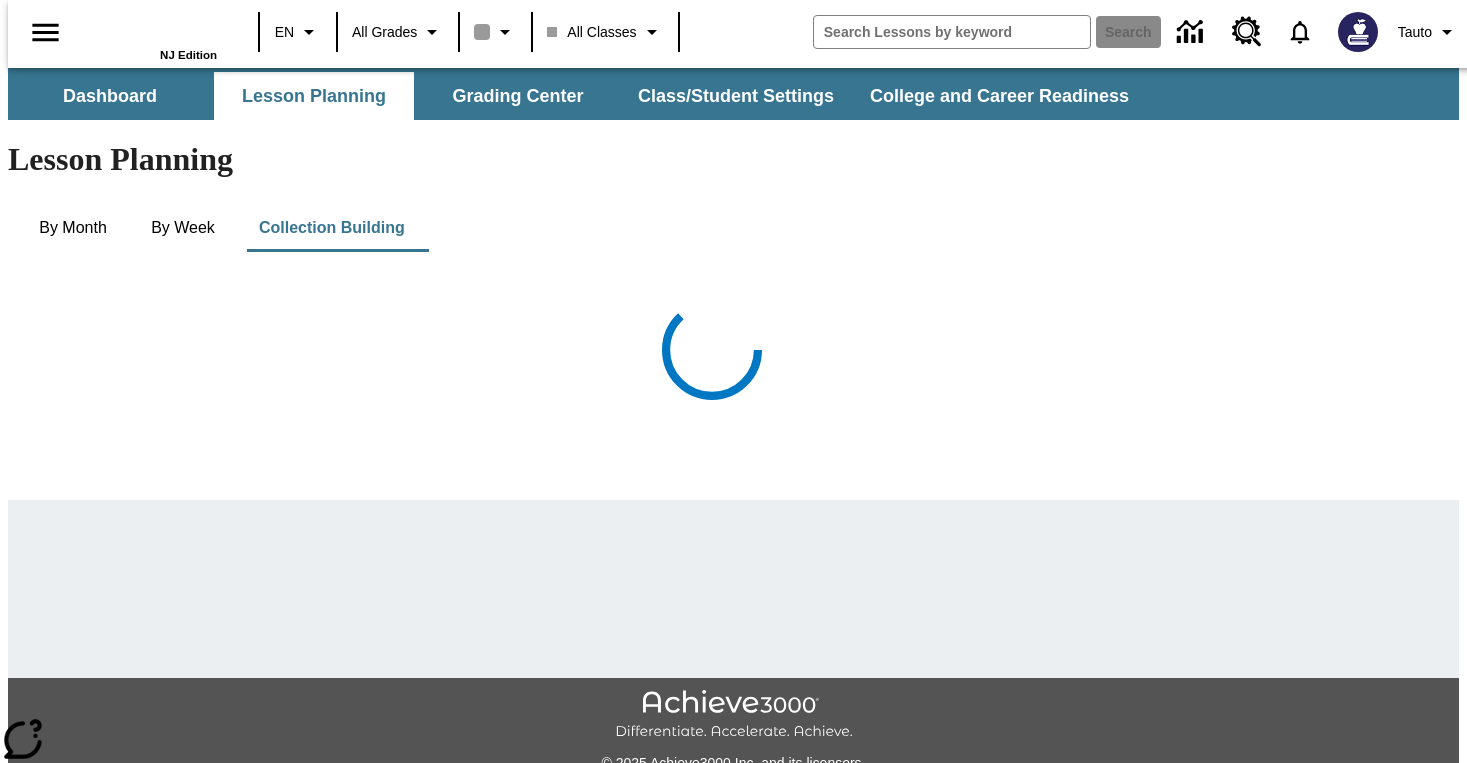 scroll, scrollTop: 0, scrollLeft: 0, axis: both 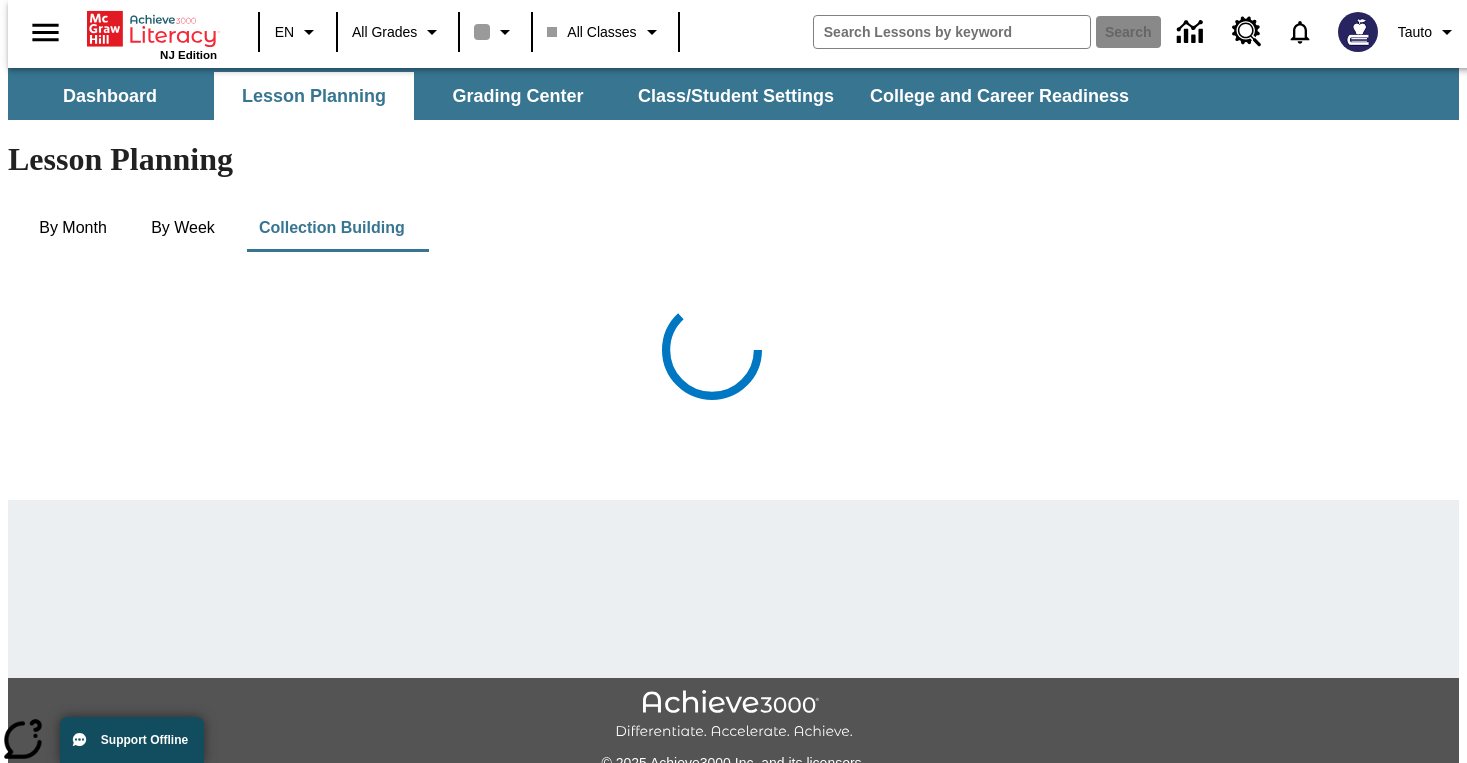 type 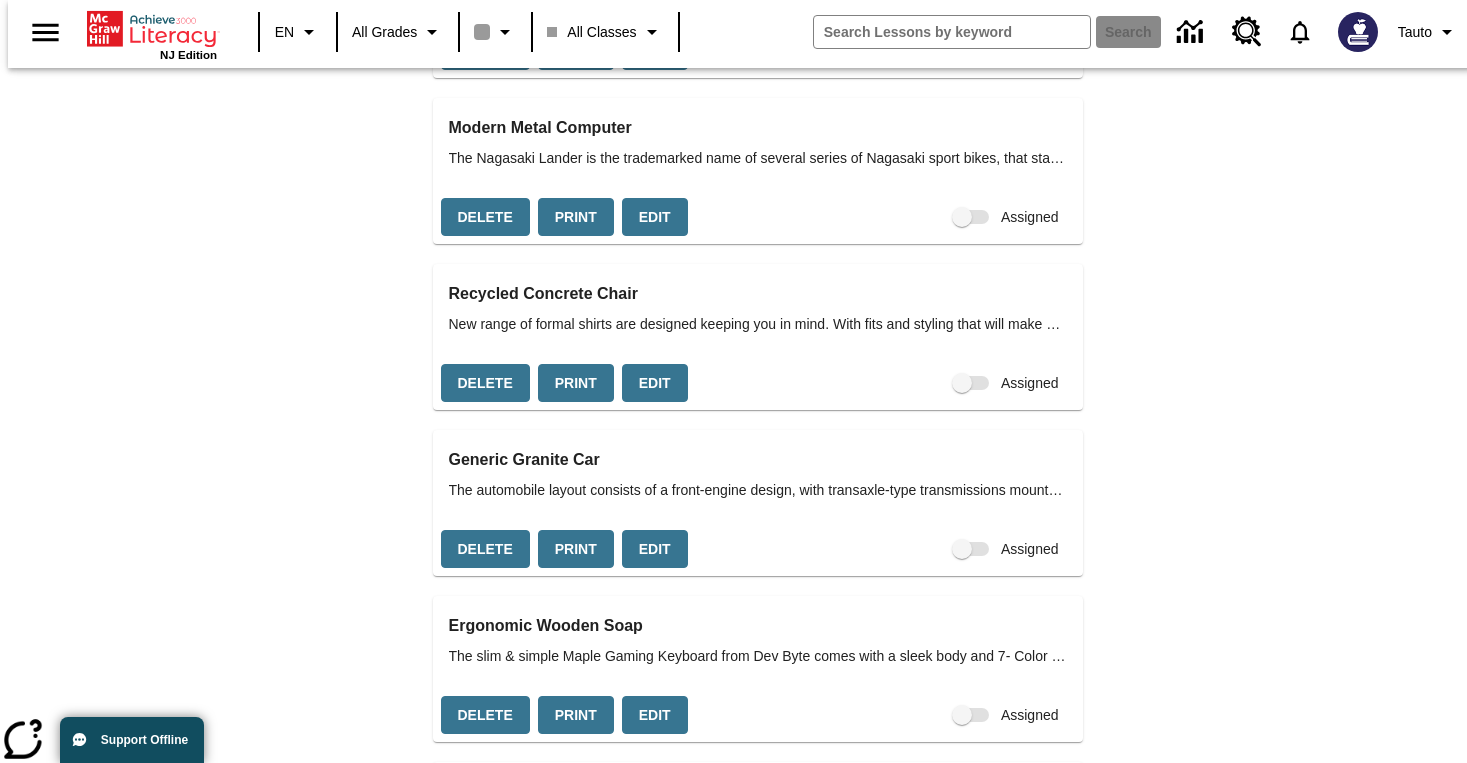 scroll, scrollTop: 1394, scrollLeft: 0, axis: vertical 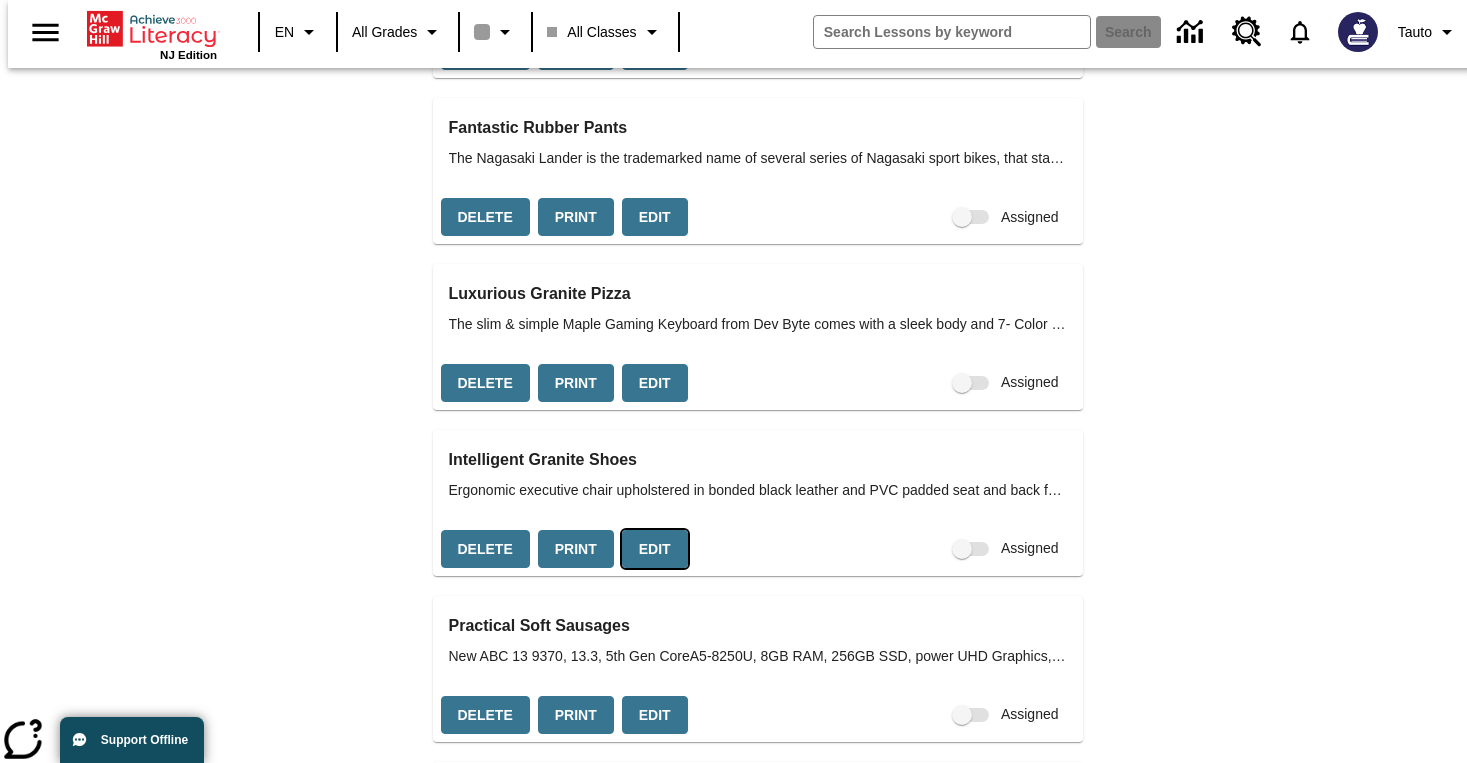 click on "Edit" at bounding box center [655, 549] 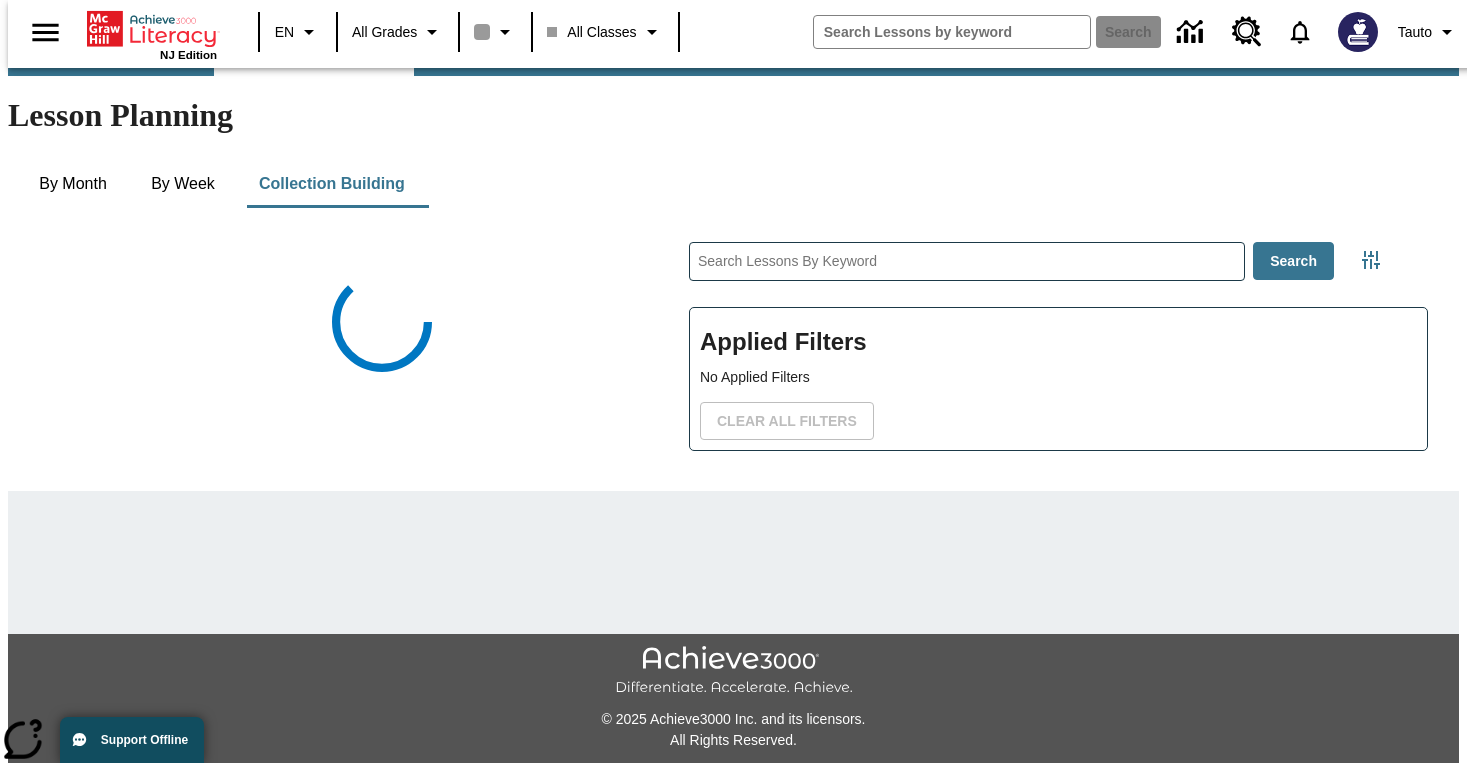 scroll, scrollTop: 145, scrollLeft: 0, axis: vertical 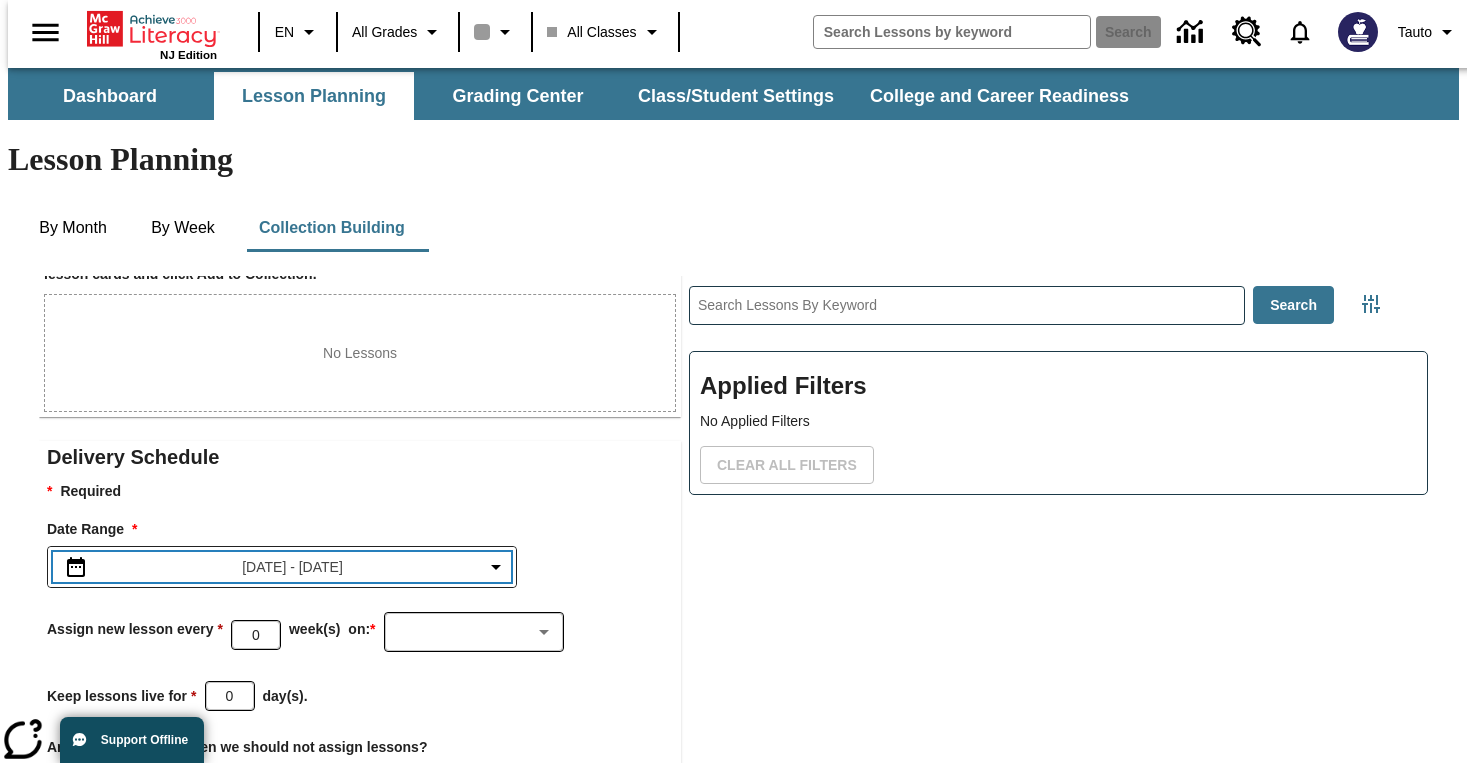 type 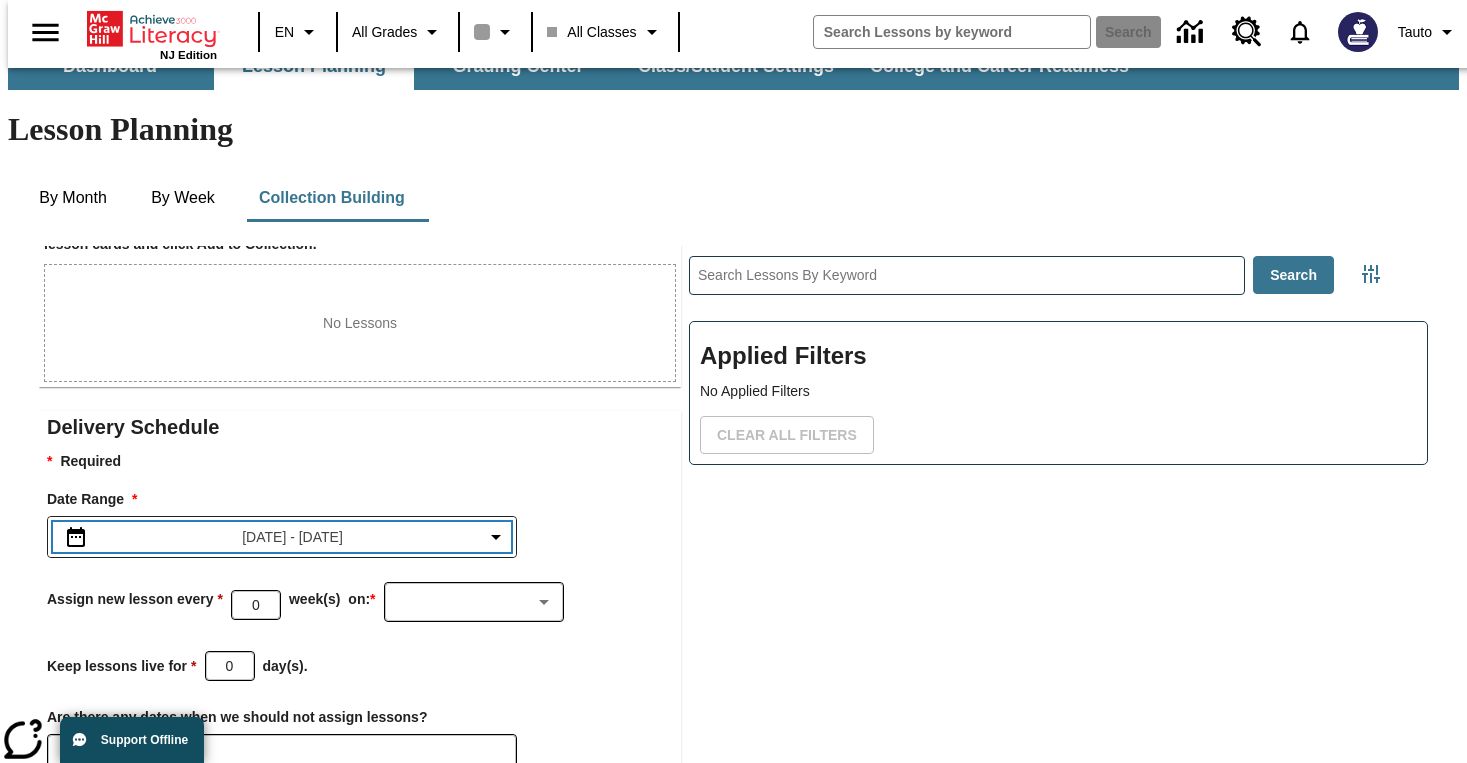 scroll, scrollTop: 0, scrollLeft: 0, axis: both 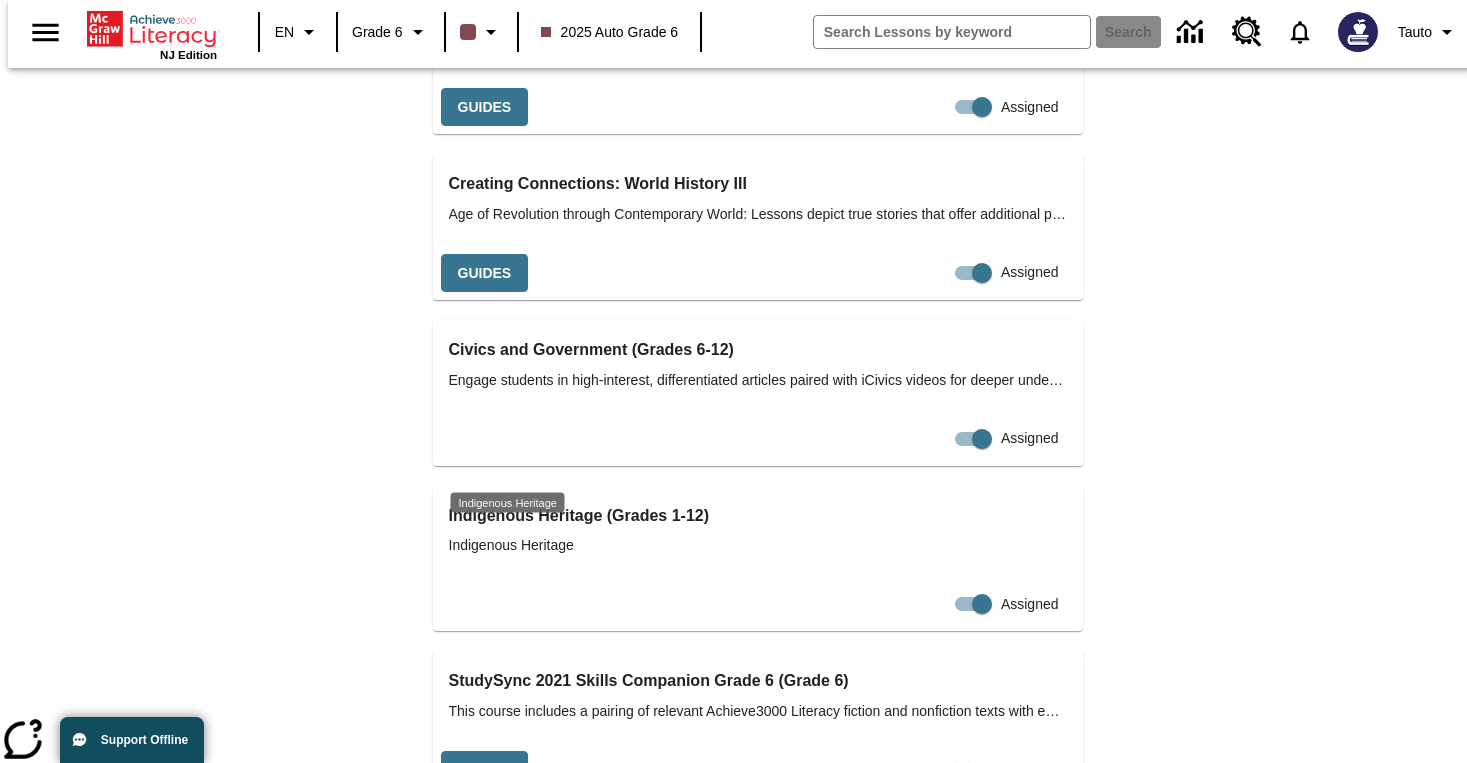 type 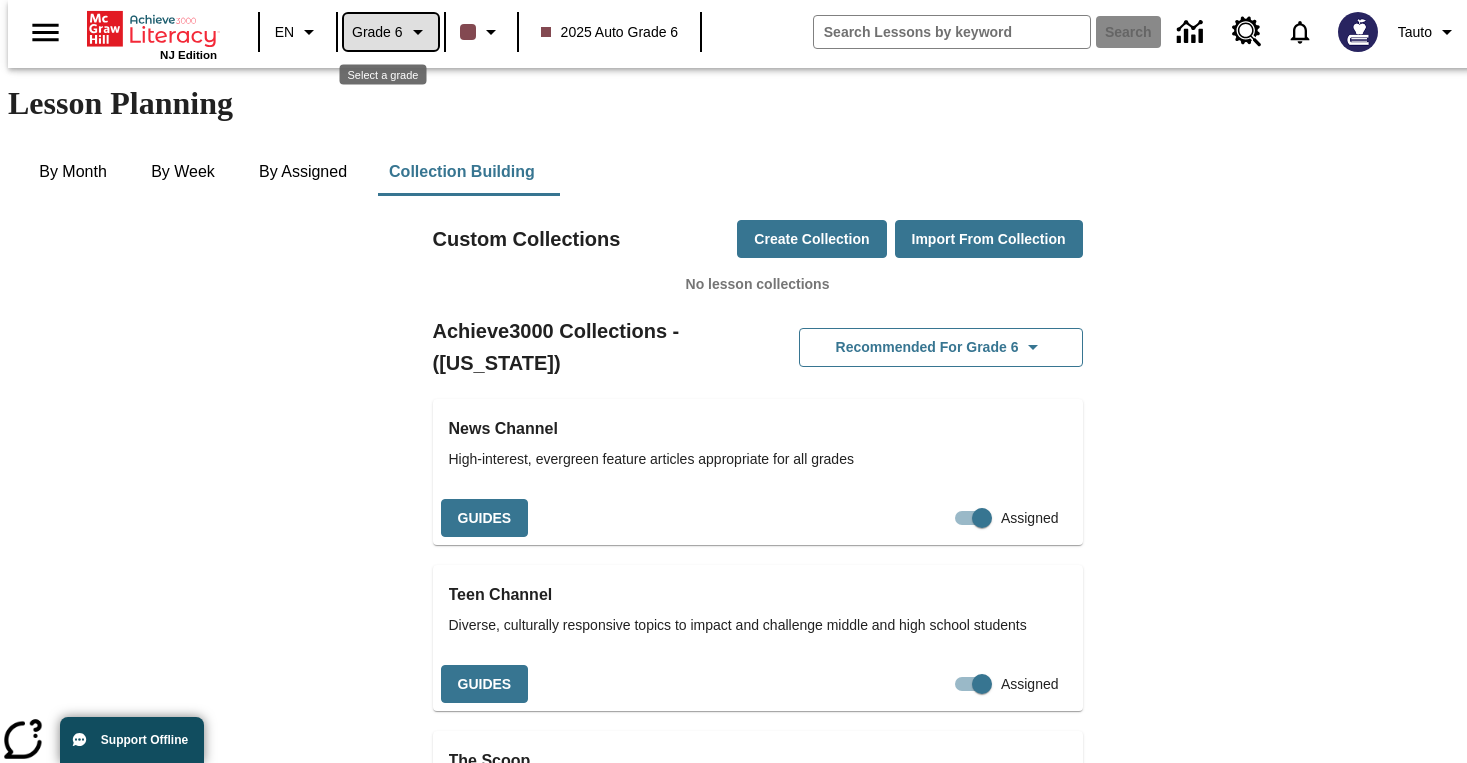 click 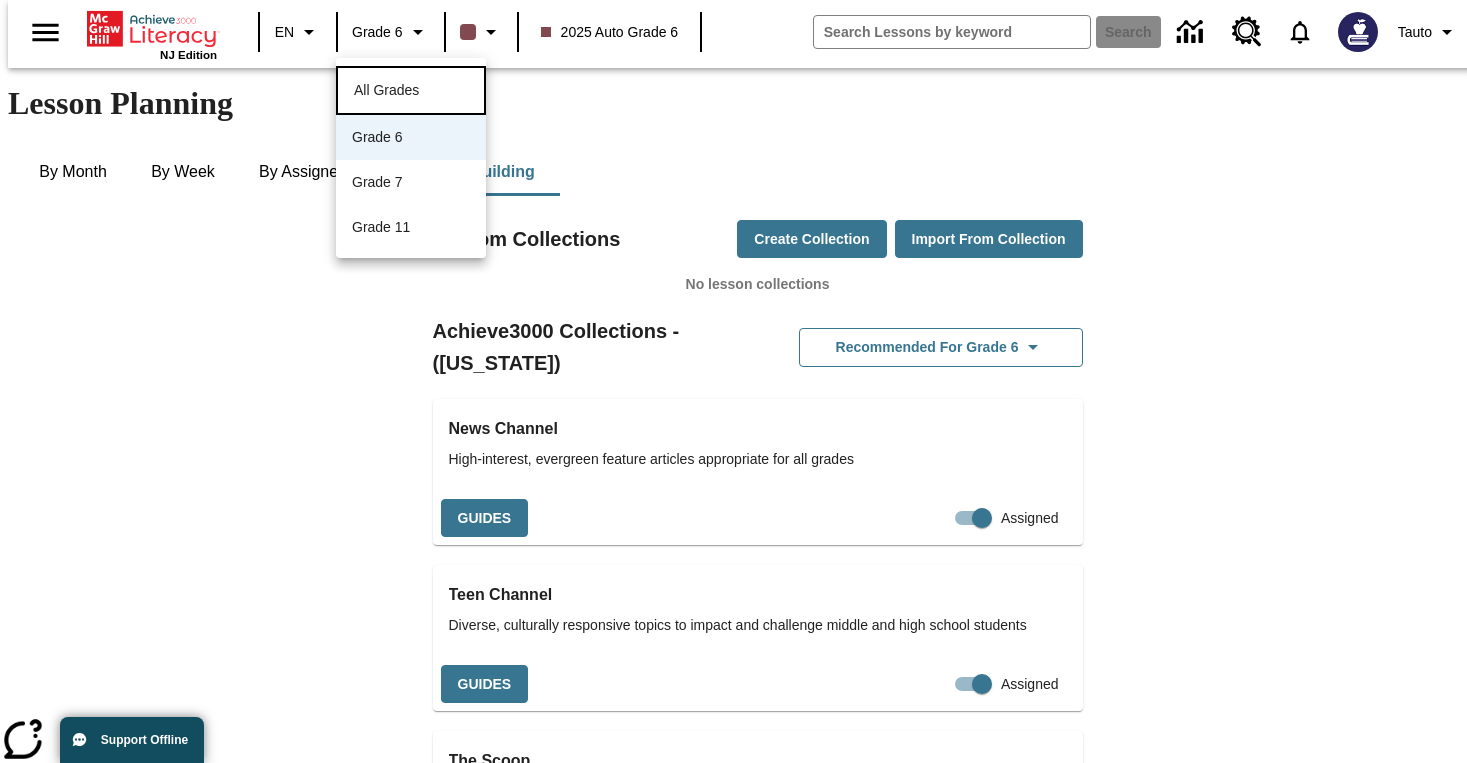 click on "All Grades" at bounding box center (411, 90) 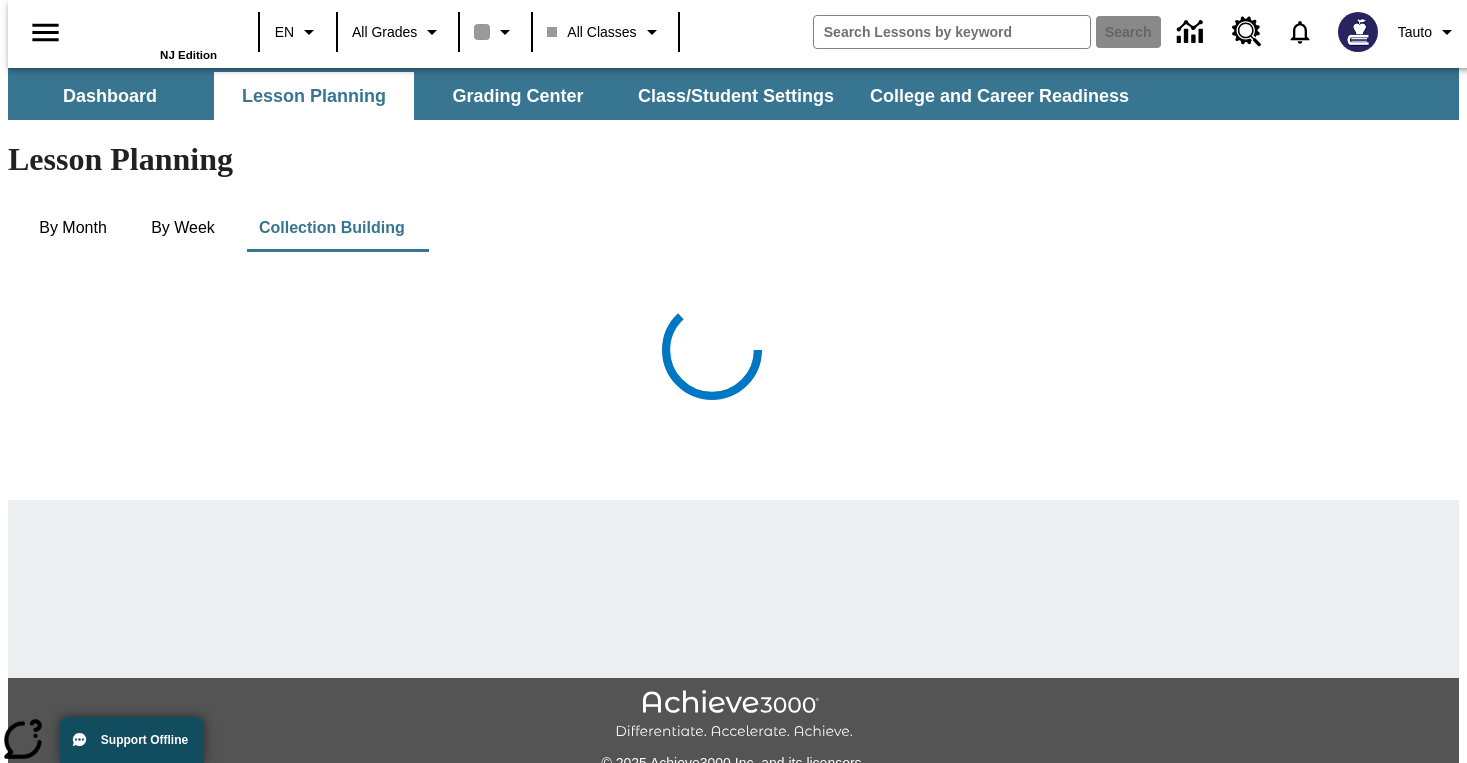 scroll, scrollTop: 0, scrollLeft: 0, axis: both 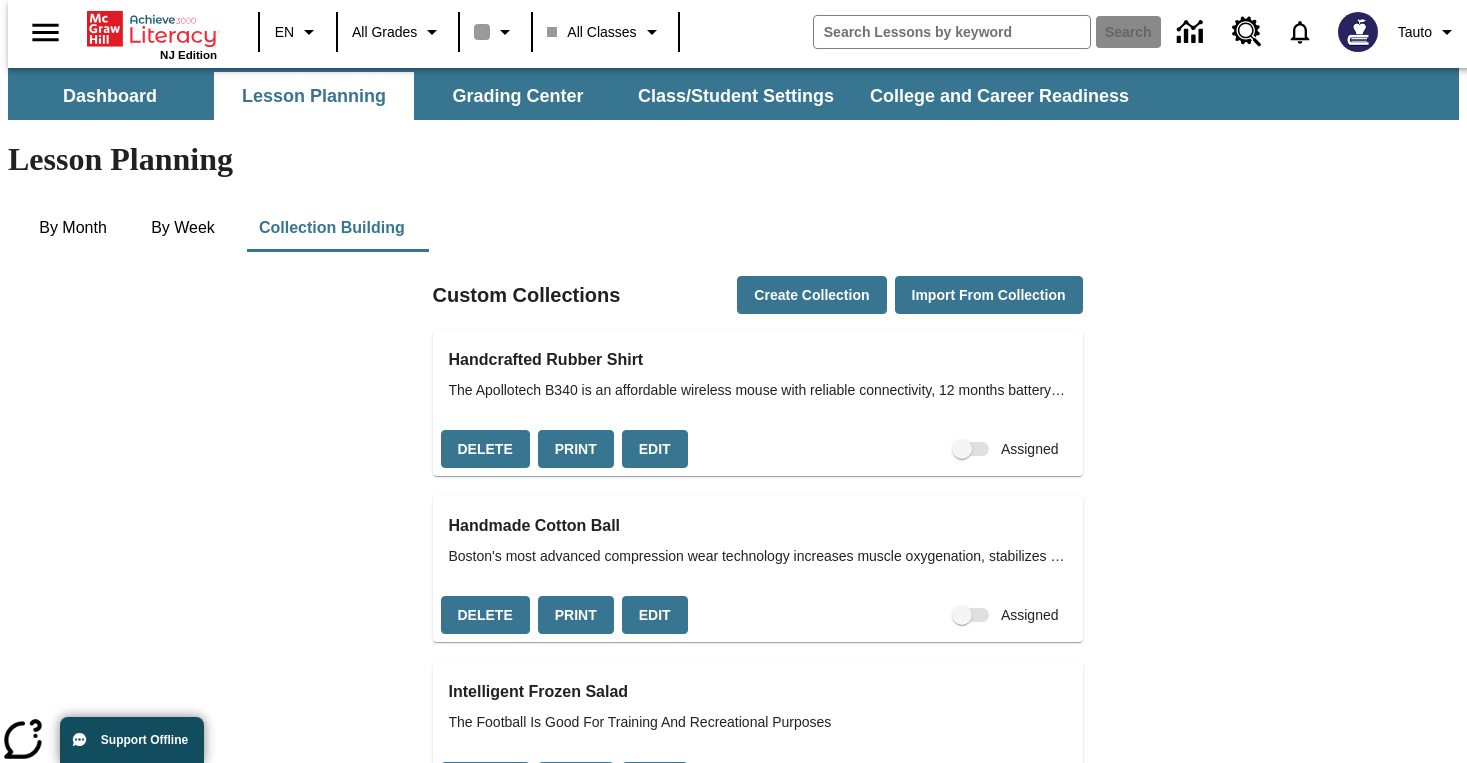 type 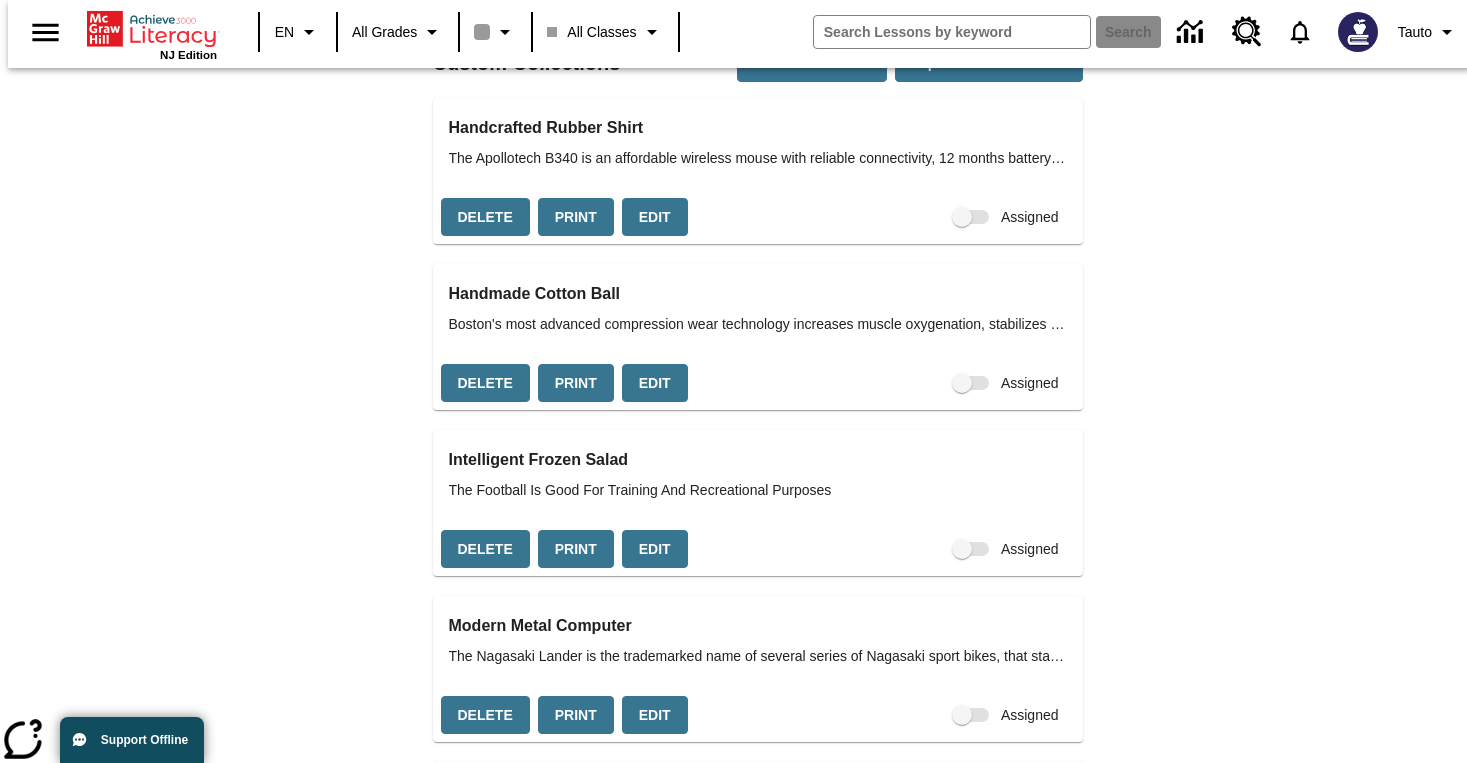 scroll, scrollTop: 1394, scrollLeft: 0, axis: vertical 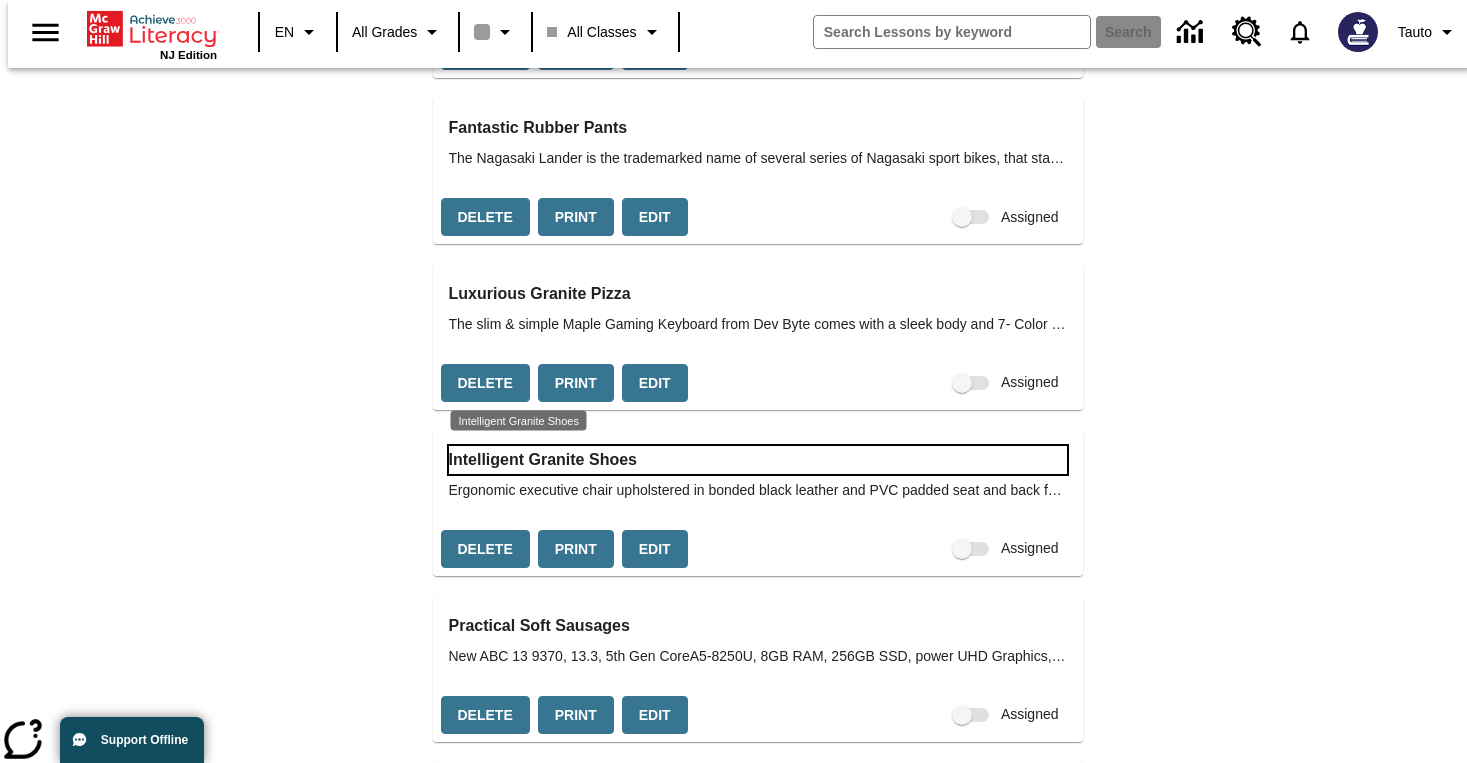 click on "Intelligent Granite Shoes" at bounding box center (758, 460) 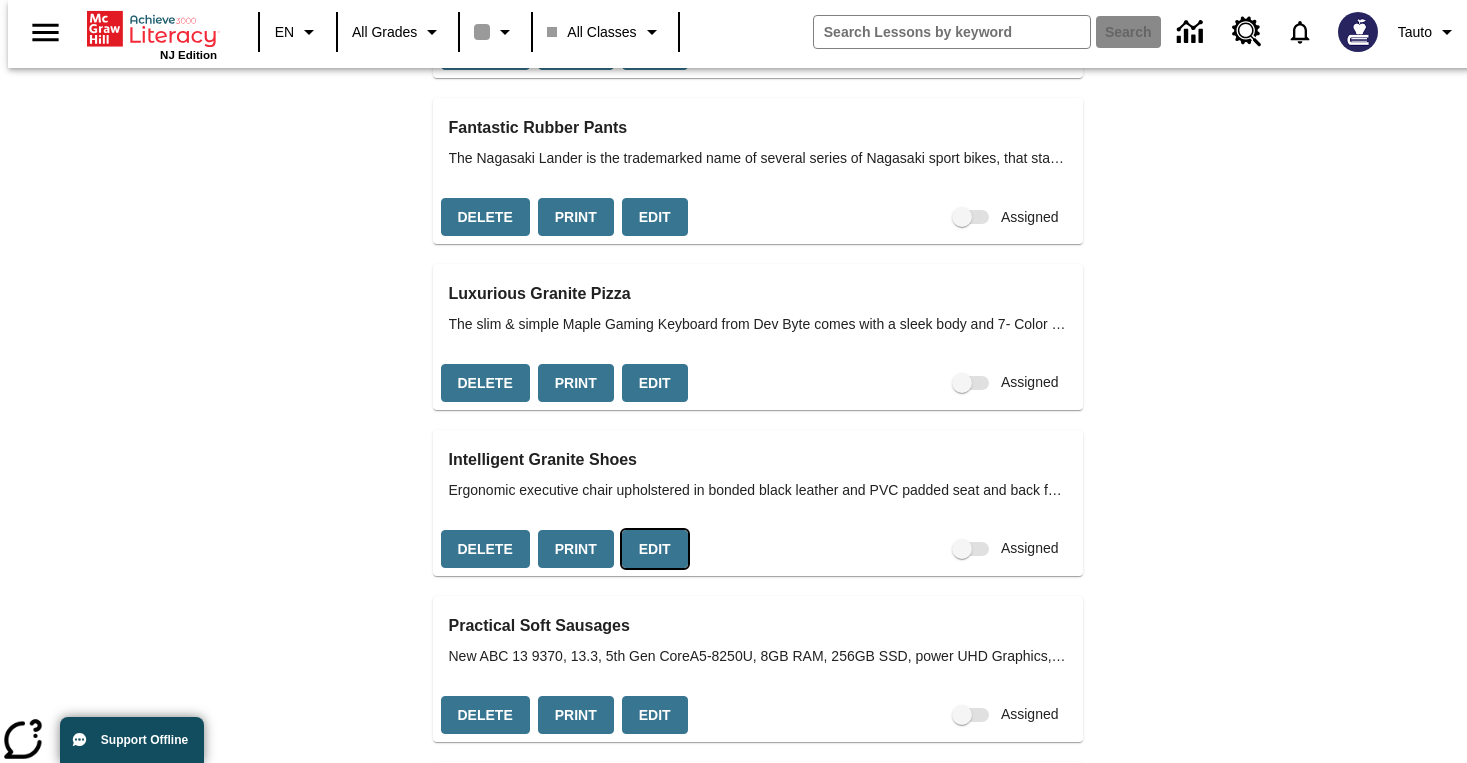 click on "Edit" at bounding box center [655, 549] 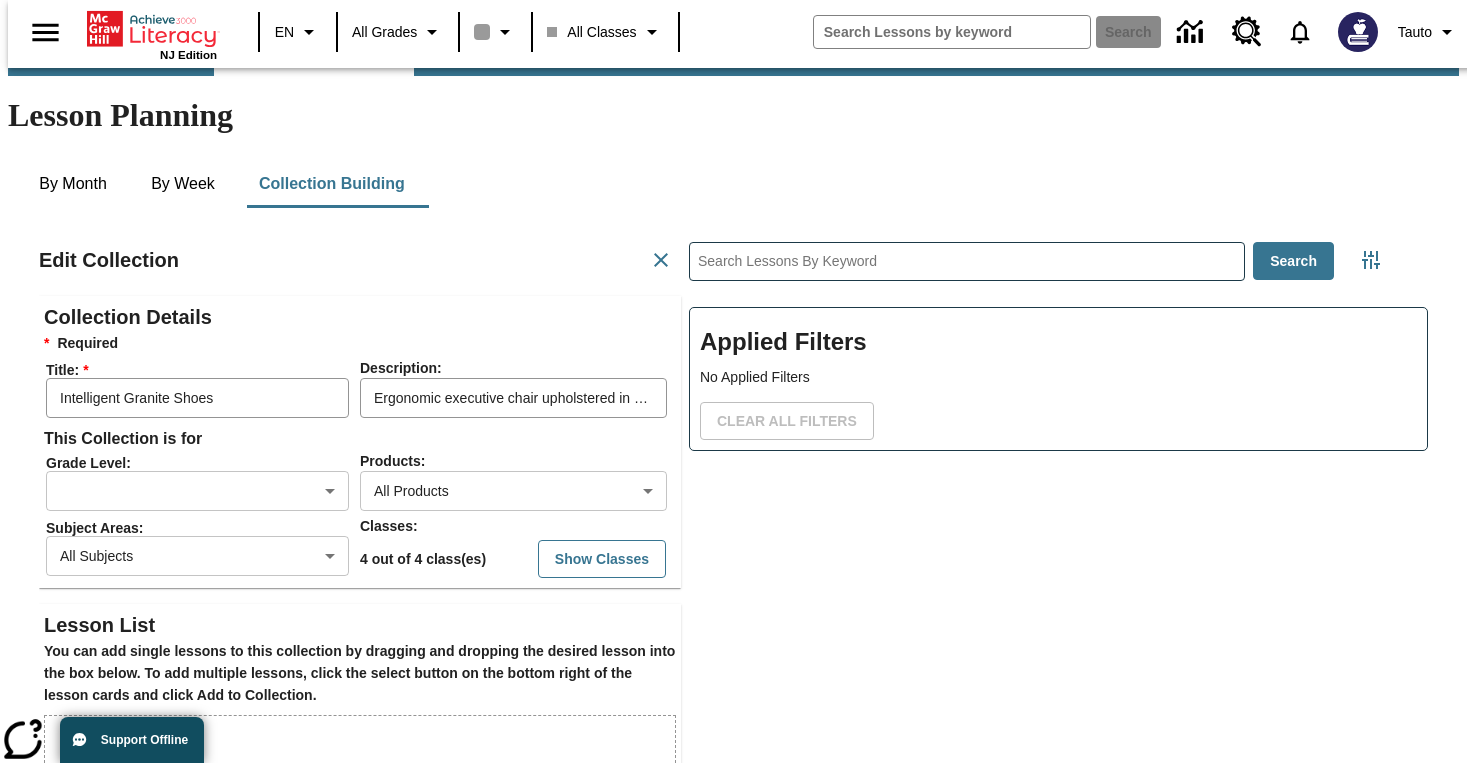 scroll, scrollTop: 145, scrollLeft: 0, axis: vertical 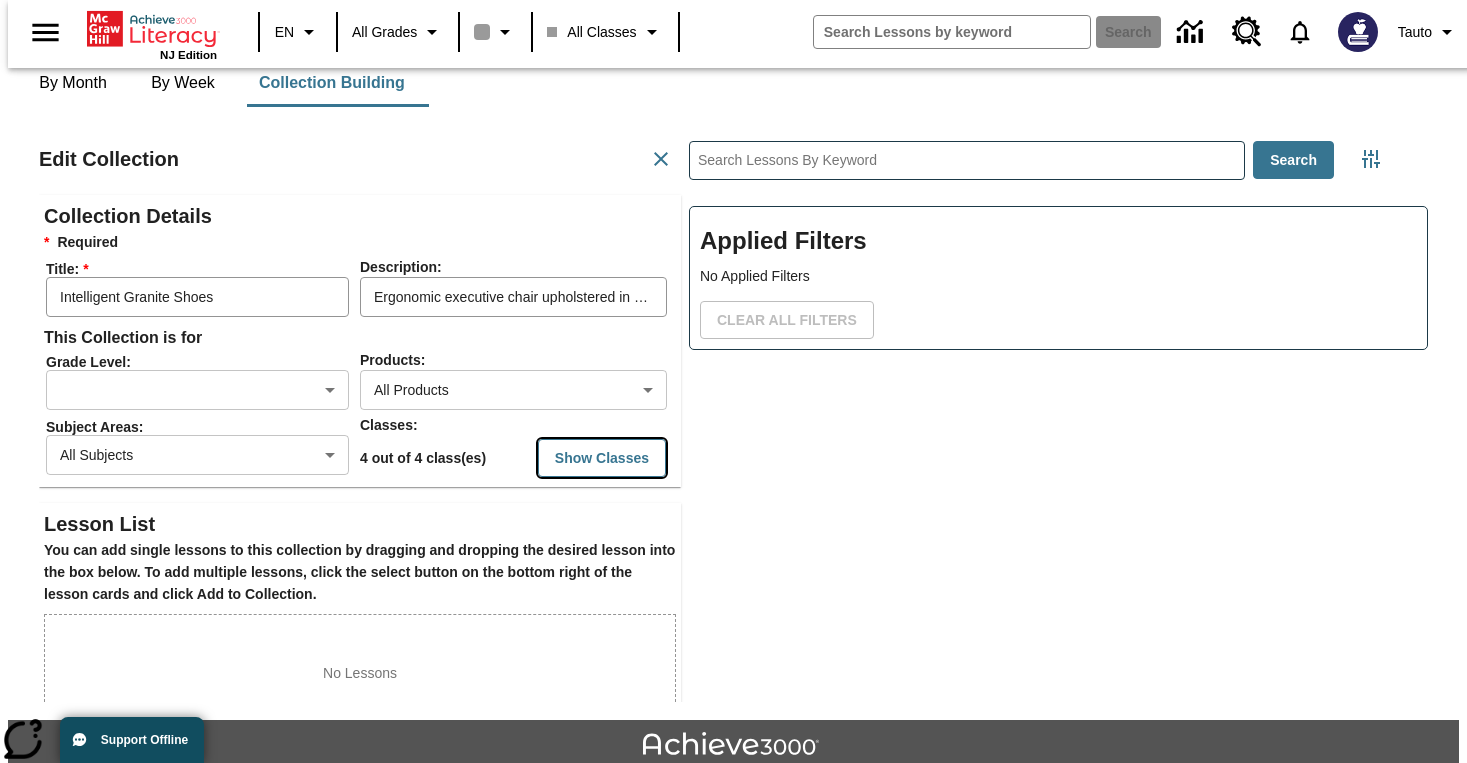 click on "Show Classes" at bounding box center [602, 458] 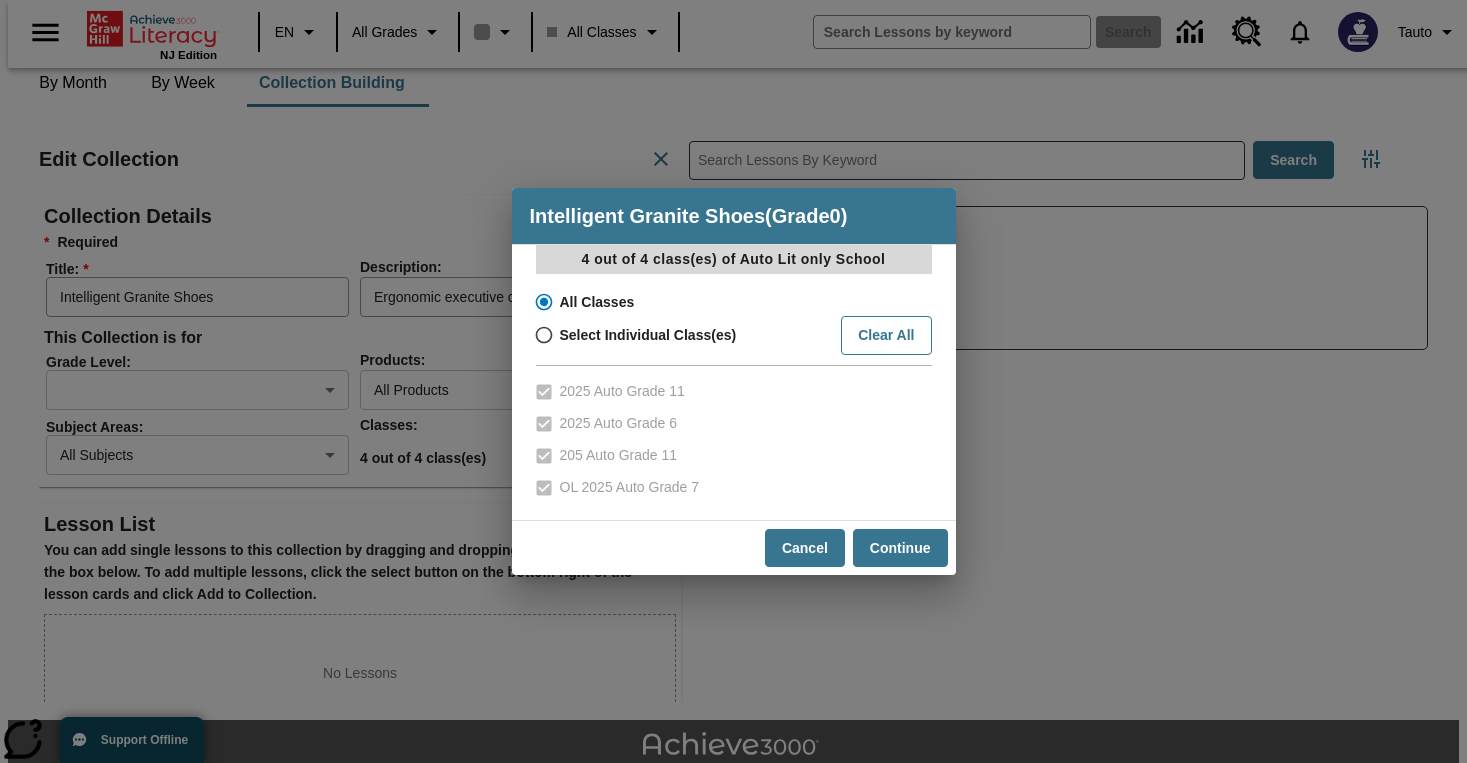 click on "Select Individual Class(es)" at bounding box center (648, 335) 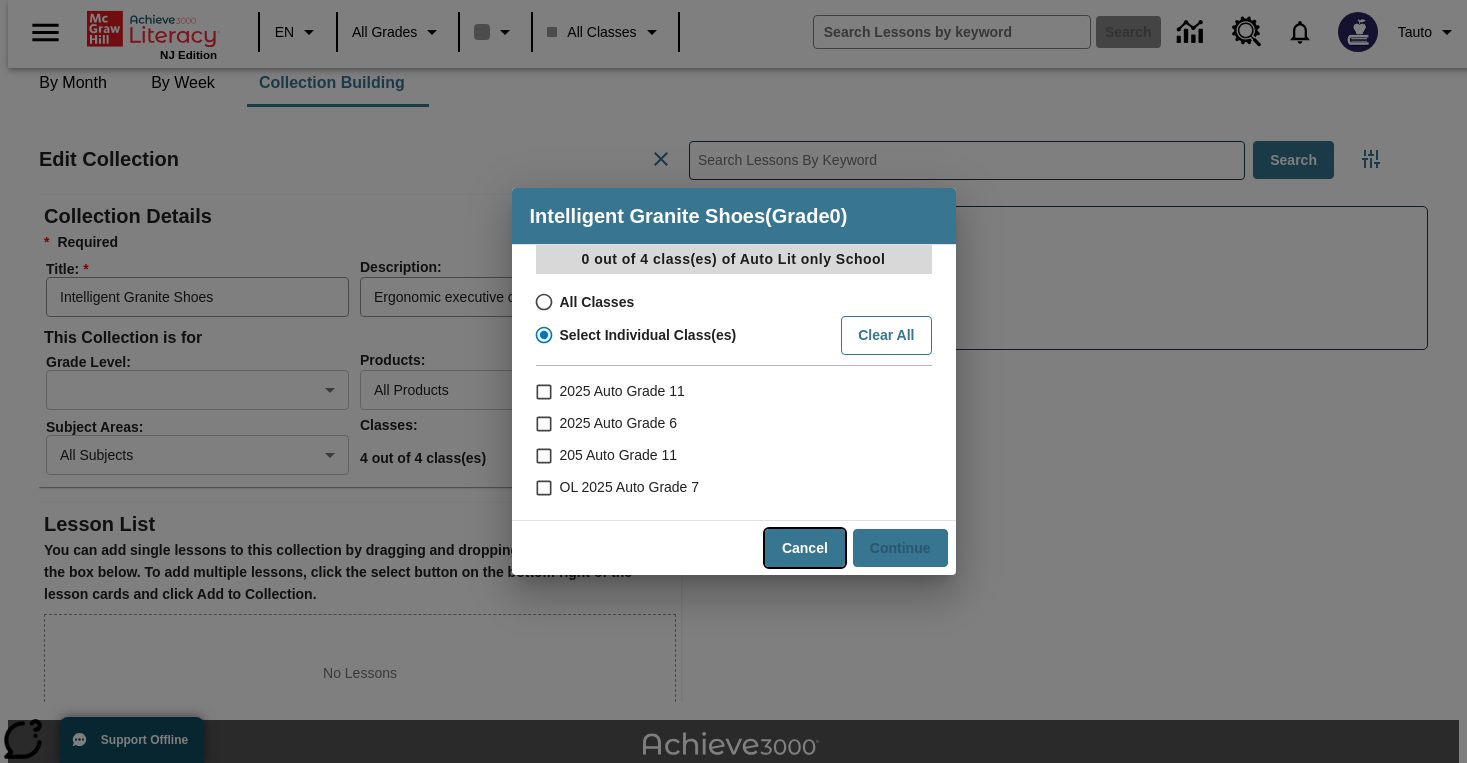 click on "Cancel" at bounding box center [805, 548] 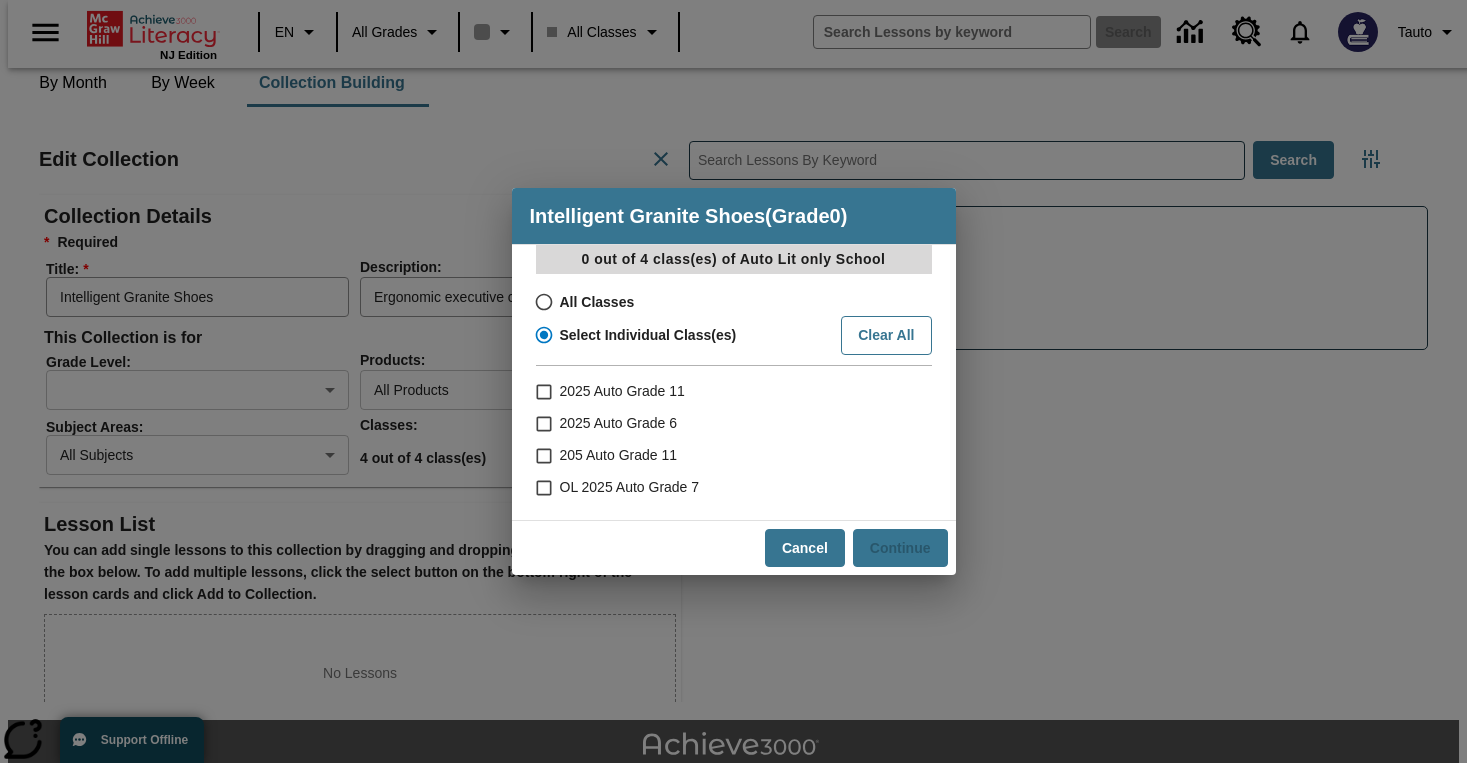 radio on "true" 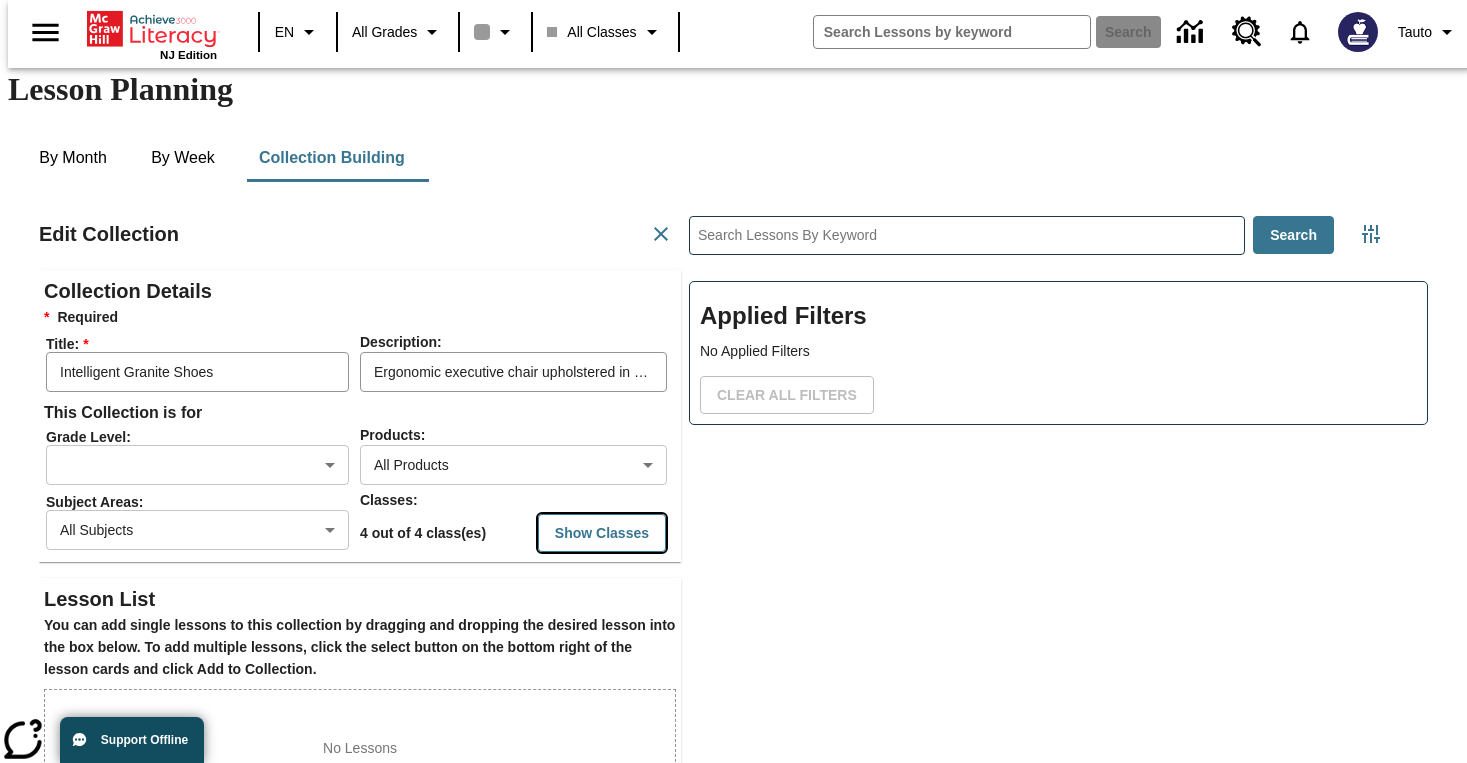 scroll, scrollTop: 72, scrollLeft: 0, axis: vertical 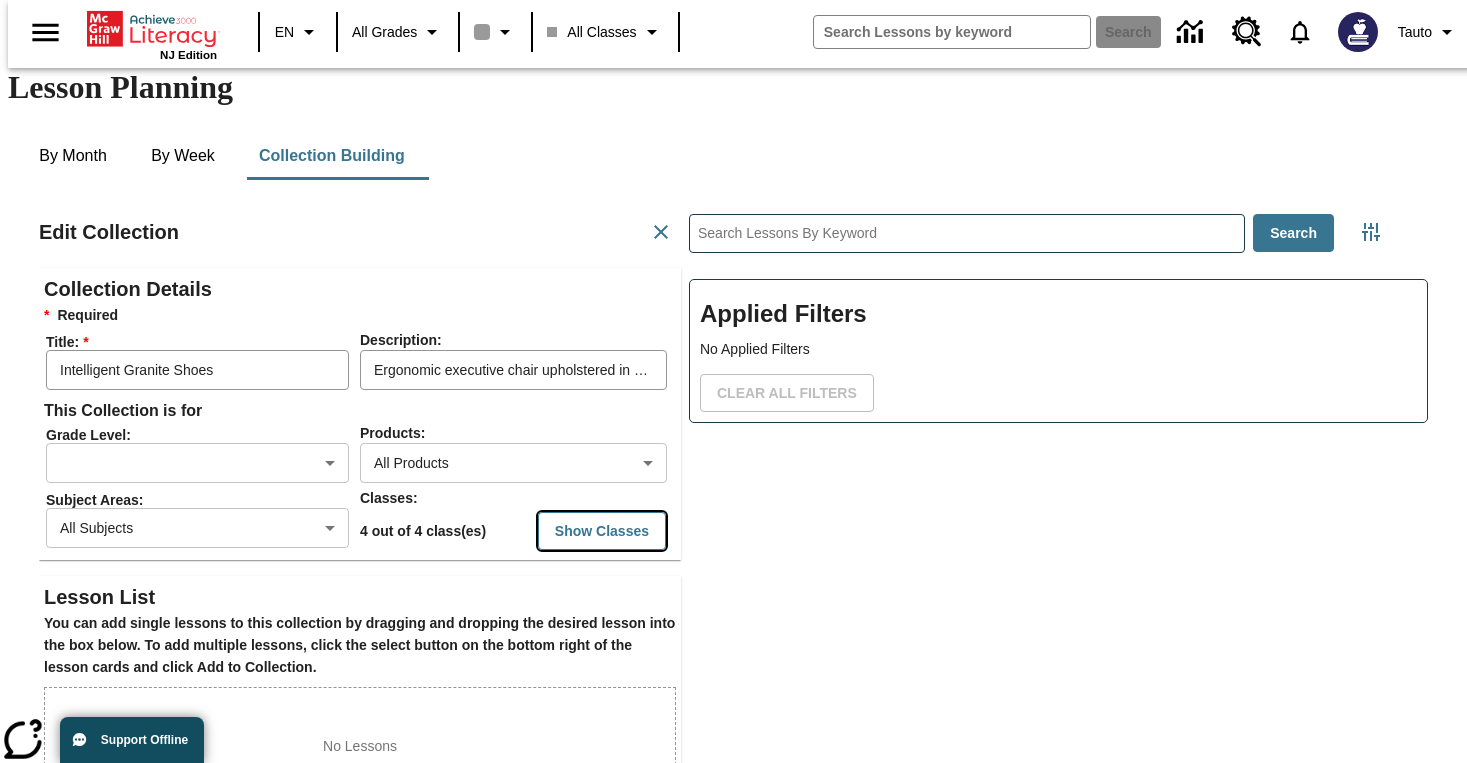 click on "Show Classes" at bounding box center [602, 531] 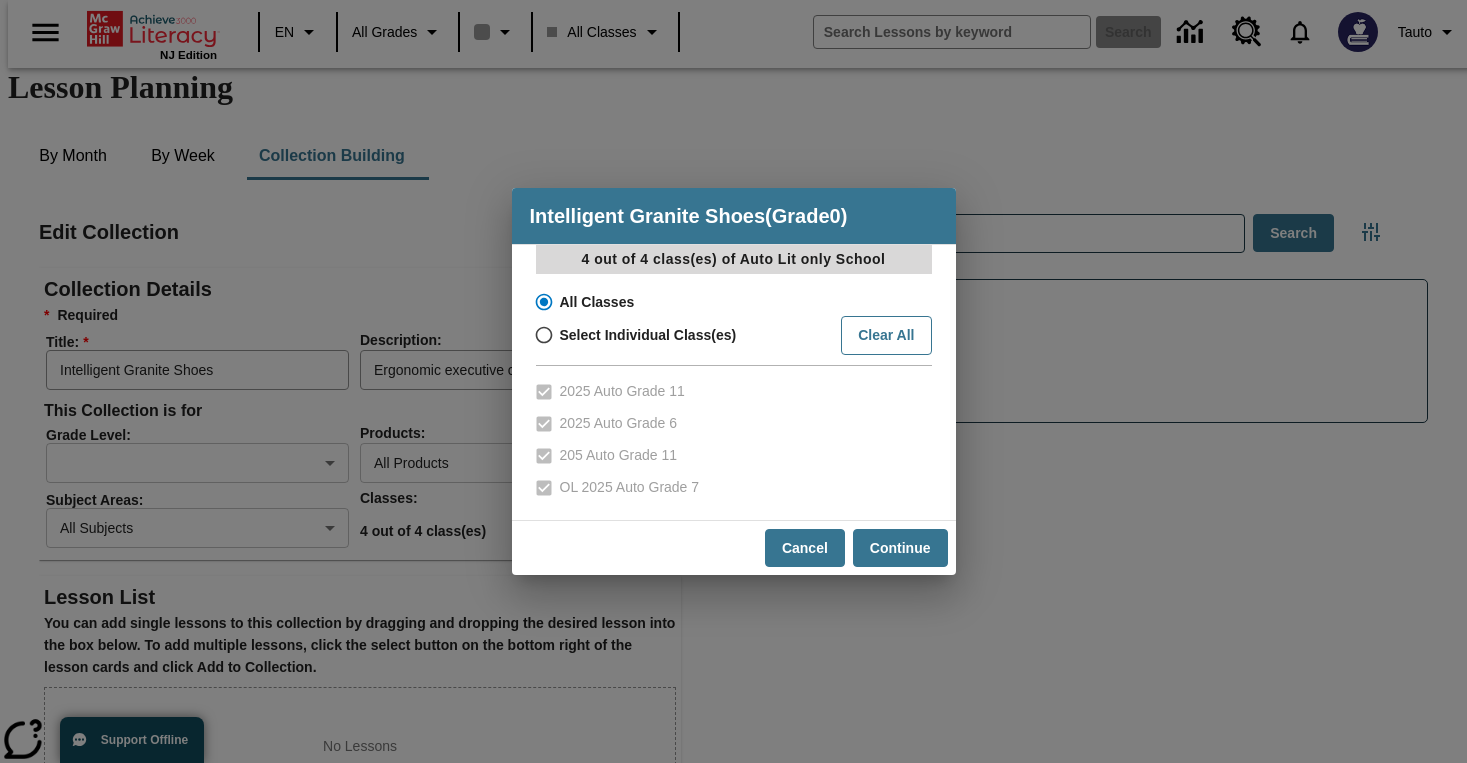 click on "Select Individual Class(es)" at bounding box center (648, 335) 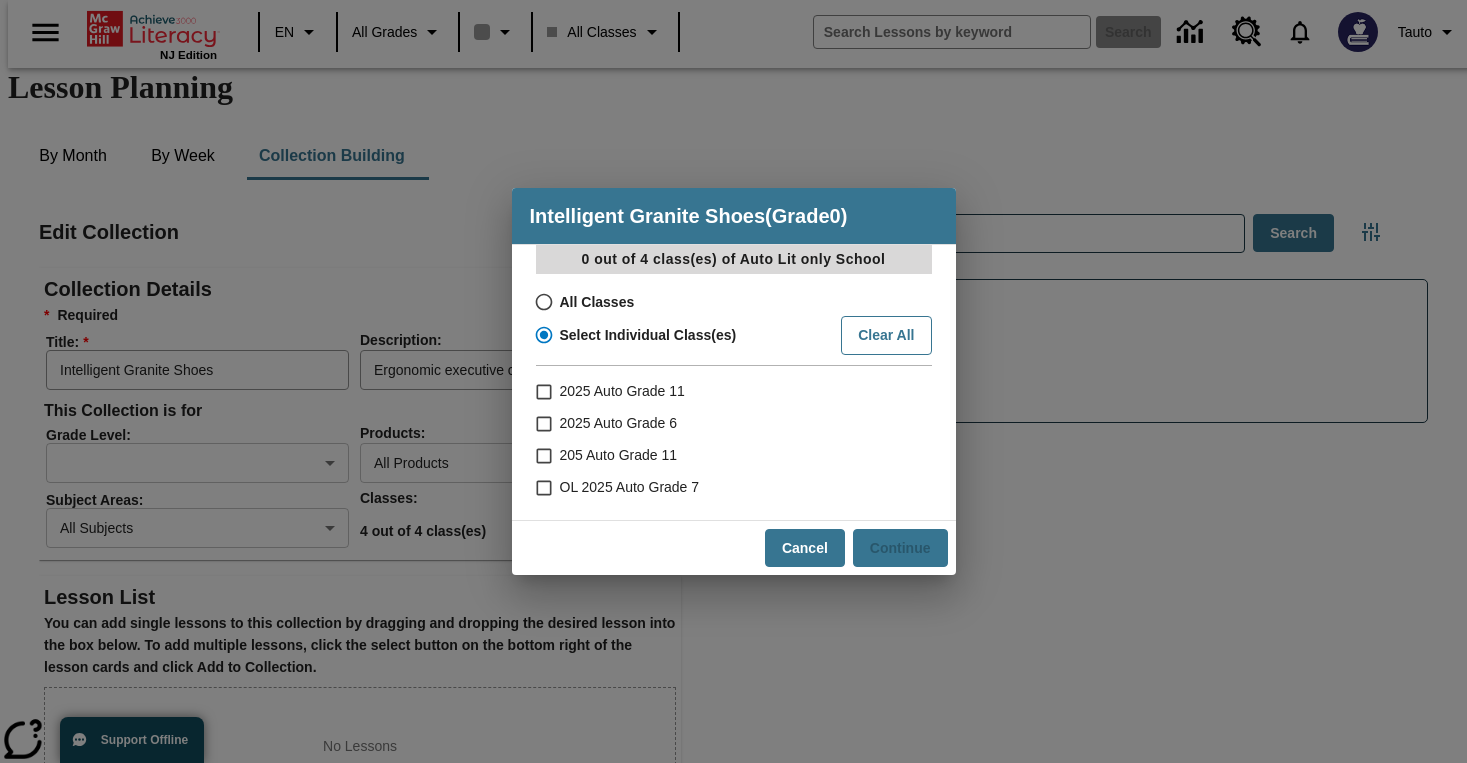 click on "205 Auto Grade 11" at bounding box center [542, 456] 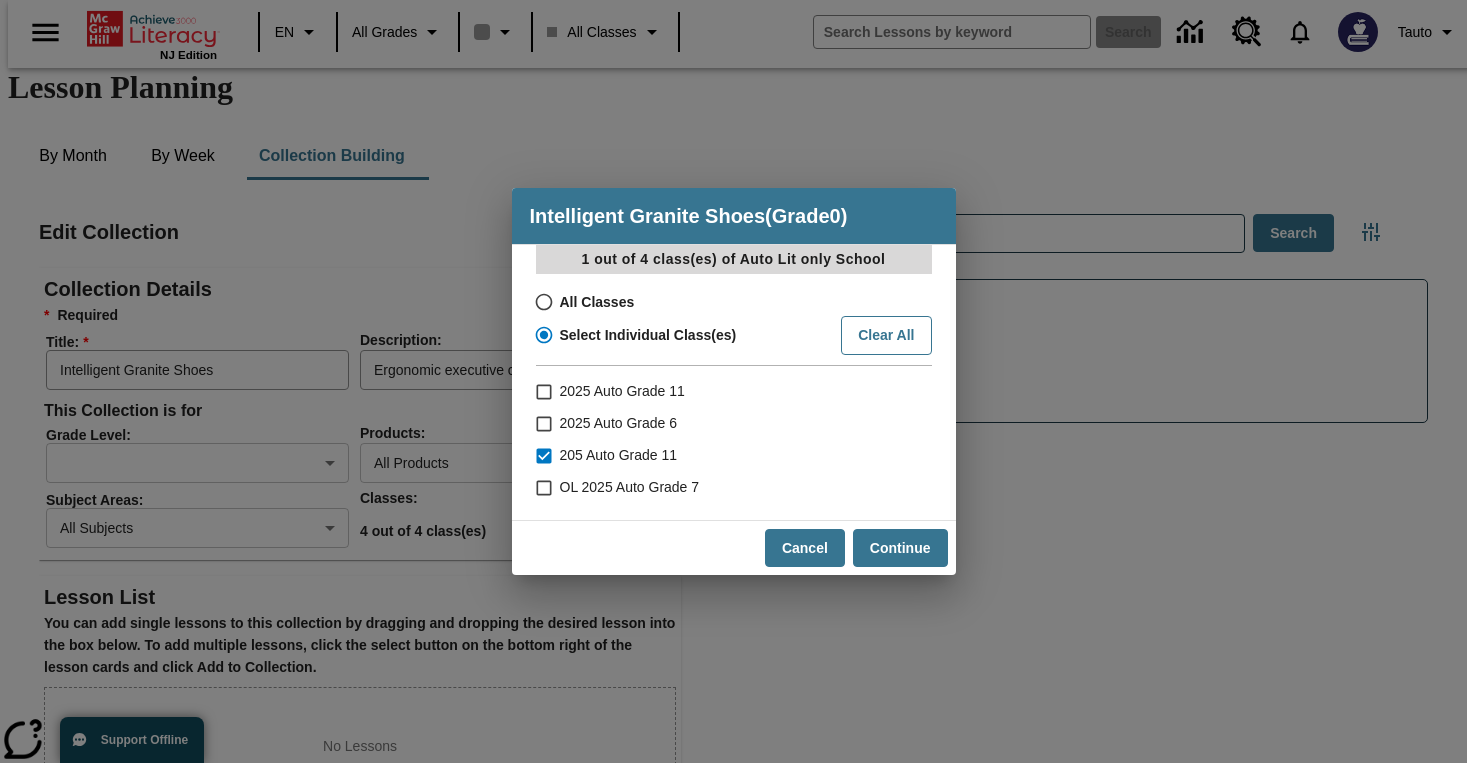 click on "OL 2025 Auto Grade 7" at bounding box center (542, 488) 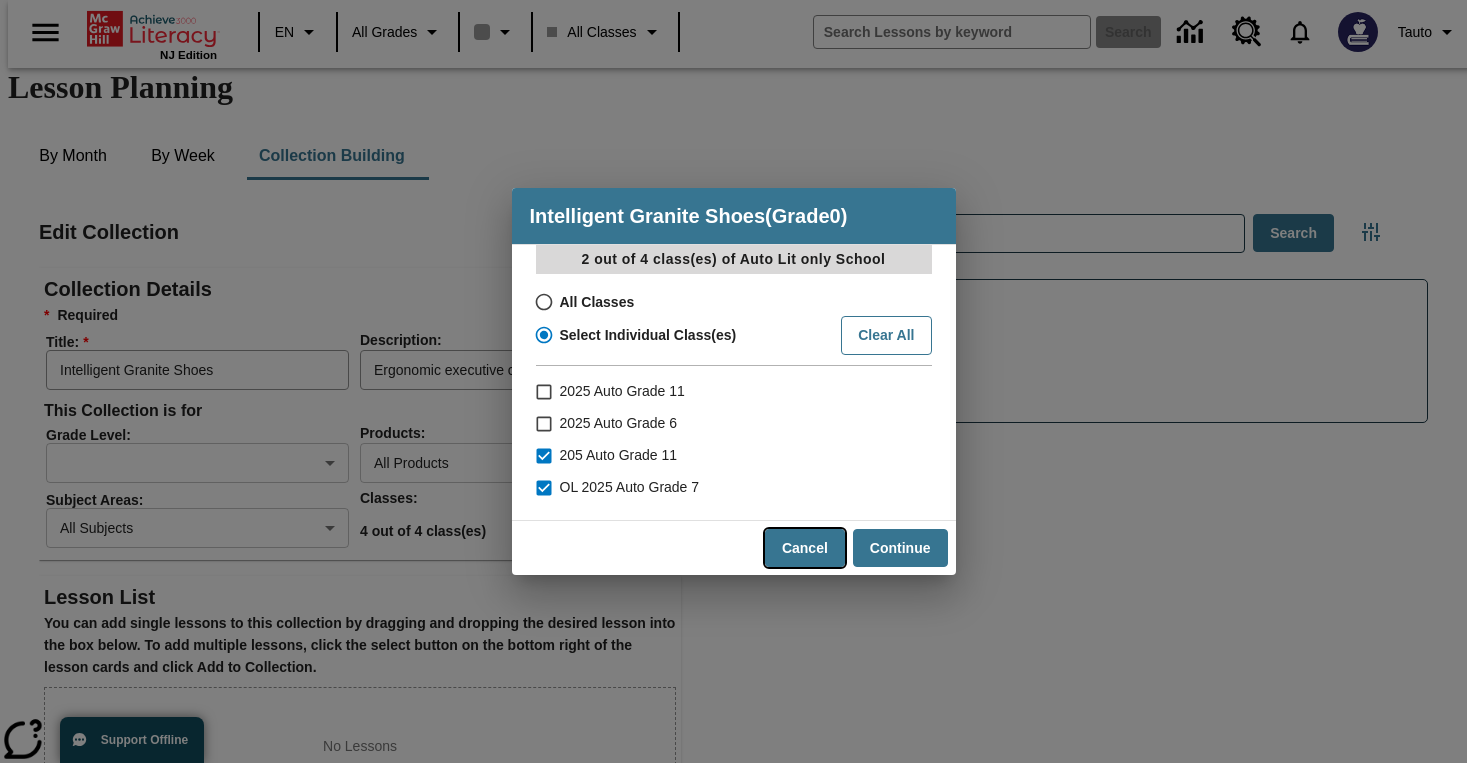 click on "Cancel" at bounding box center (805, 548) 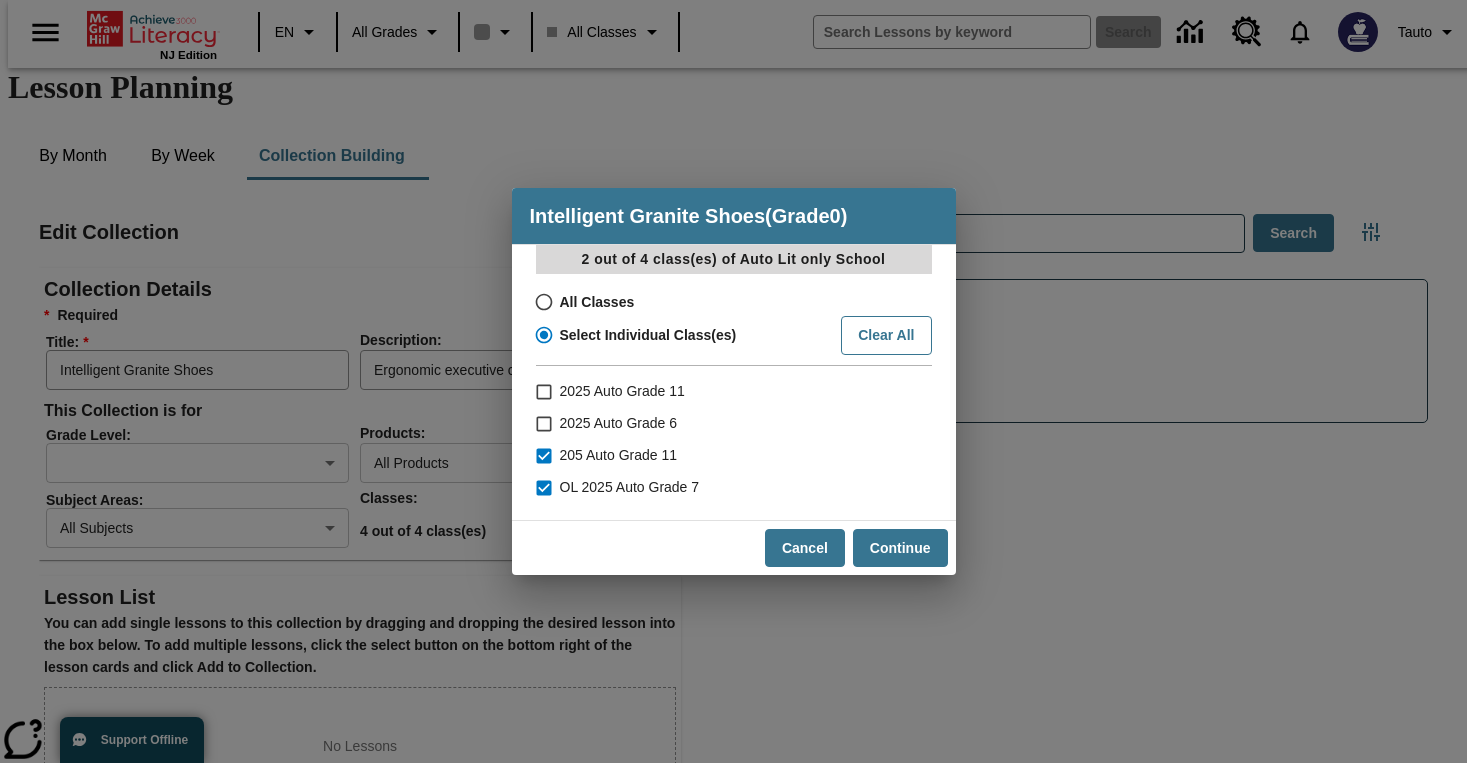 radio on "true" 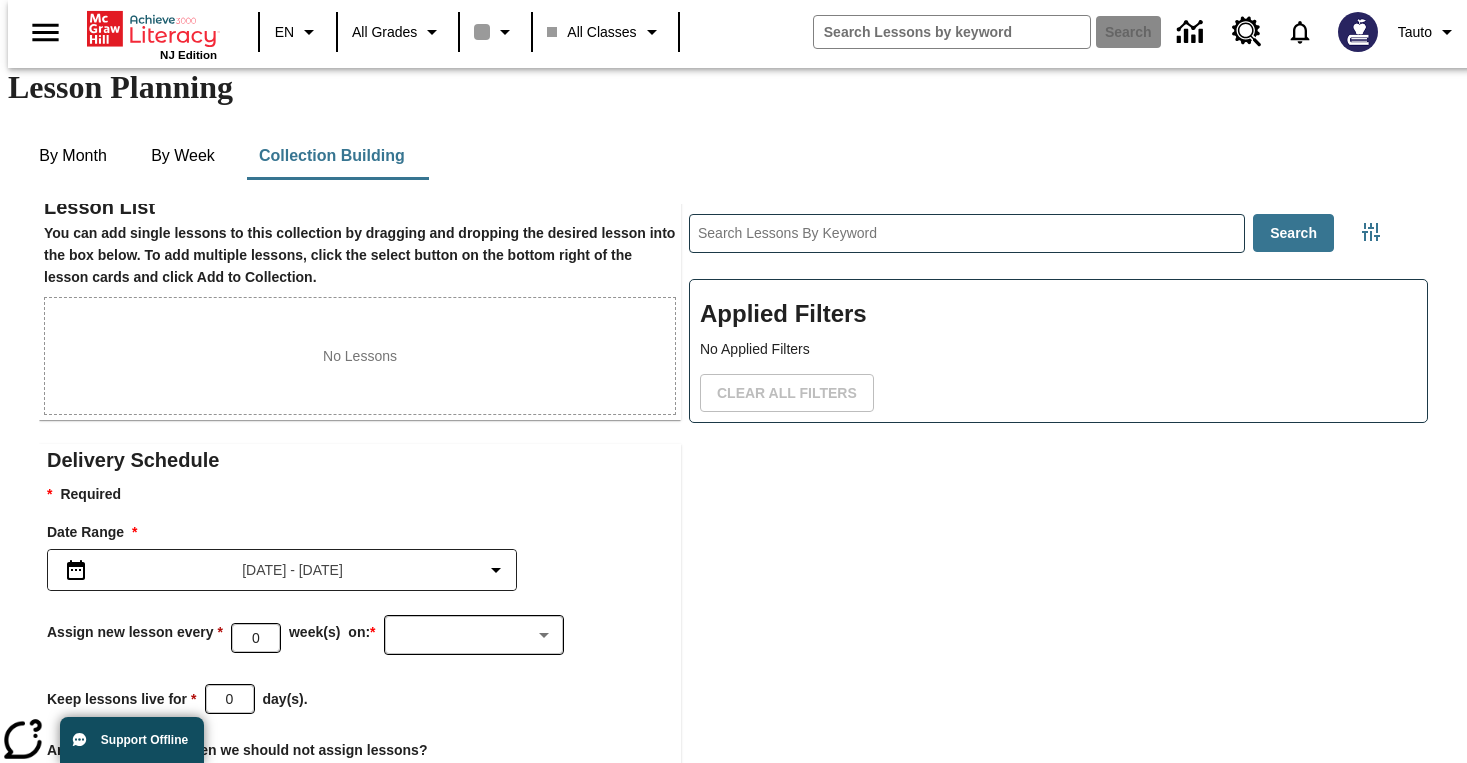 scroll, scrollTop: 517, scrollLeft: 0, axis: vertical 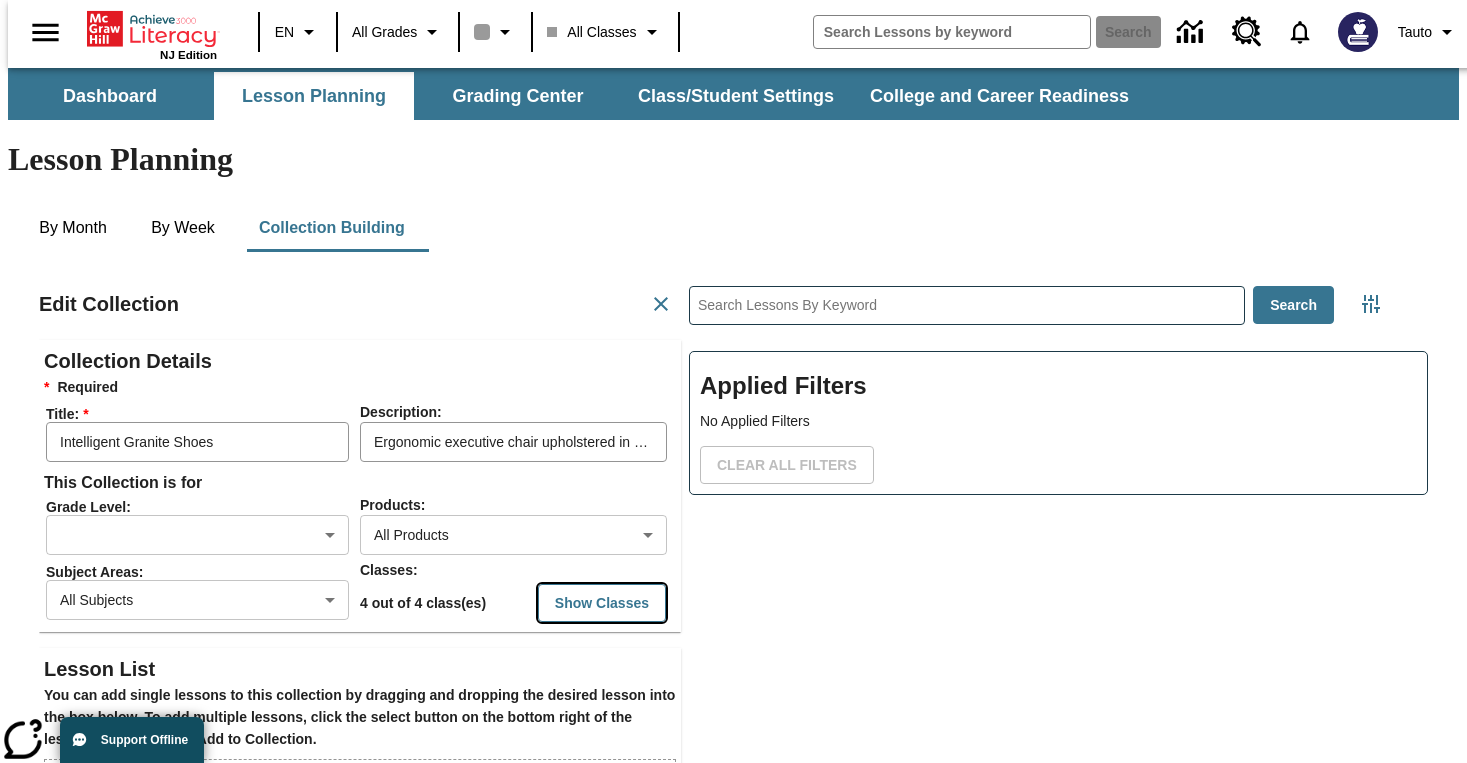 click on "Show Classes" at bounding box center [602, 603] 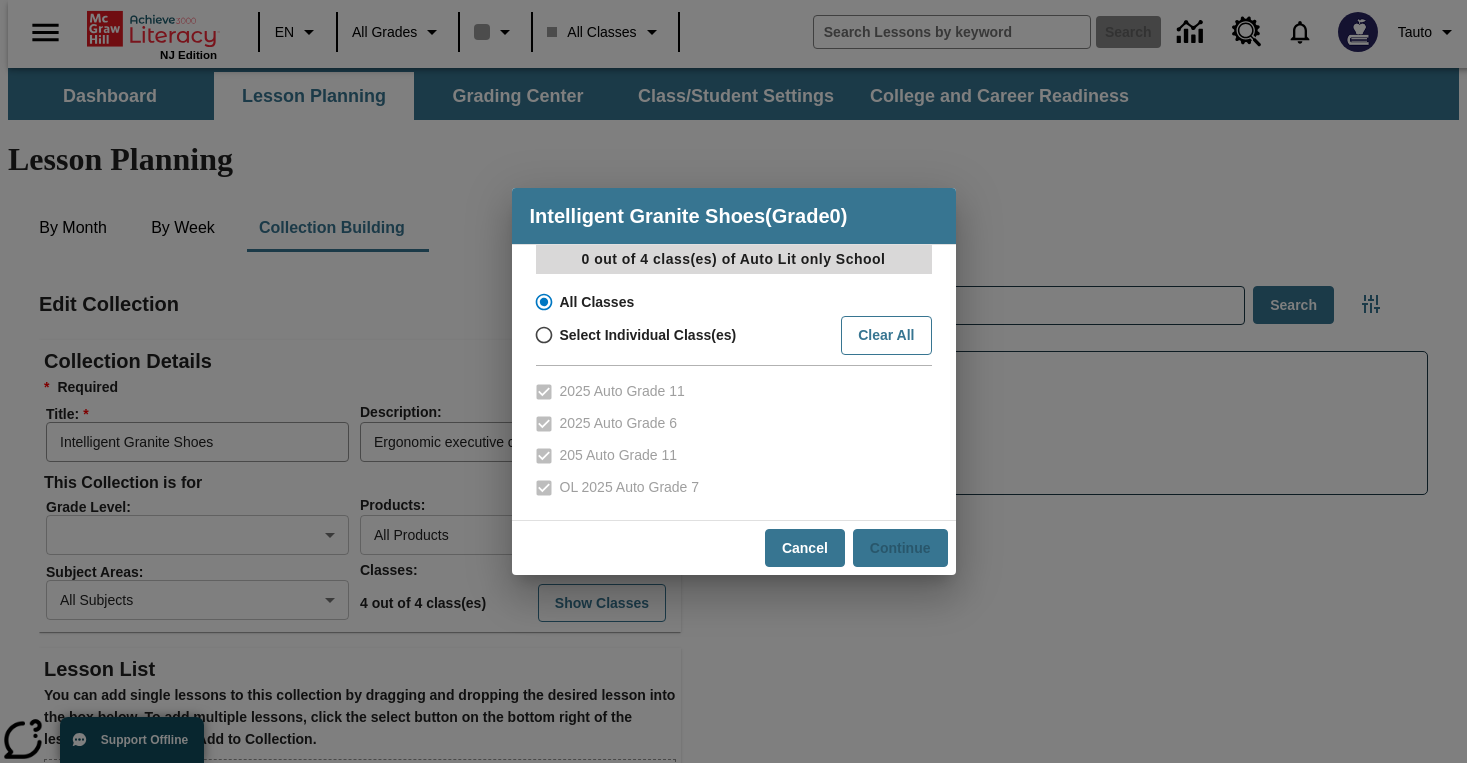 click on "Select Individual Class(es)" at bounding box center [542, 335] 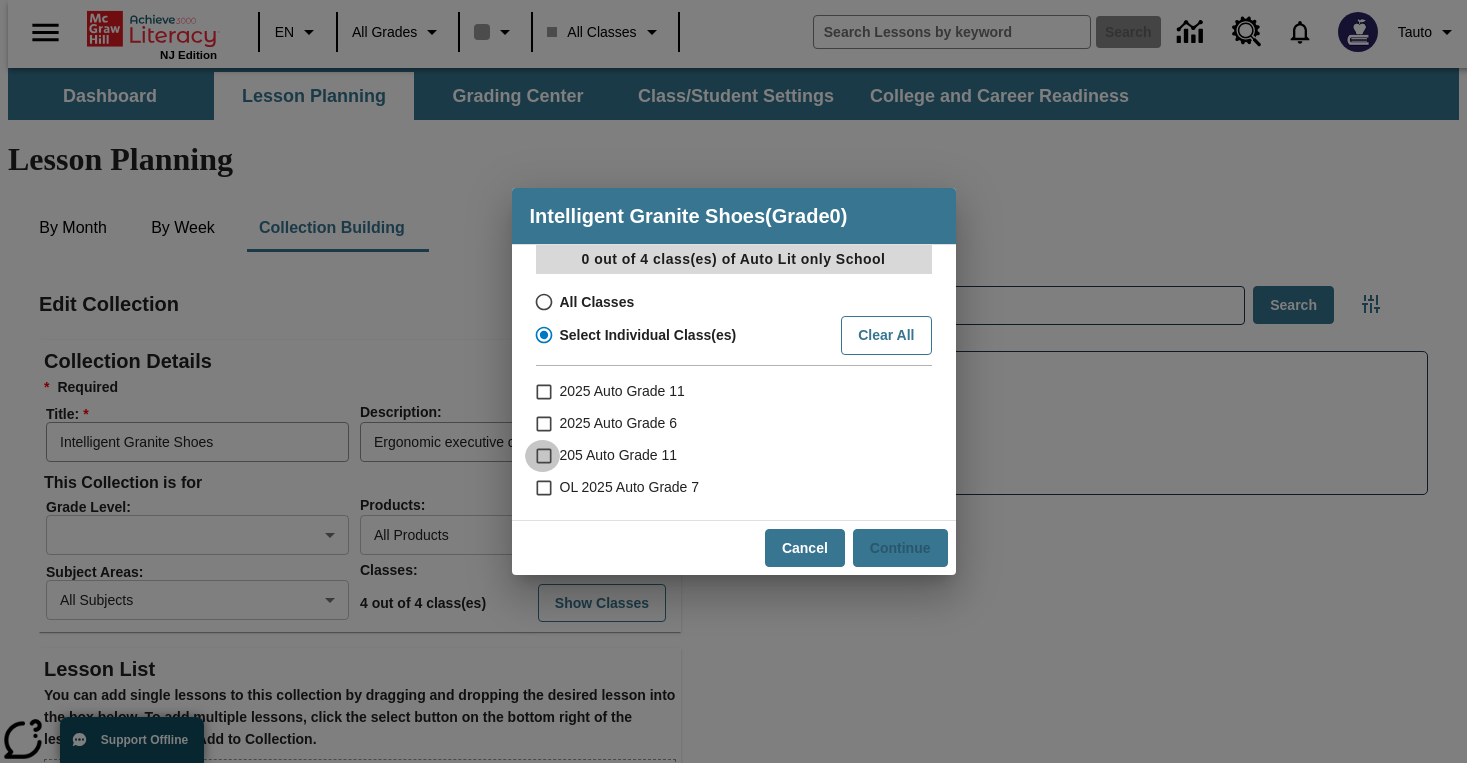 click on "205 Auto Grade 11" at bounding box center (542, 456) 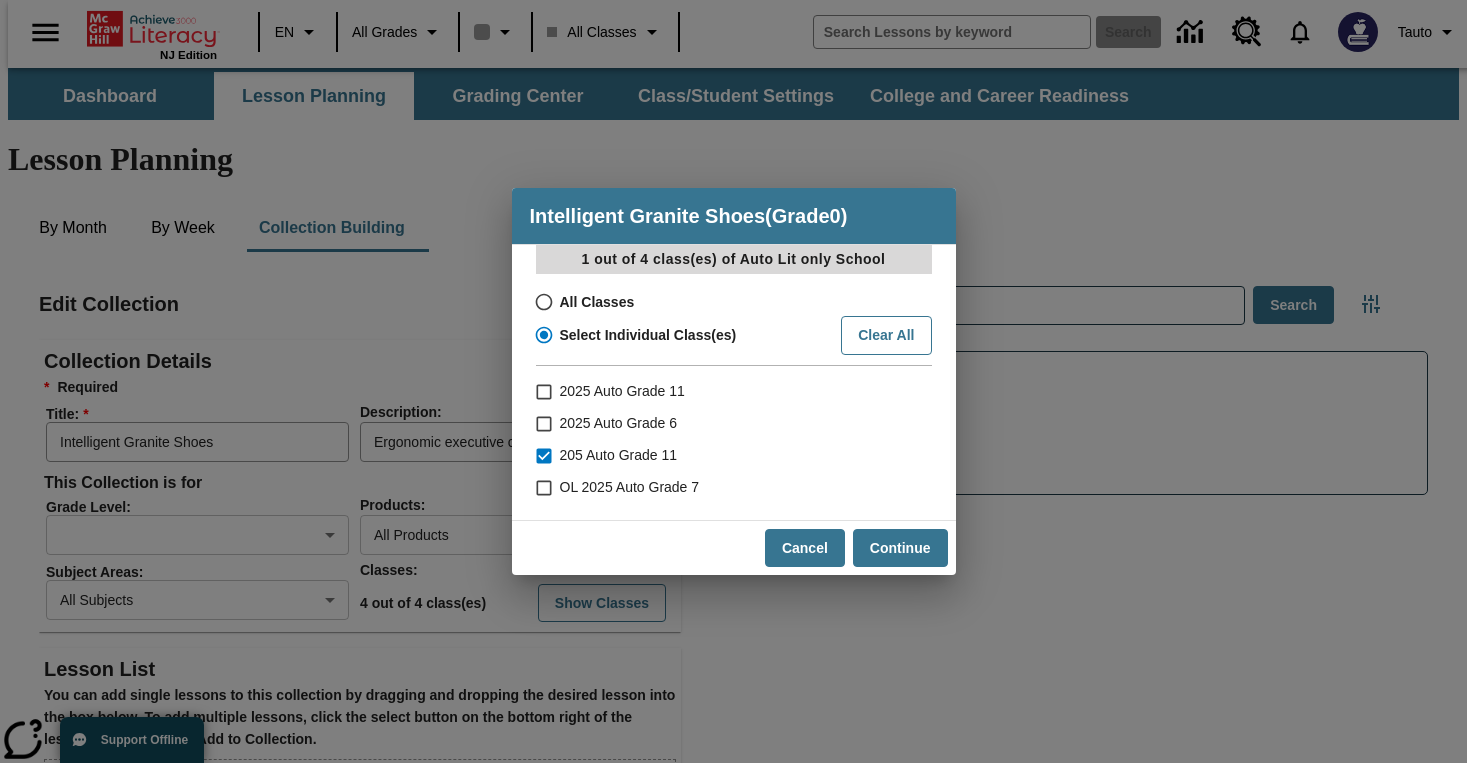click on "OL 2025 Auto Grade 7" at bounding box center (542, 488) 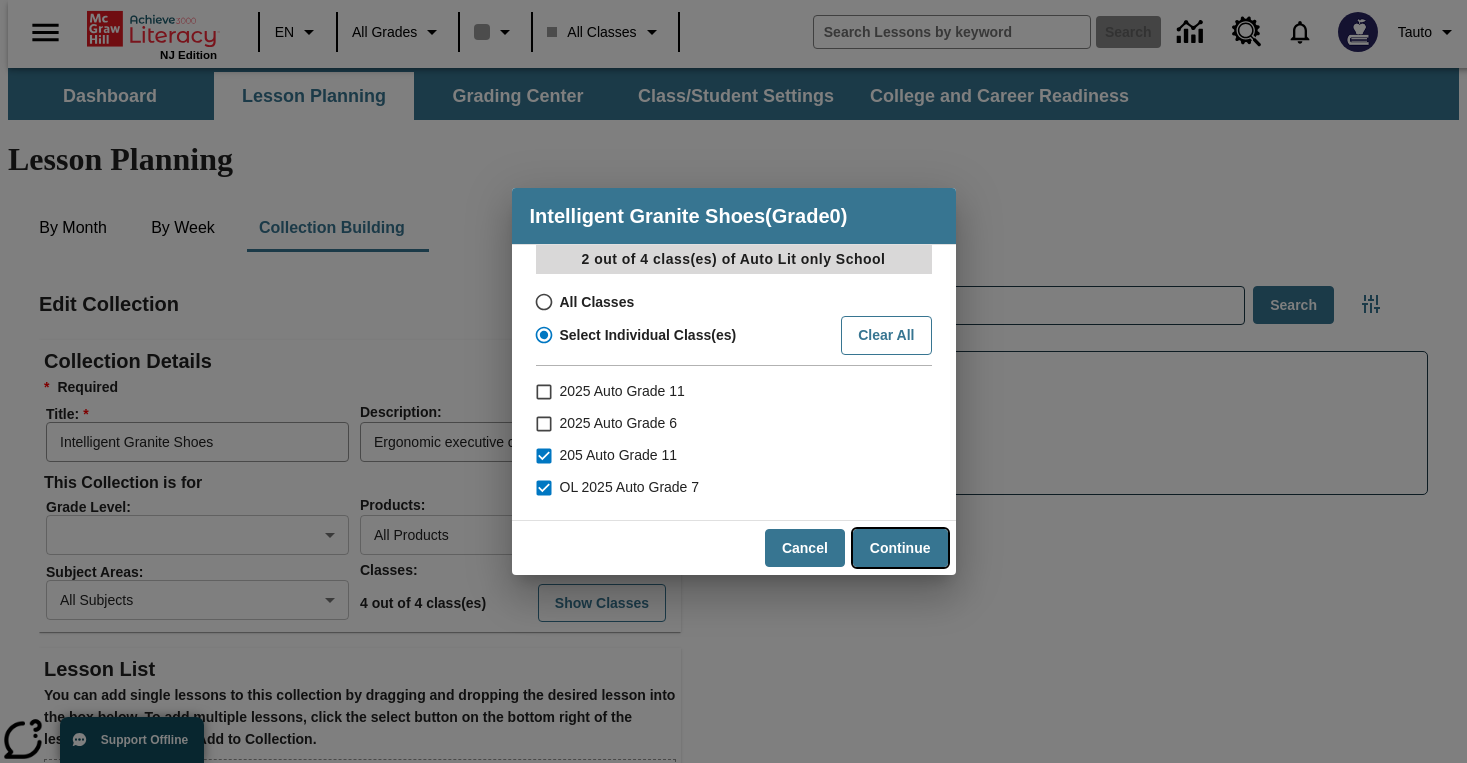 click on "Continue" at bounding box center [900, 548] 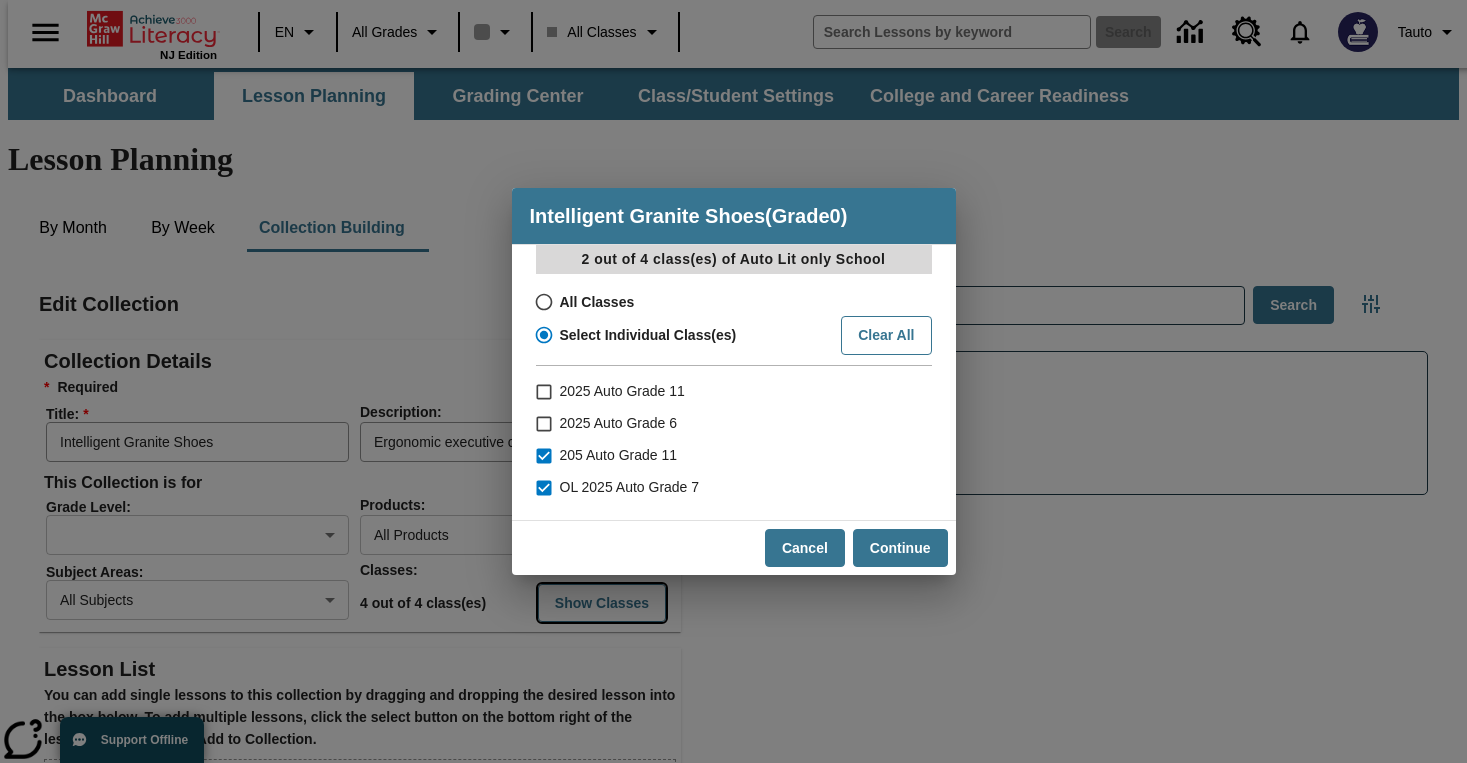 radio on "false" 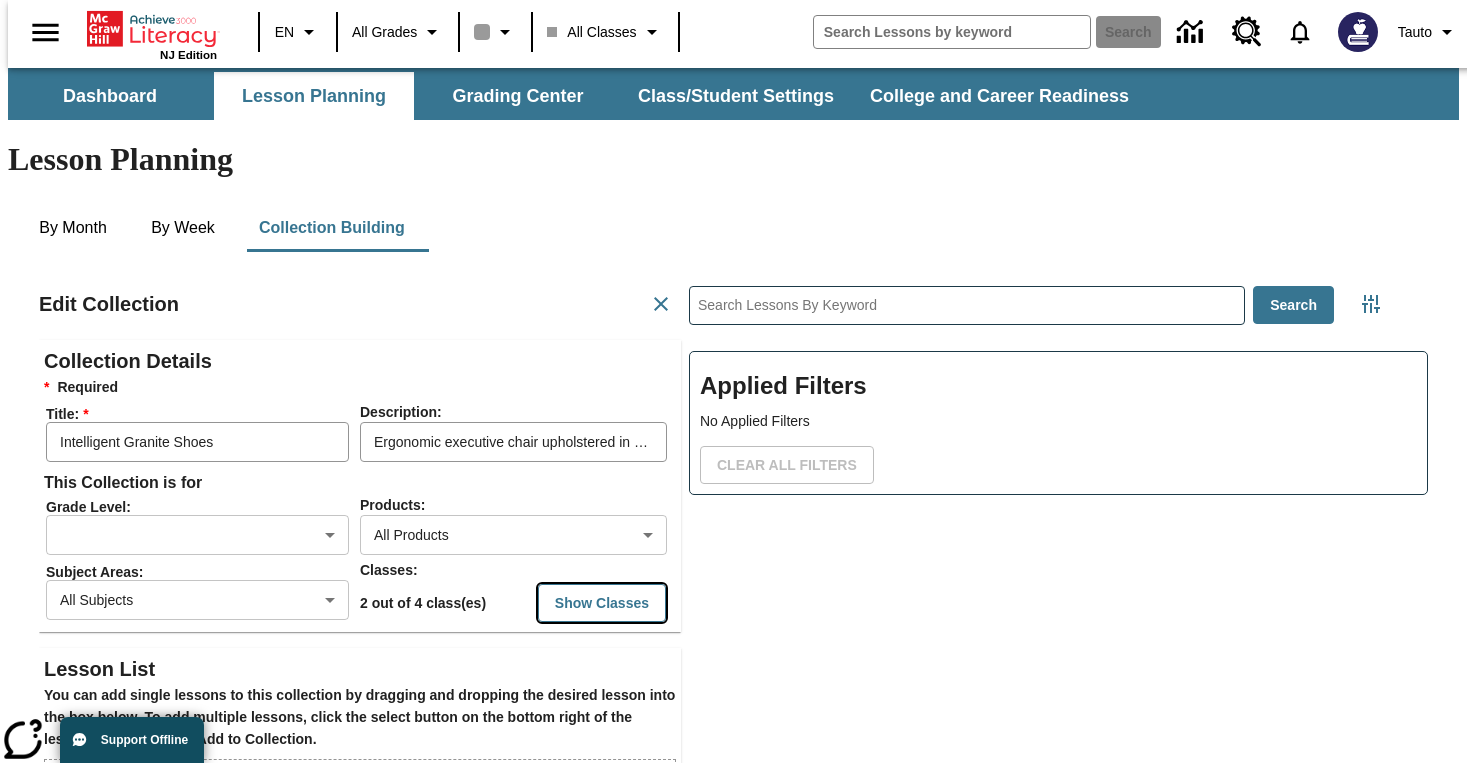 click on "Show Classes" at bounding box center [602, 603] 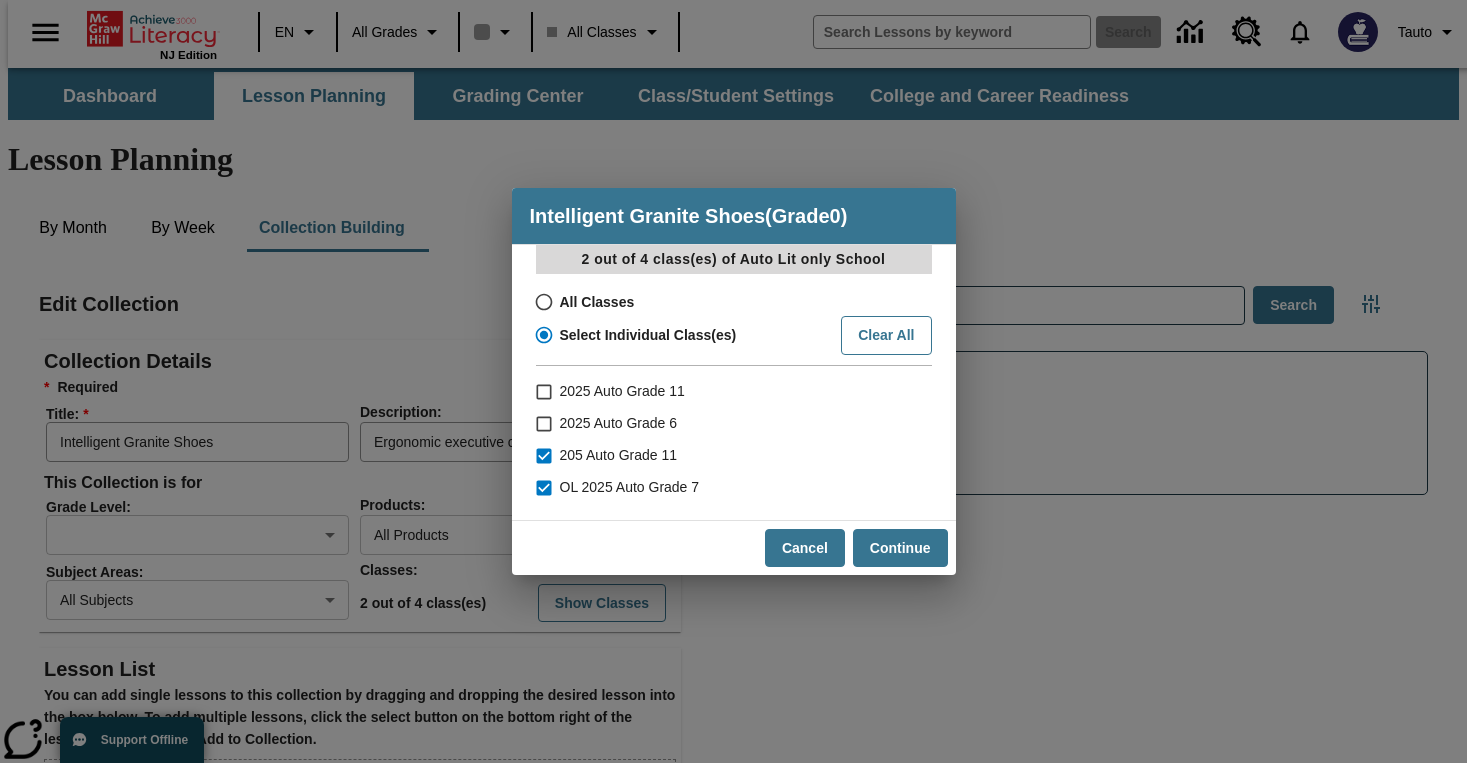 scroll, scrollTop: 465, scrollLeft: 0, axis: vertical 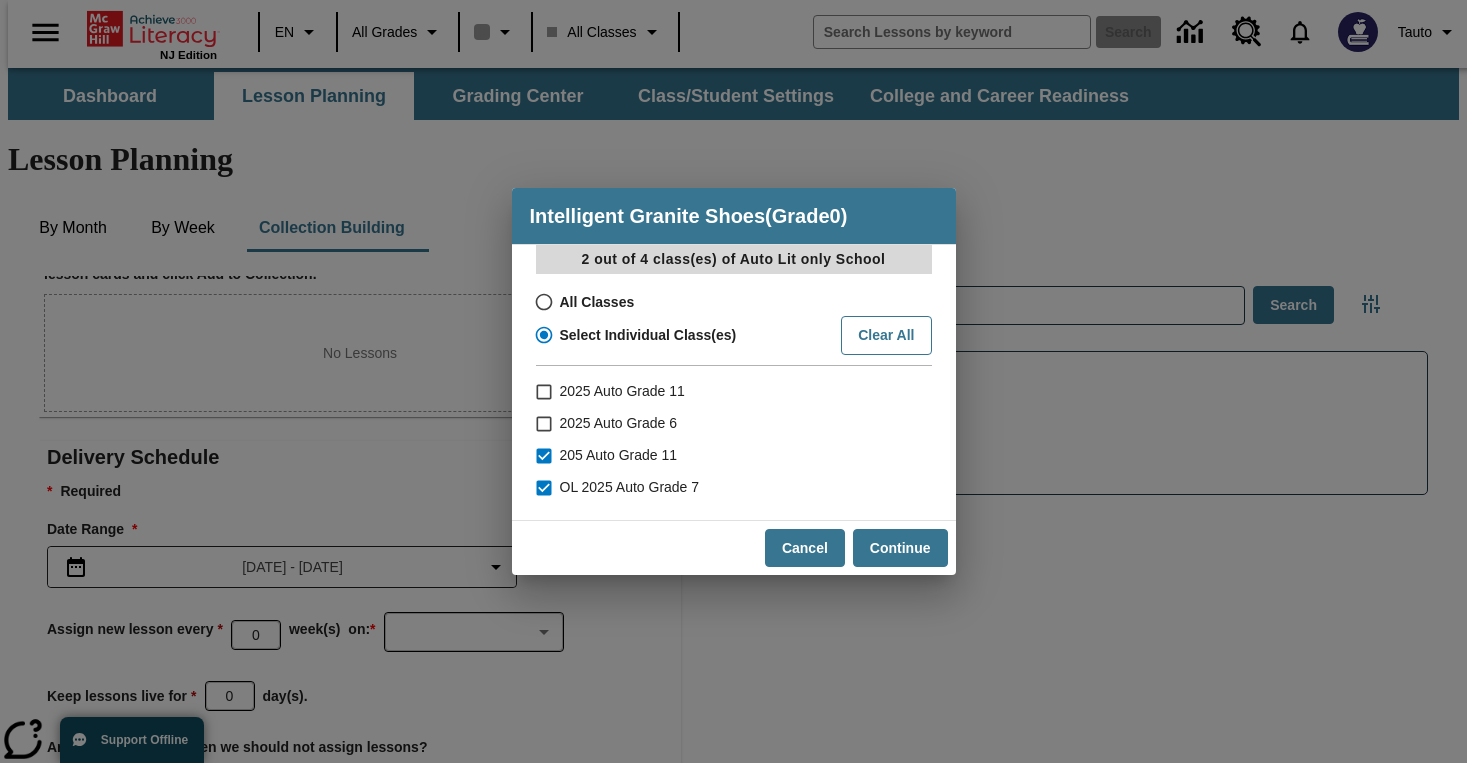 click on "2025 Auto Grade 11" at bounding box center (542, 392) 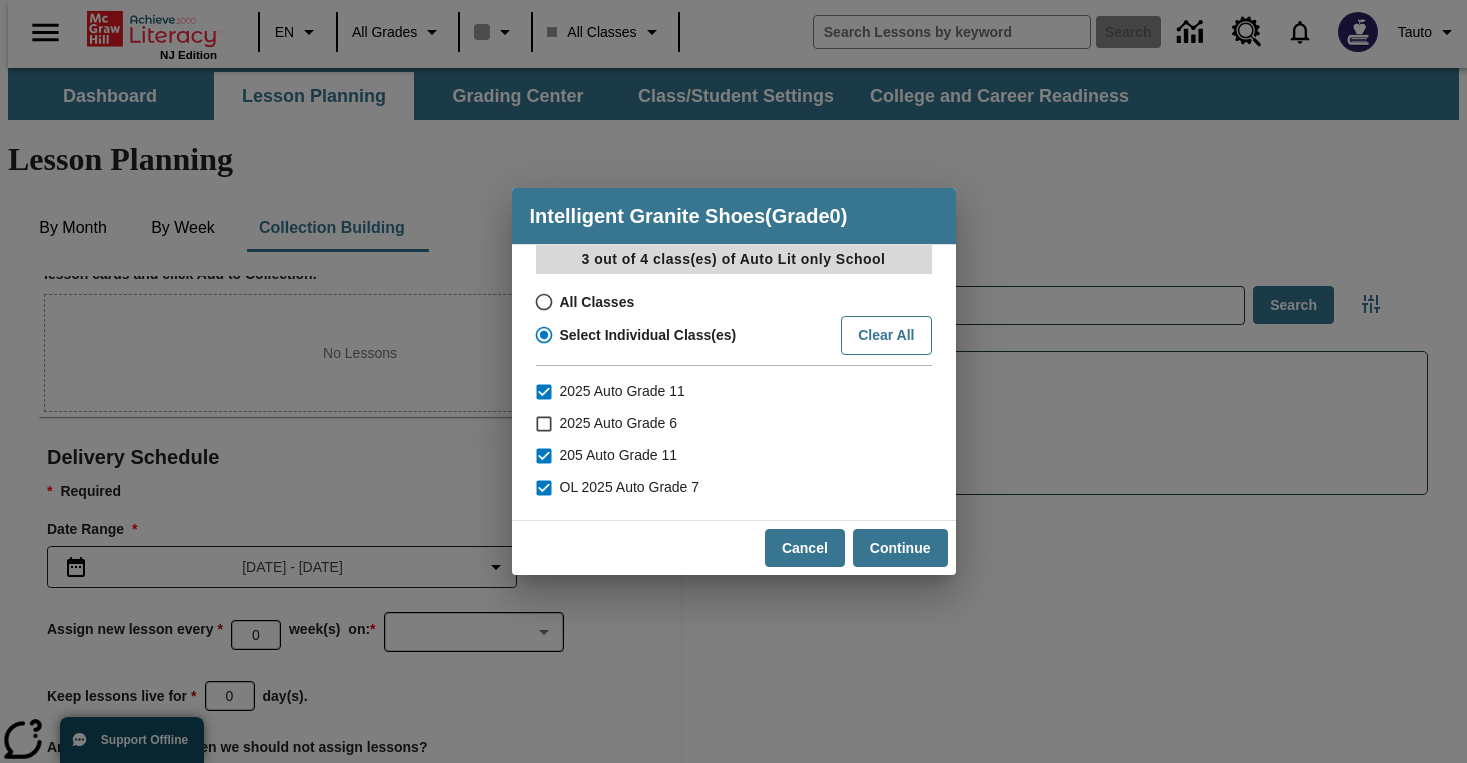 click on "2025 Auto Grade 6" at bounding box center [542, 424] 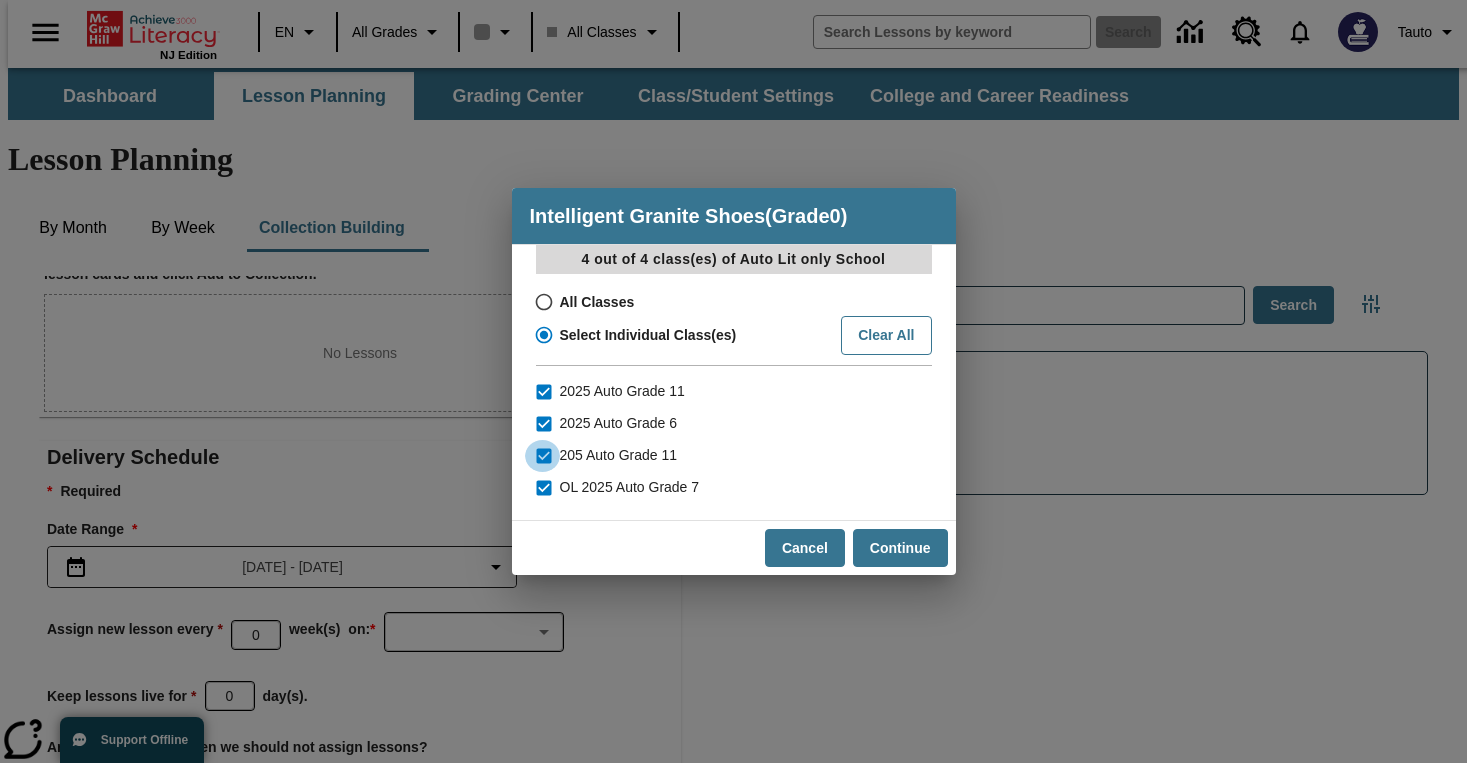 click on "205 Auto Grade 11" at bounding box center [542, 456] 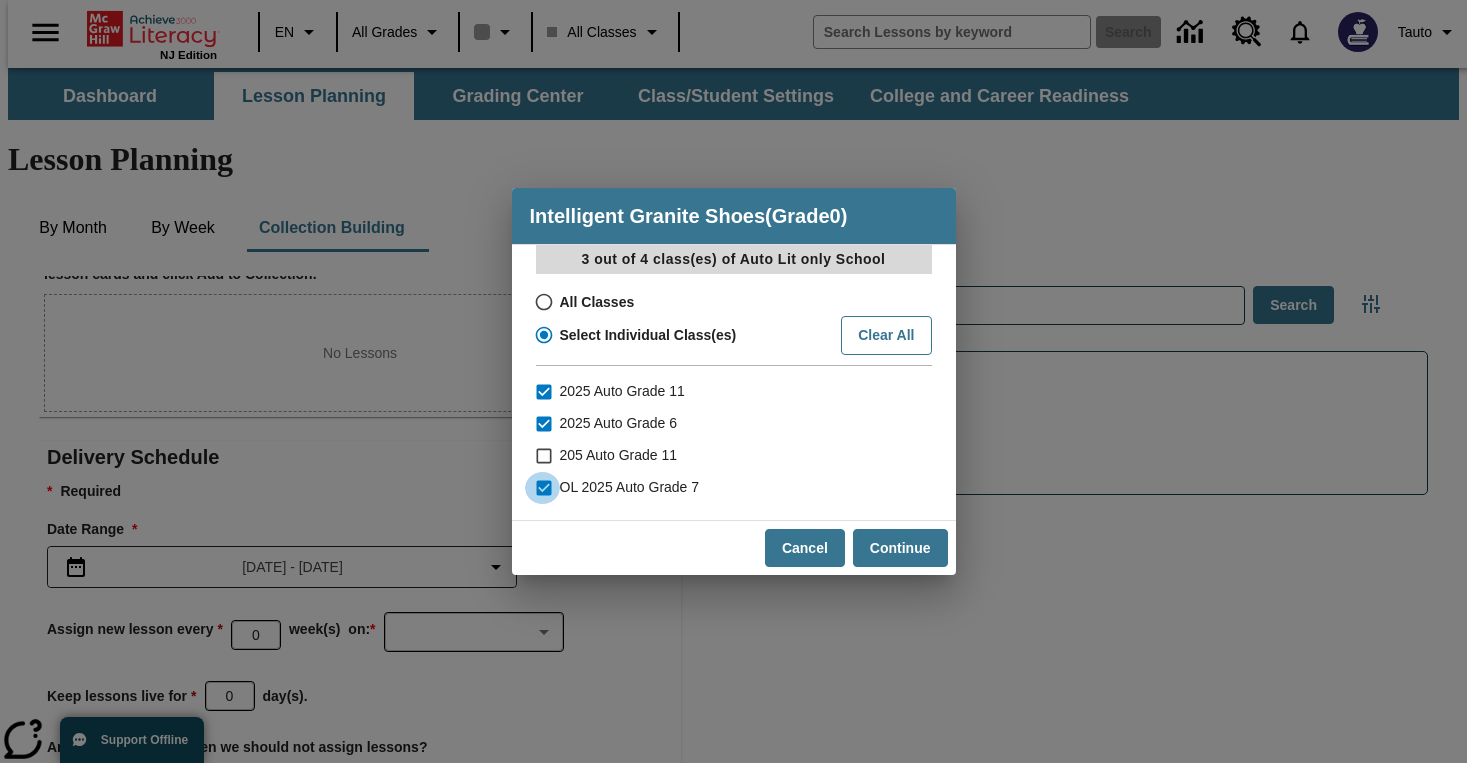 click on "OL 2025 Auto Grade 7" at bounding box center [542, 488] 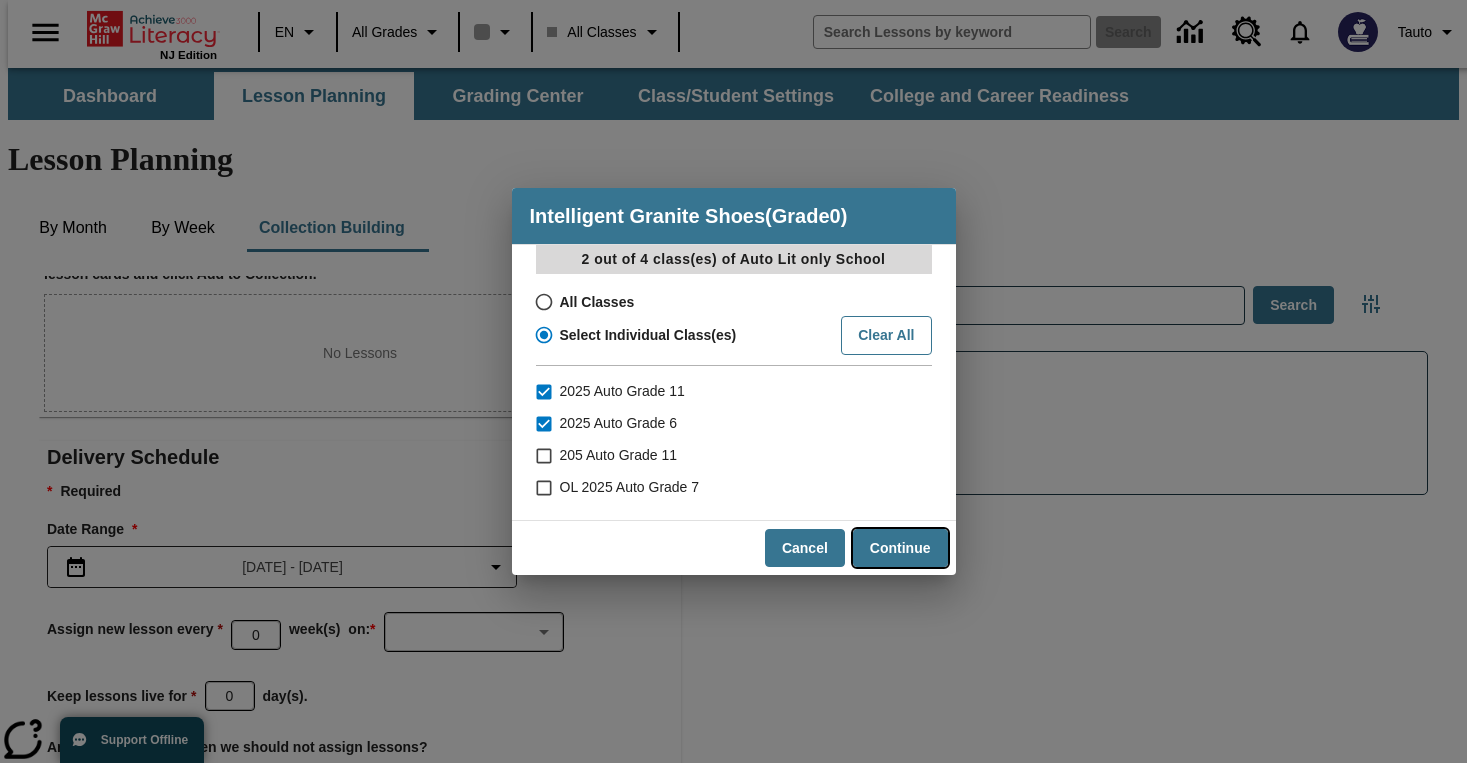 click on "Continue" at bounding box center [900, 548] 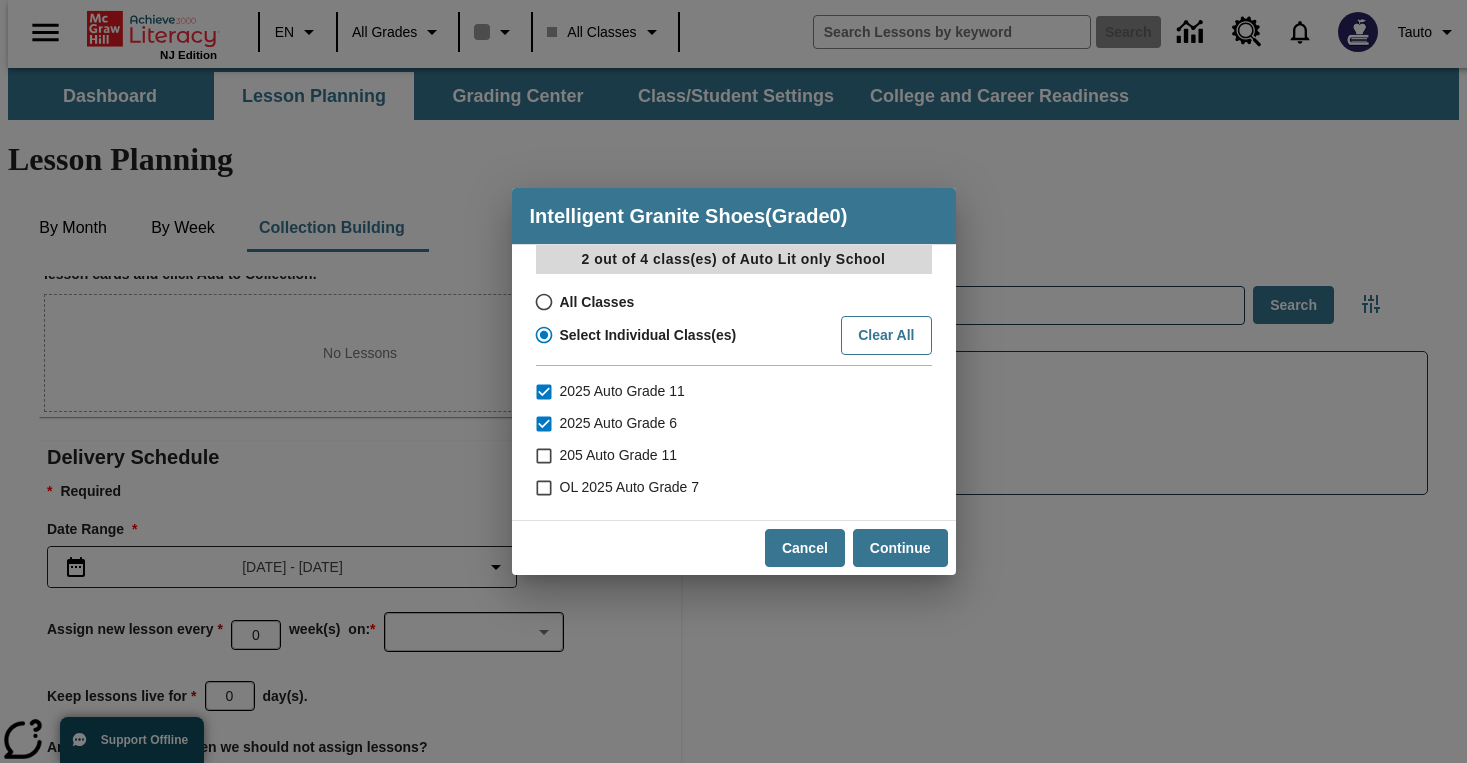 checkbox on "true" 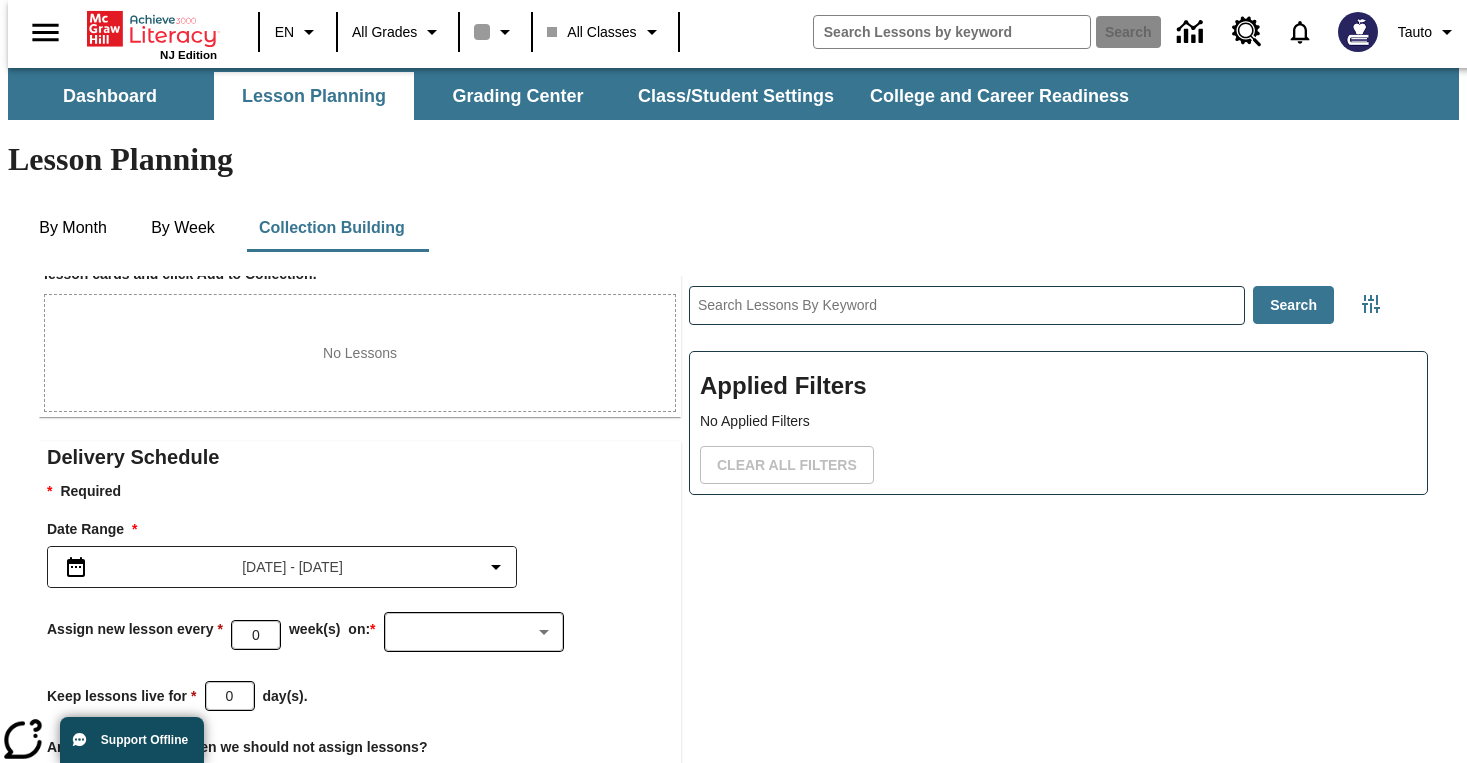 scroll, scrollTop: 54, scrollLeft: 0, axis: vertical 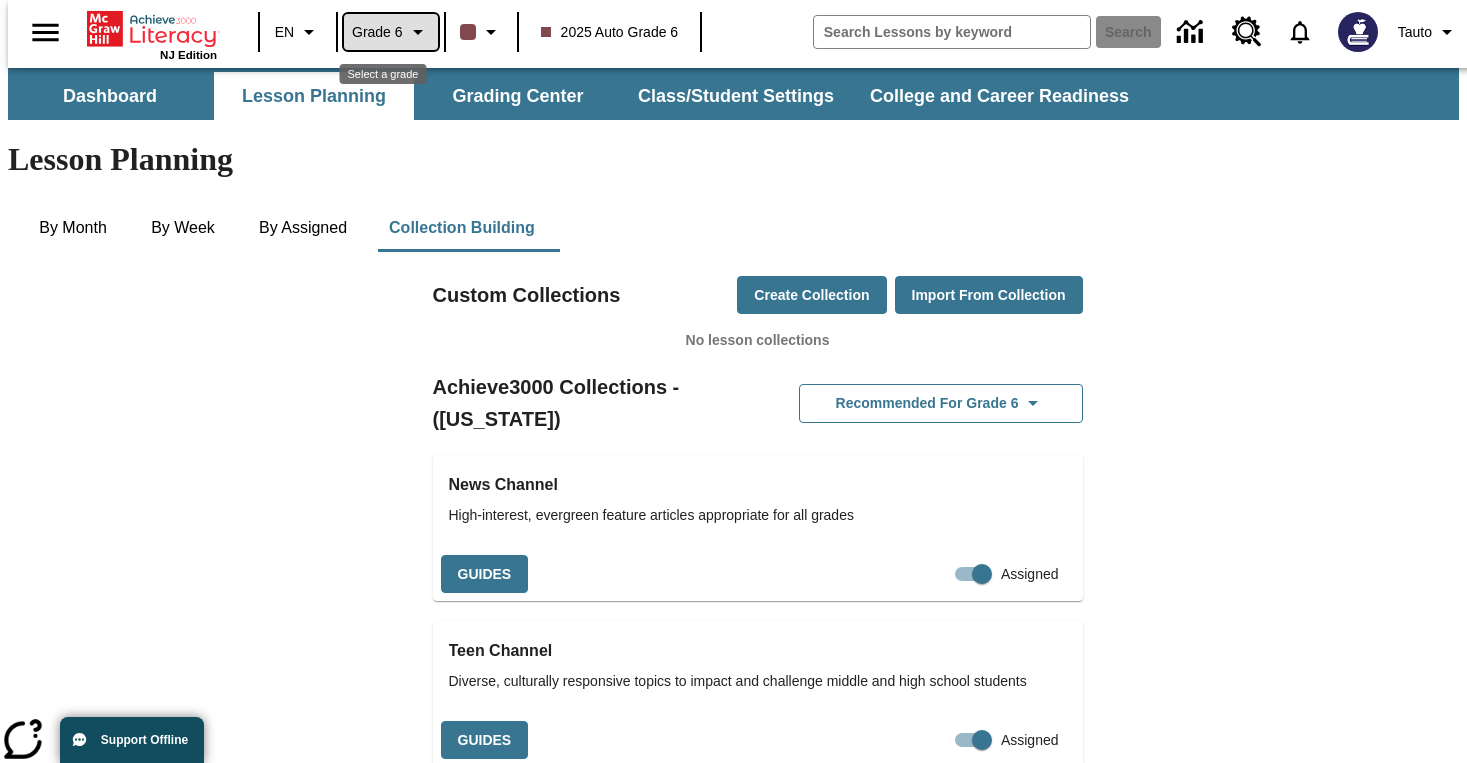 click 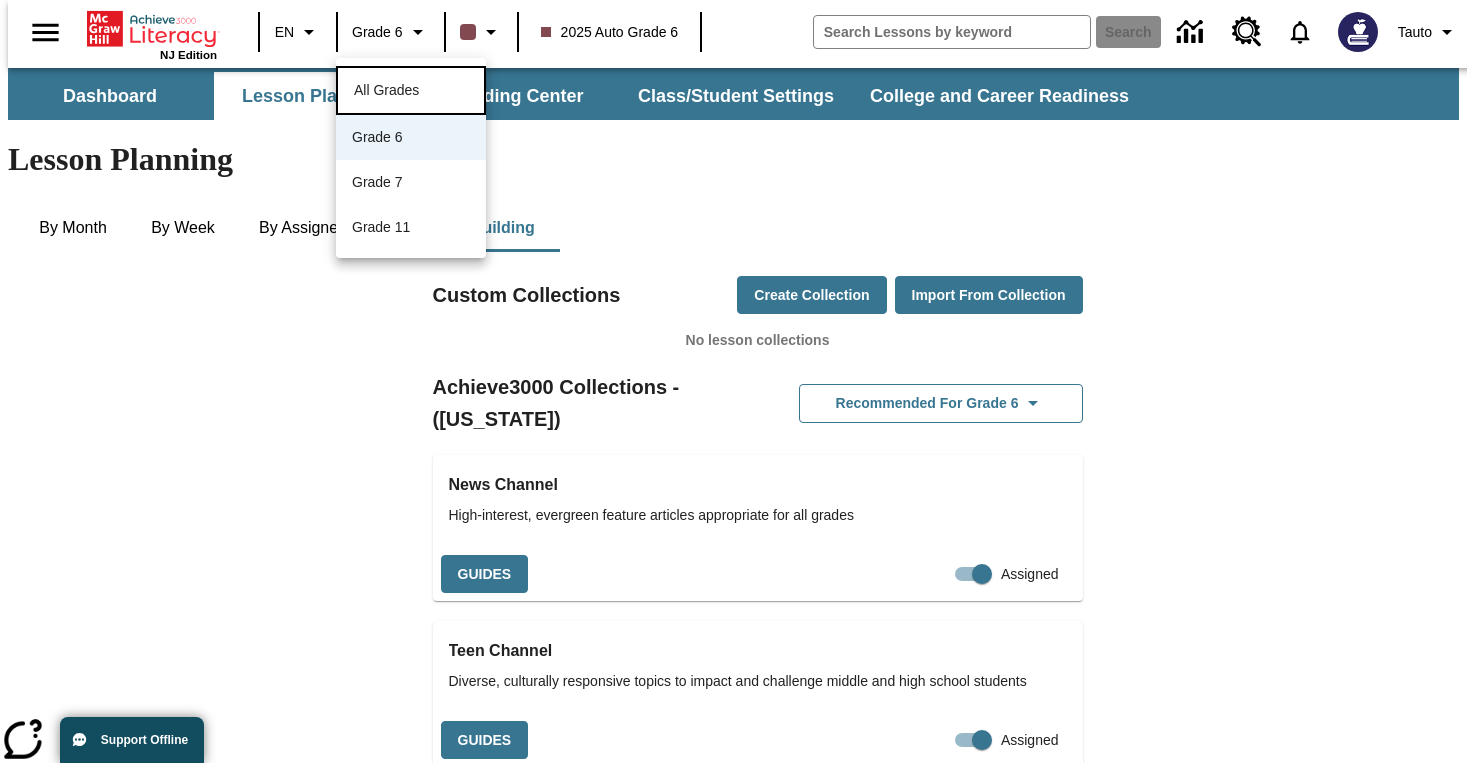 click on "All Grades" at bounding box center (386, 90) 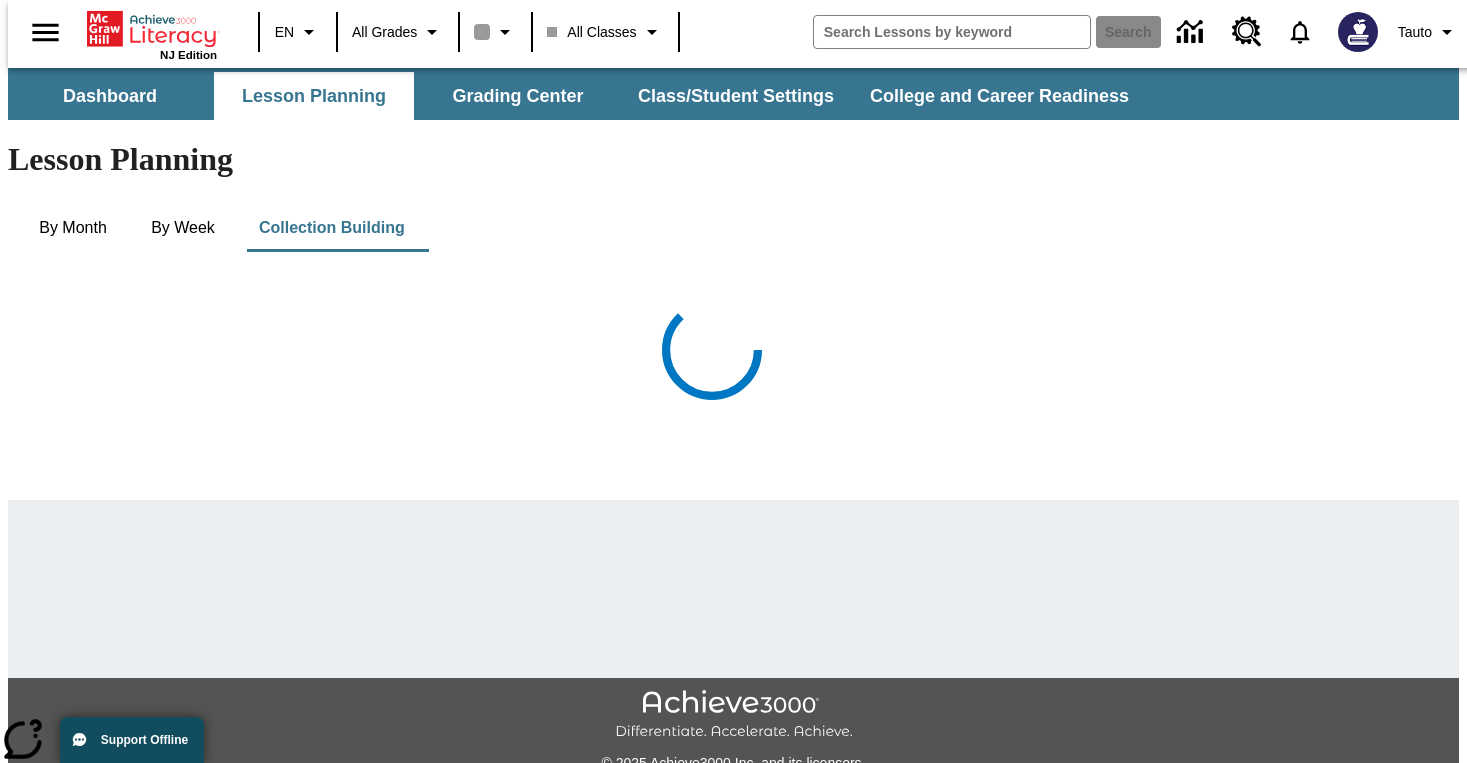 scroll, scrollTop: 0, scrollLeft: 0, axis: both 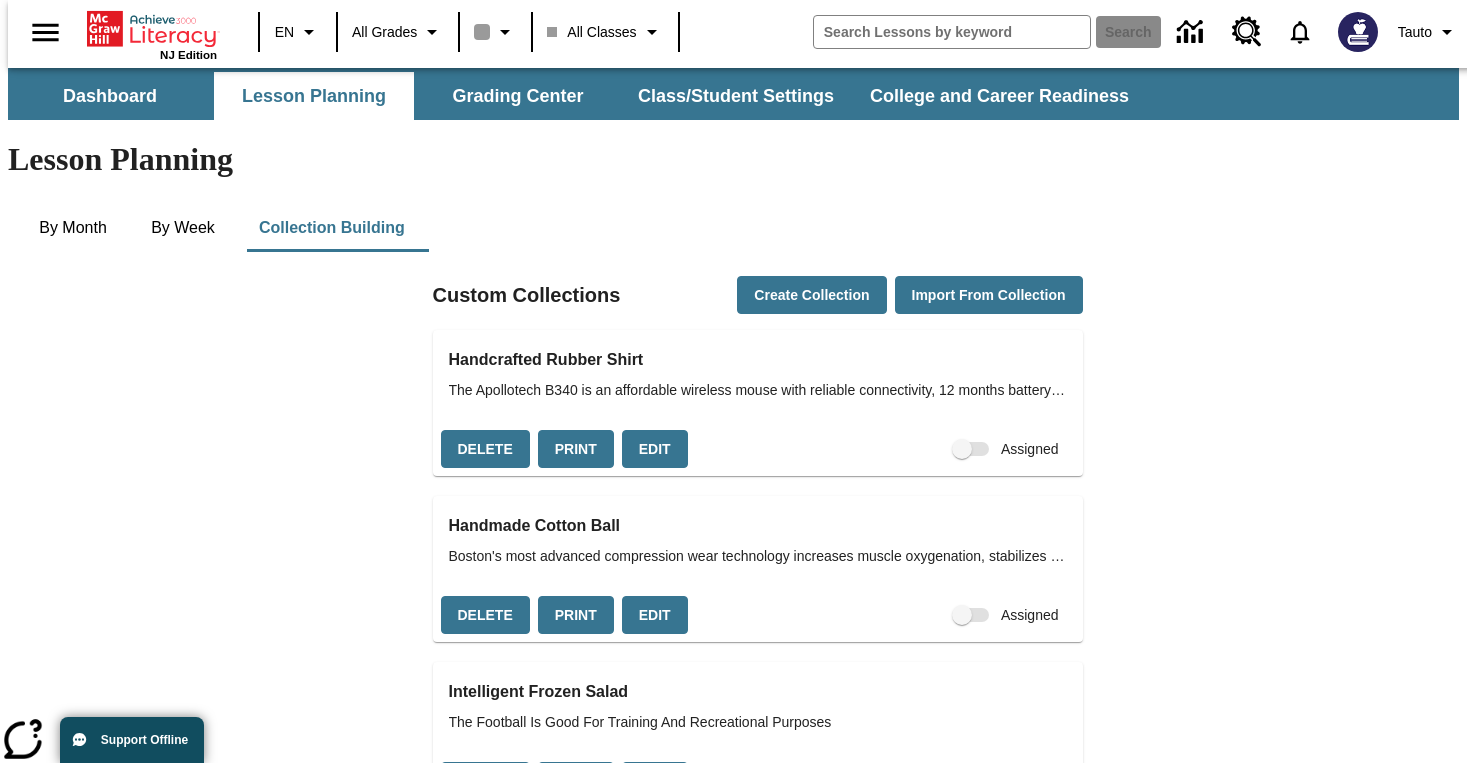 type 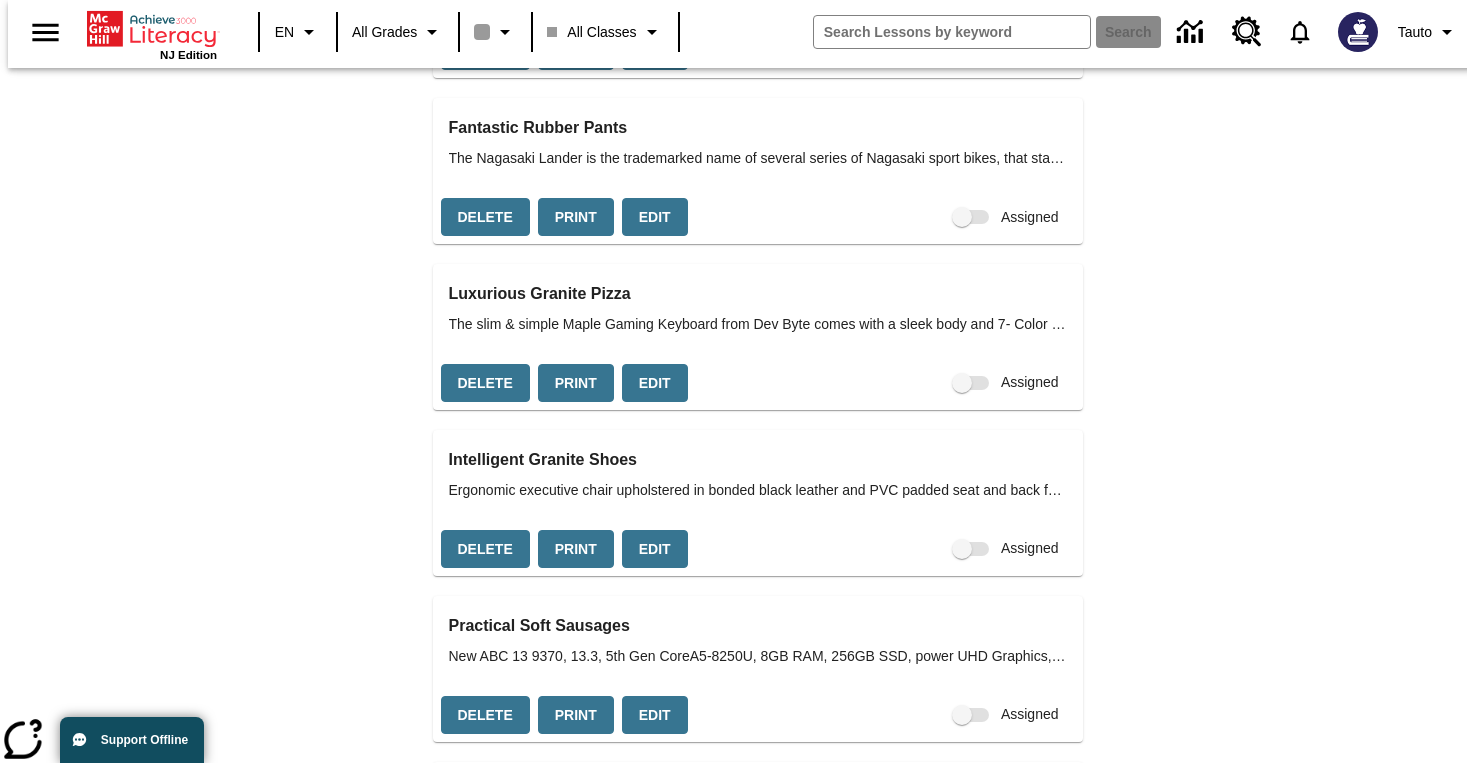click on "Custom Collections Create Collection Import from Collection Handcrafted Rubber Shirt The Apollotech B340 is an affordable wireless mouse with reliable connectivity, 12 months battery life and modern design Delete Print Edit Assigned Handmade Cotton Ball Boston's most advanced compression wear technology increases muscle oxygenation, stabilizes active muscles Delete Print Edit Assigned Intelligent Frozen Salad The Football Is Good For Training And Recreational Purposes Delete Print Edit Assigned Modern Metal Computer The Nagasaki Lander is the trademarked name of several series of Nagasaki sport bikes, that started with the 1984 ABC800J Delete Print Edit Assigned Recycled Concrete Chair New range of formal shirts are designed keeping you in mind. With fits and styling that will make you stand apart Delete Print Edit Assigned Generic Granite Car The automobile layout consists of a front-engine design, with transaxle-type transmissions mounted at the rear of the engine and four wheel drive Delete Print Edit Edit" at bounding box center (725, 22269) 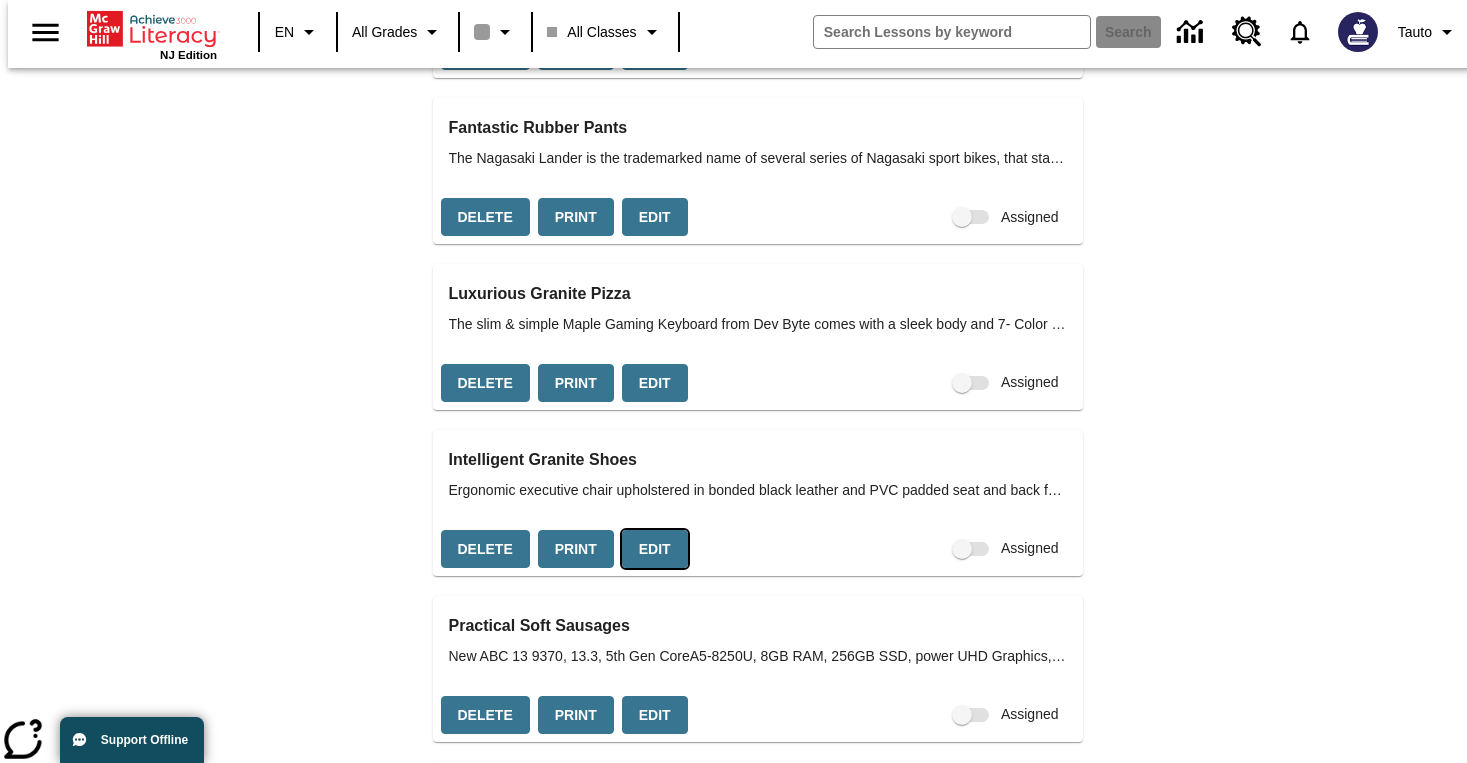 click on "Edit" at bounding box center [655, 549] 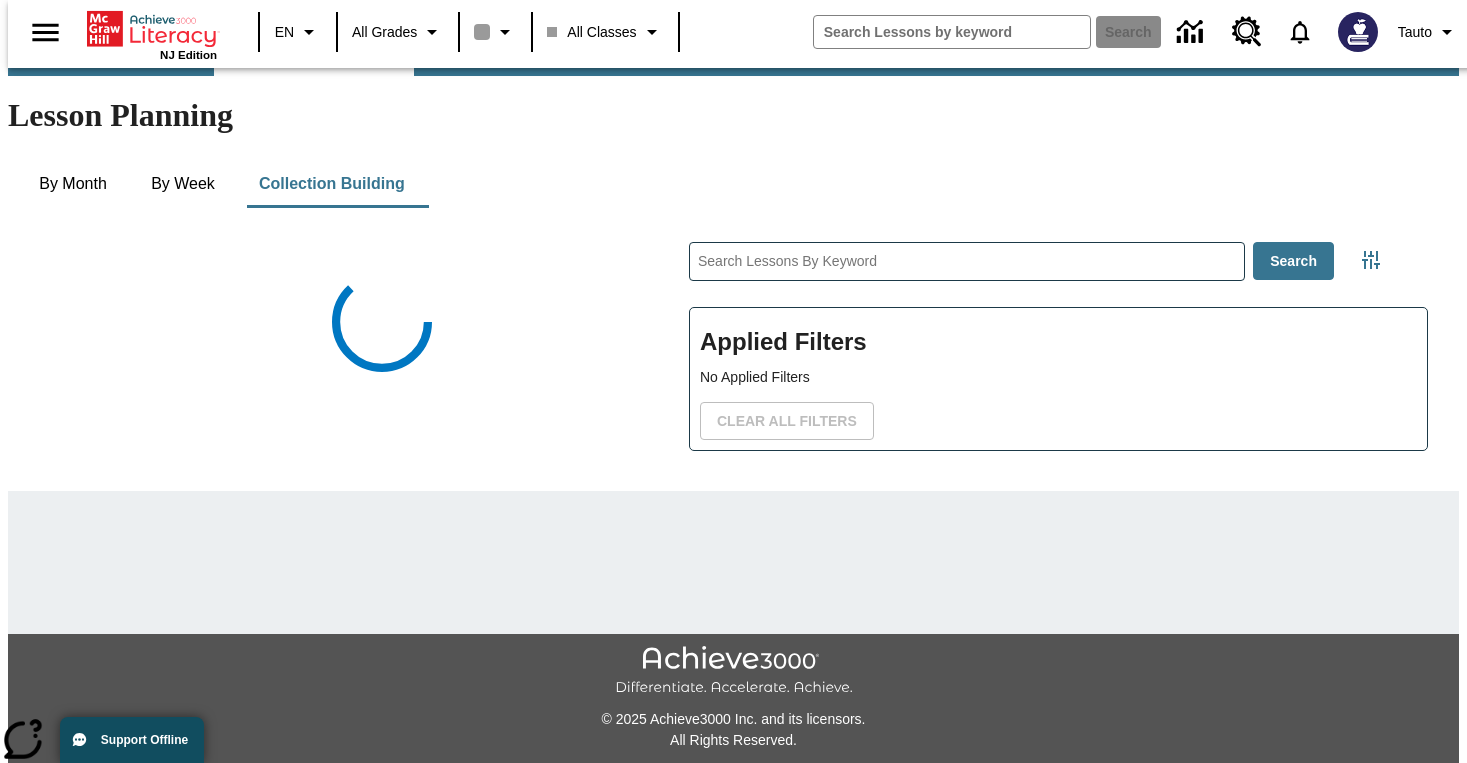 scroll, scrollTop: 145, scrollLeft: 0, axis: vertical 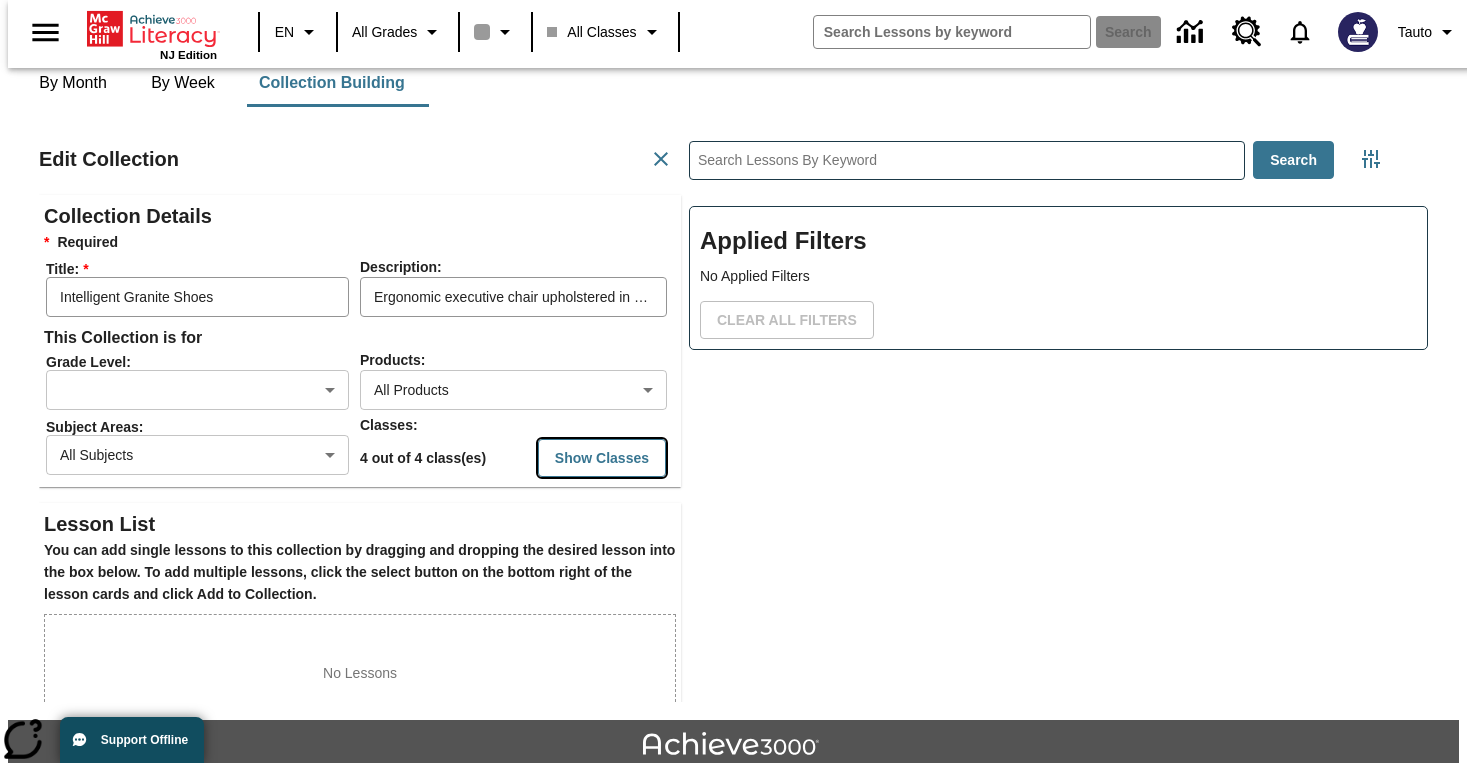 click on "Show Classes" at bounding box center (602, 458) 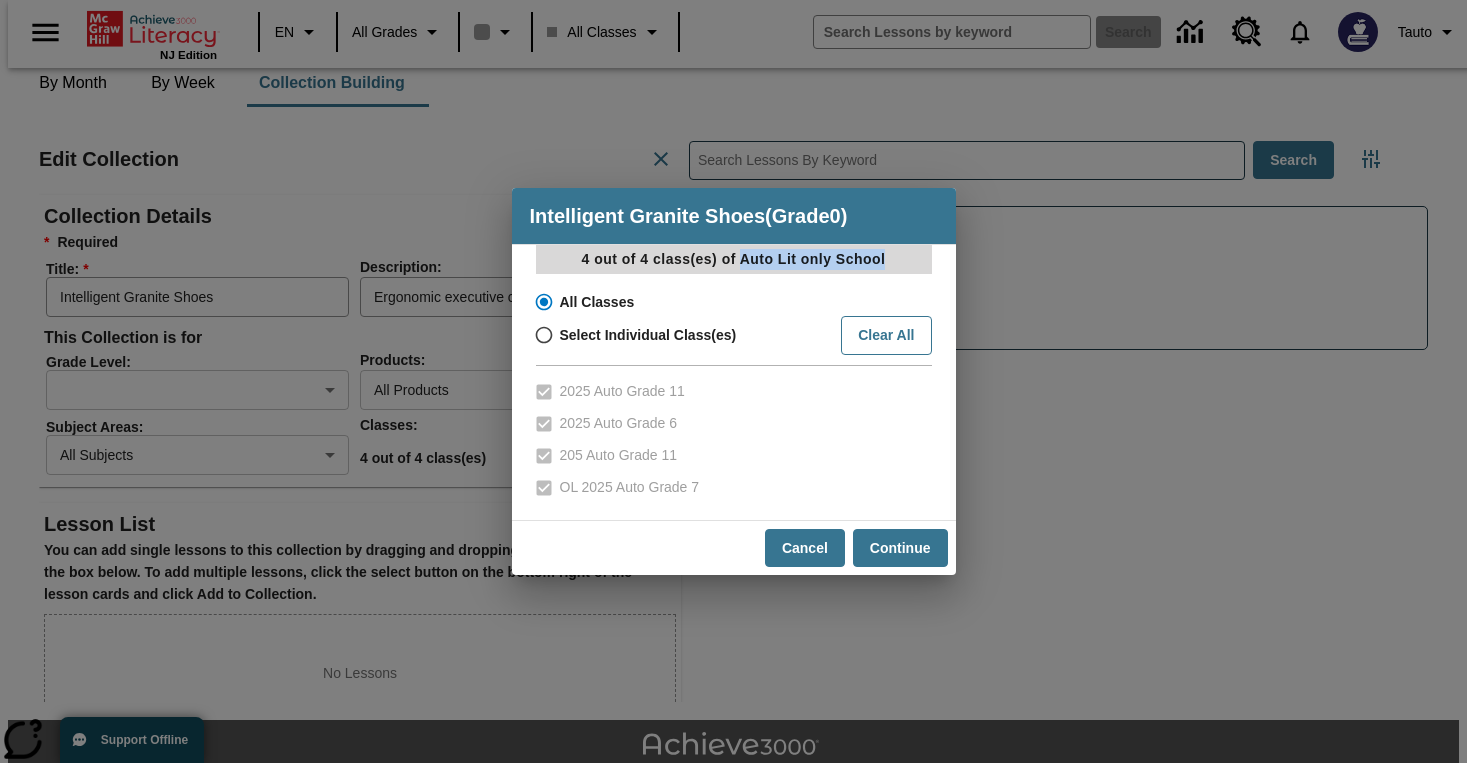 drag, startPoint x: 738, startPoint y: 262, endPoint x: 890, endPoint y: 258, distance: 152.05263 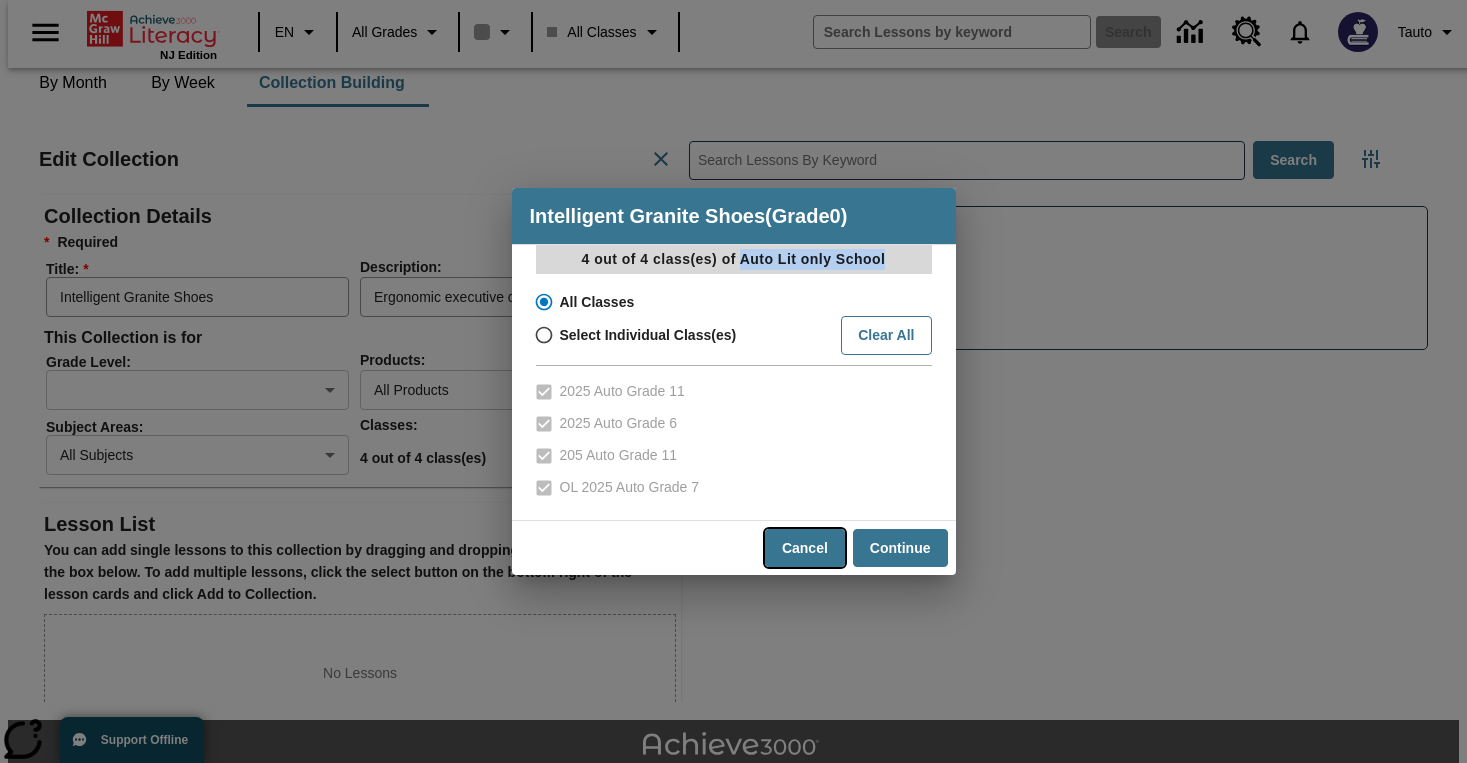 click on "Cancel" at bounding box center [805, 548] 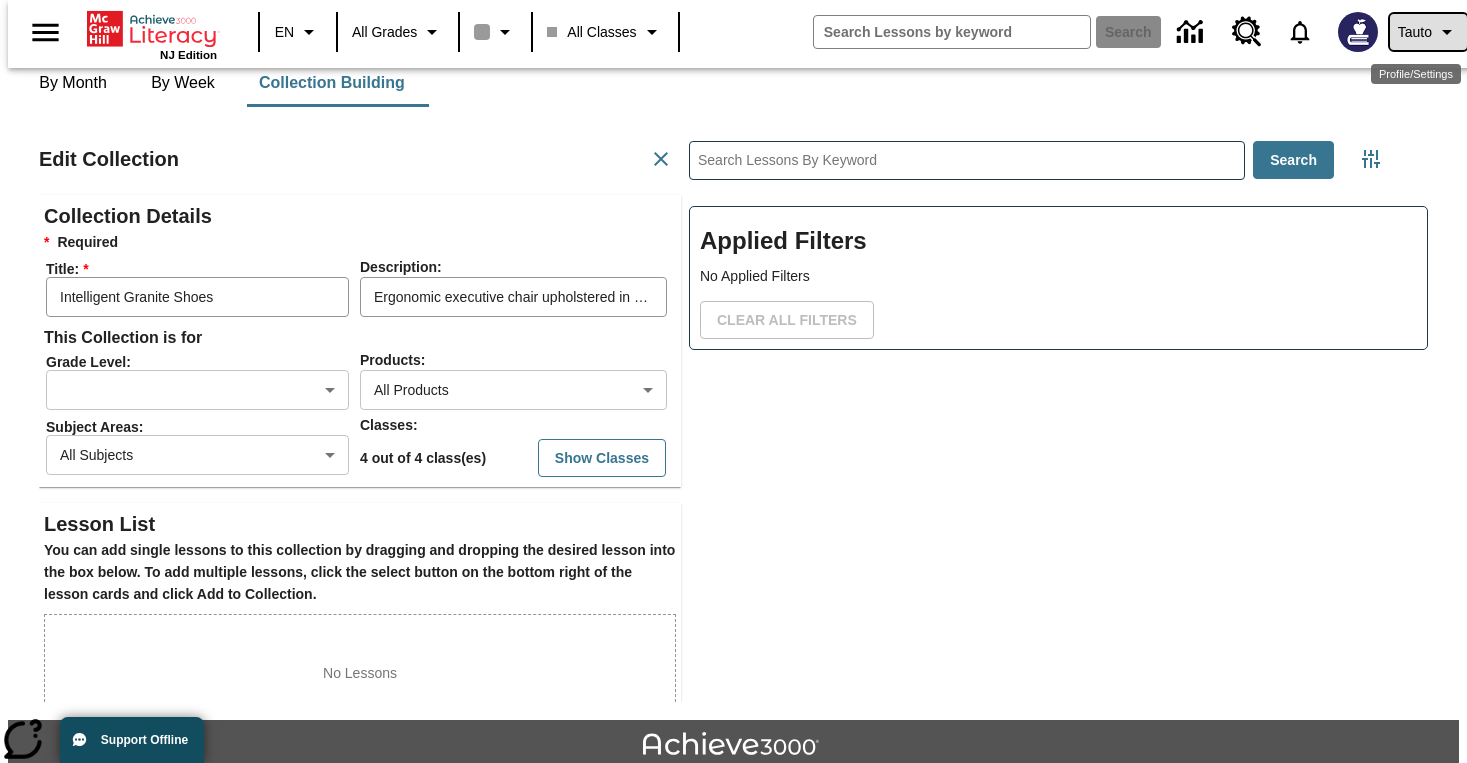 click 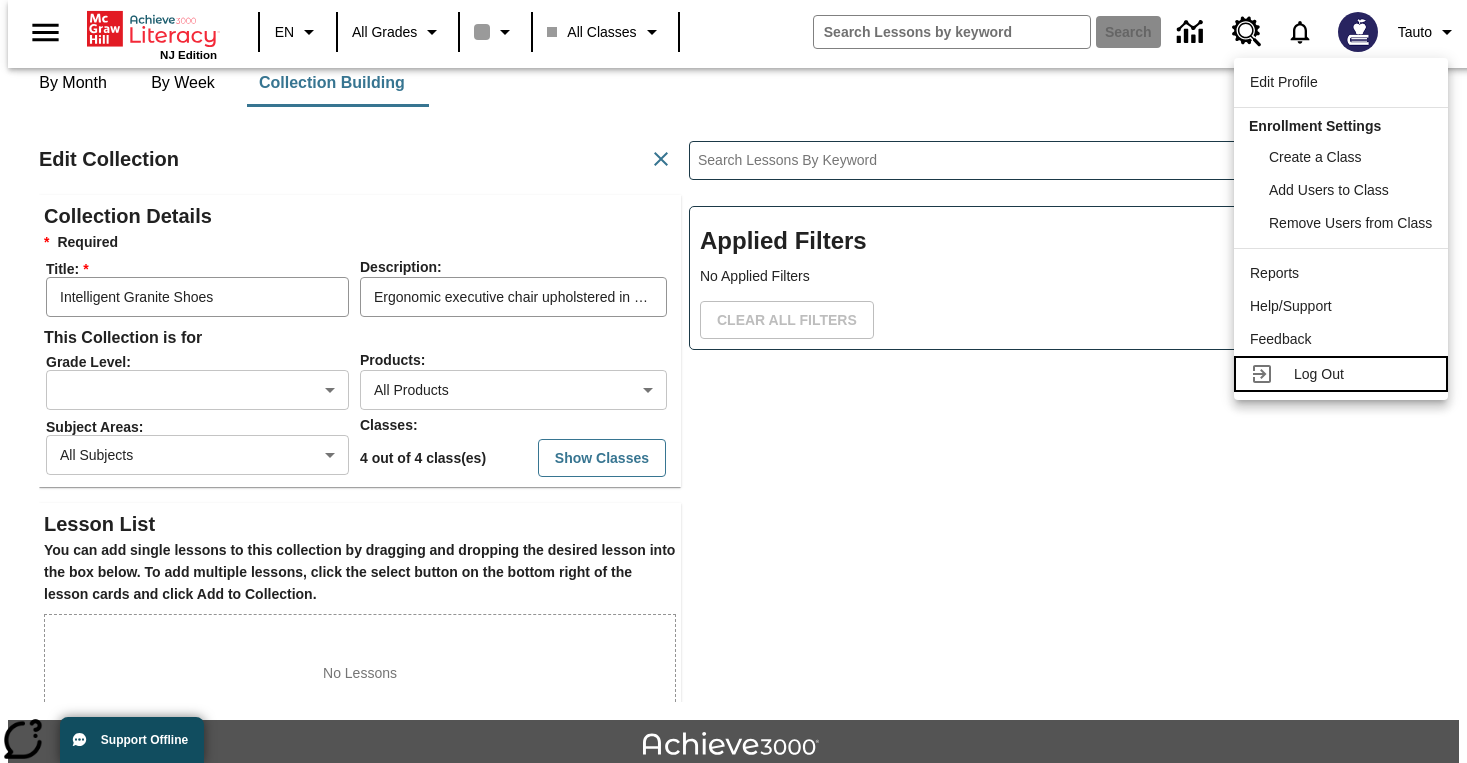 click on "Log Out" at bounding box center [1319, 374] 